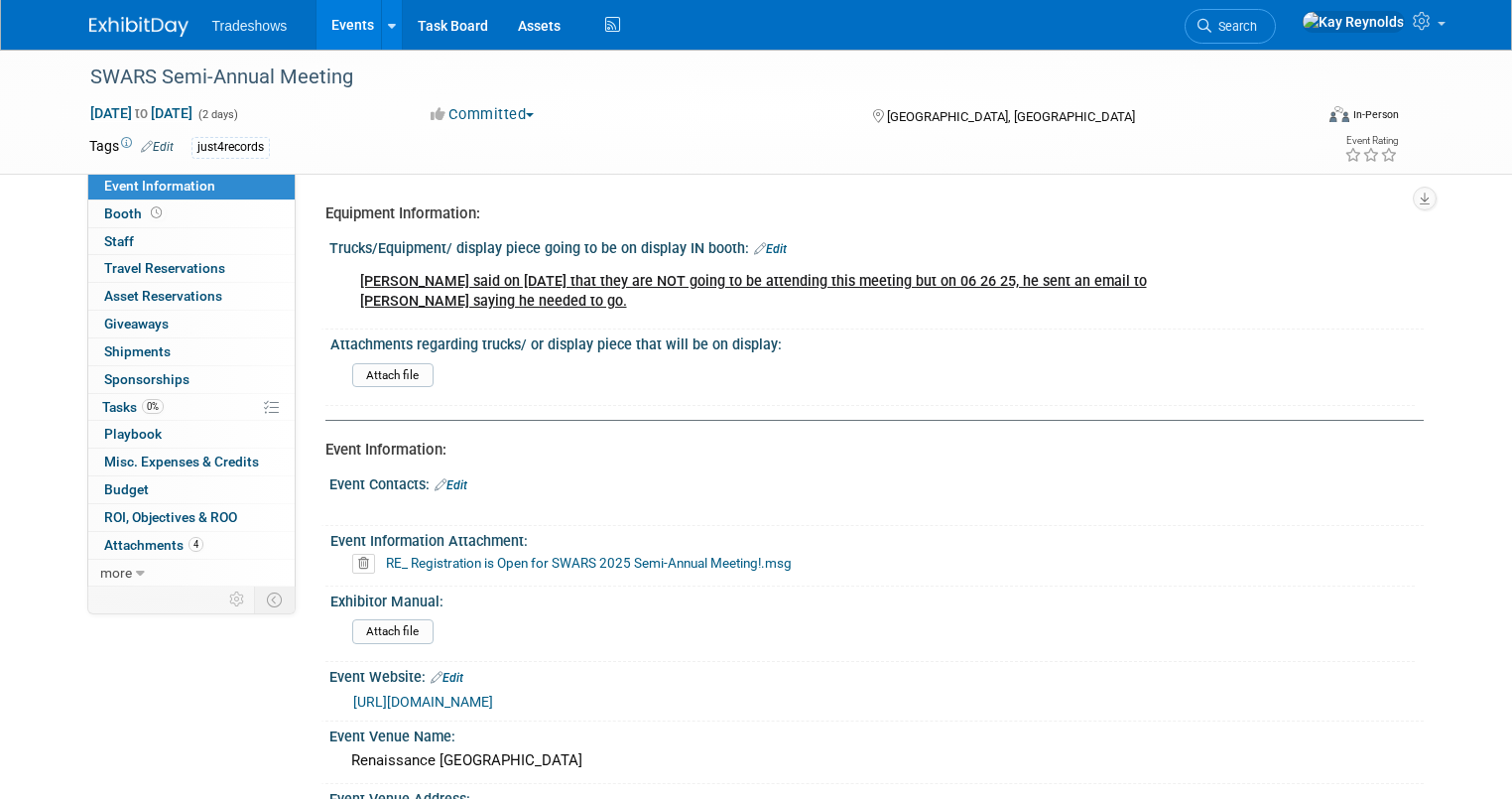 scroll, scrollTop: 0, scrollLeft: 0, axis: both 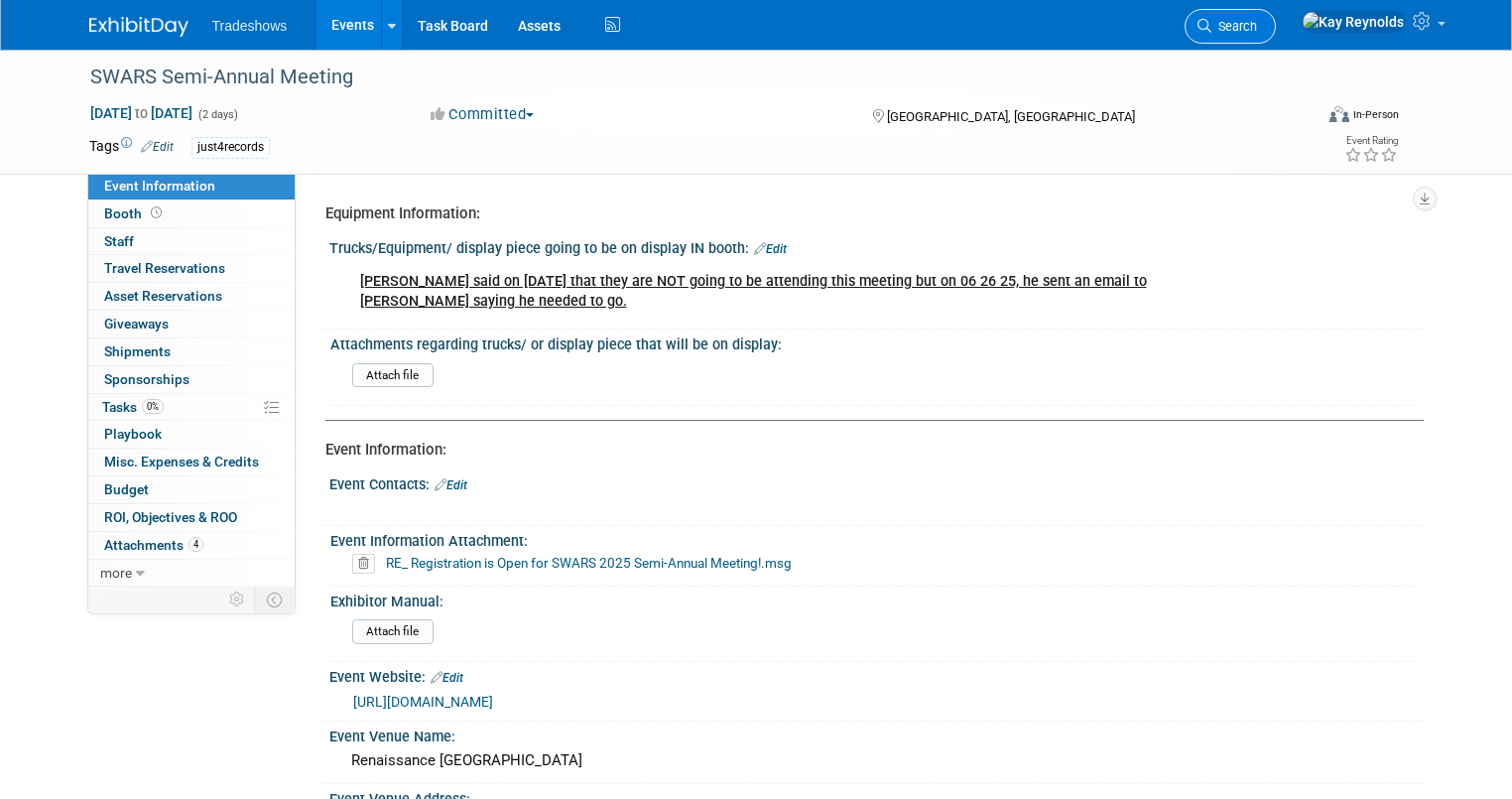 click on "Search" at bounding box center (1230, 26) 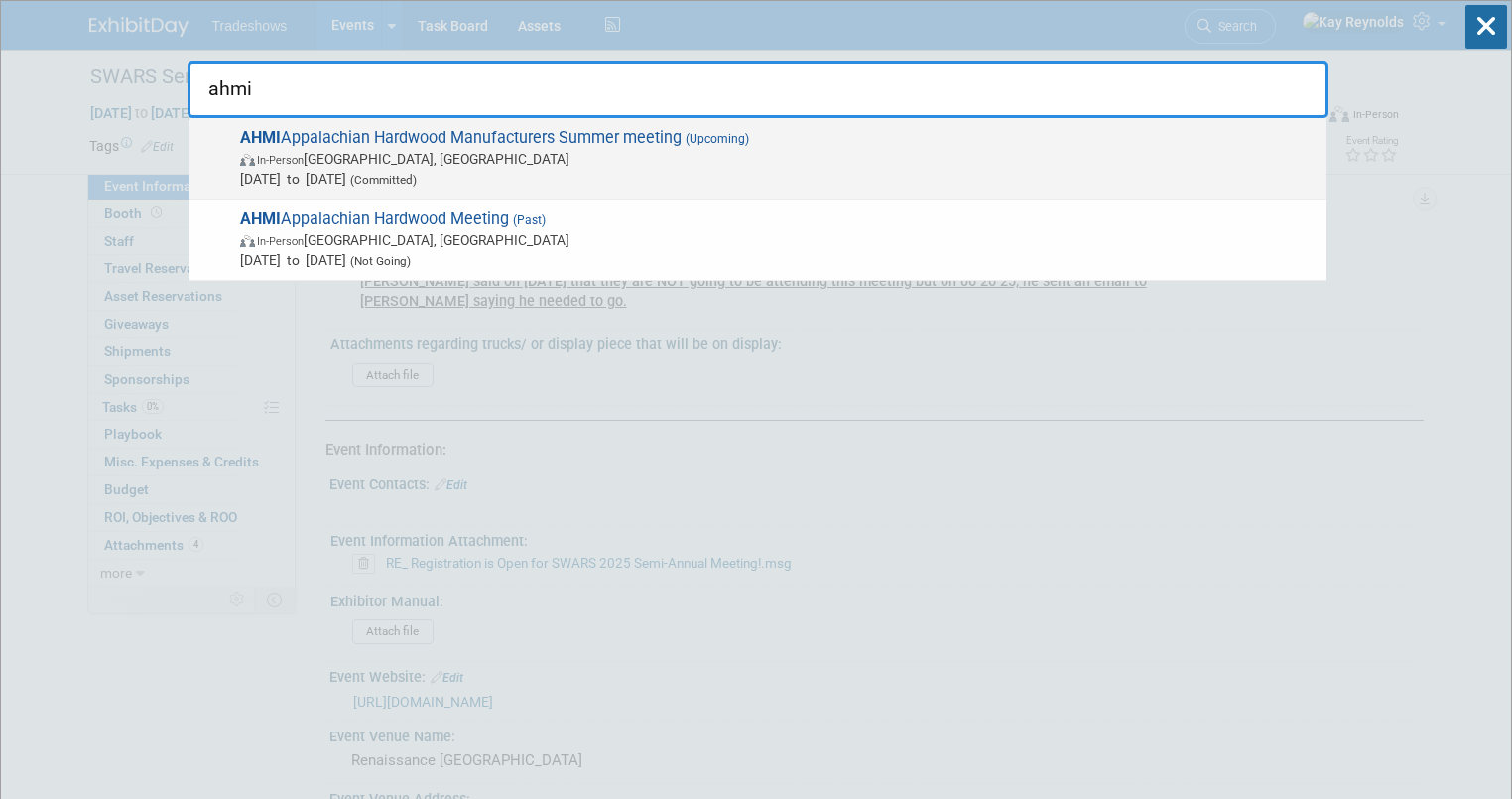 type on "ahmi" 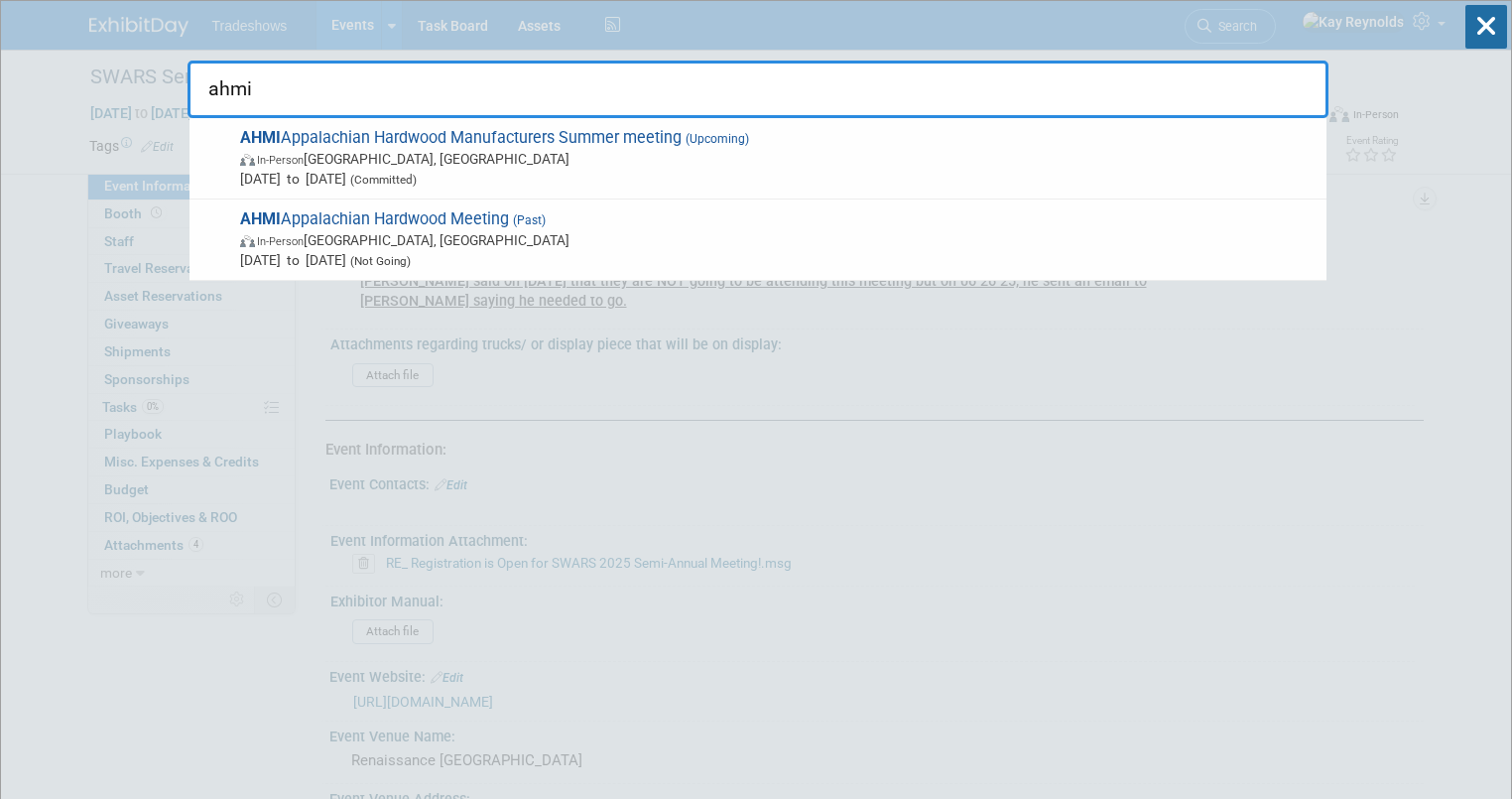 drag, startPoint x: 346, startPoint y: 166, endPoint x: 327, endPoint y: 167, distance: 19.026298 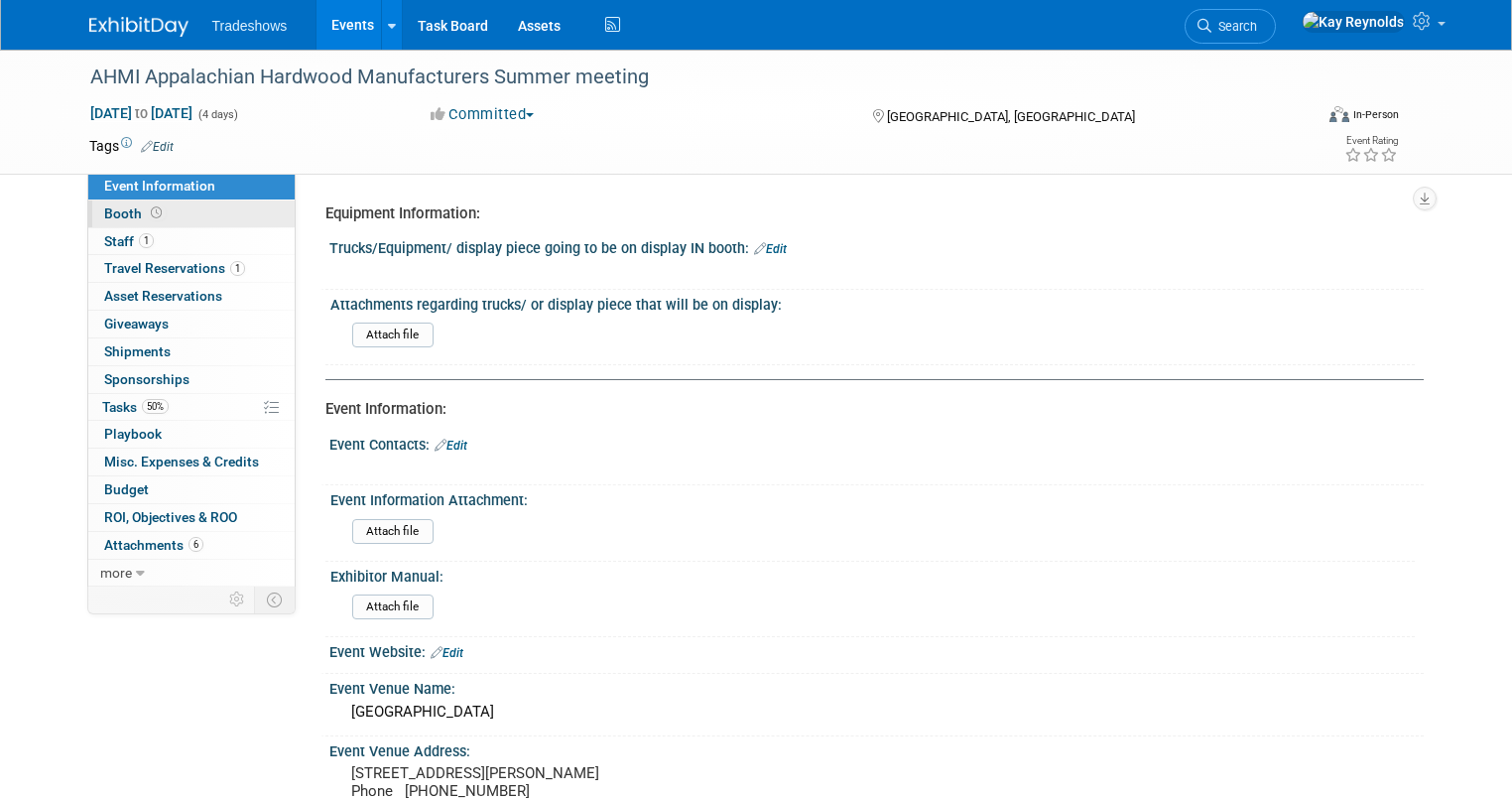 scroll, scrollTop: 0, scrollLeft: 0, axis: both 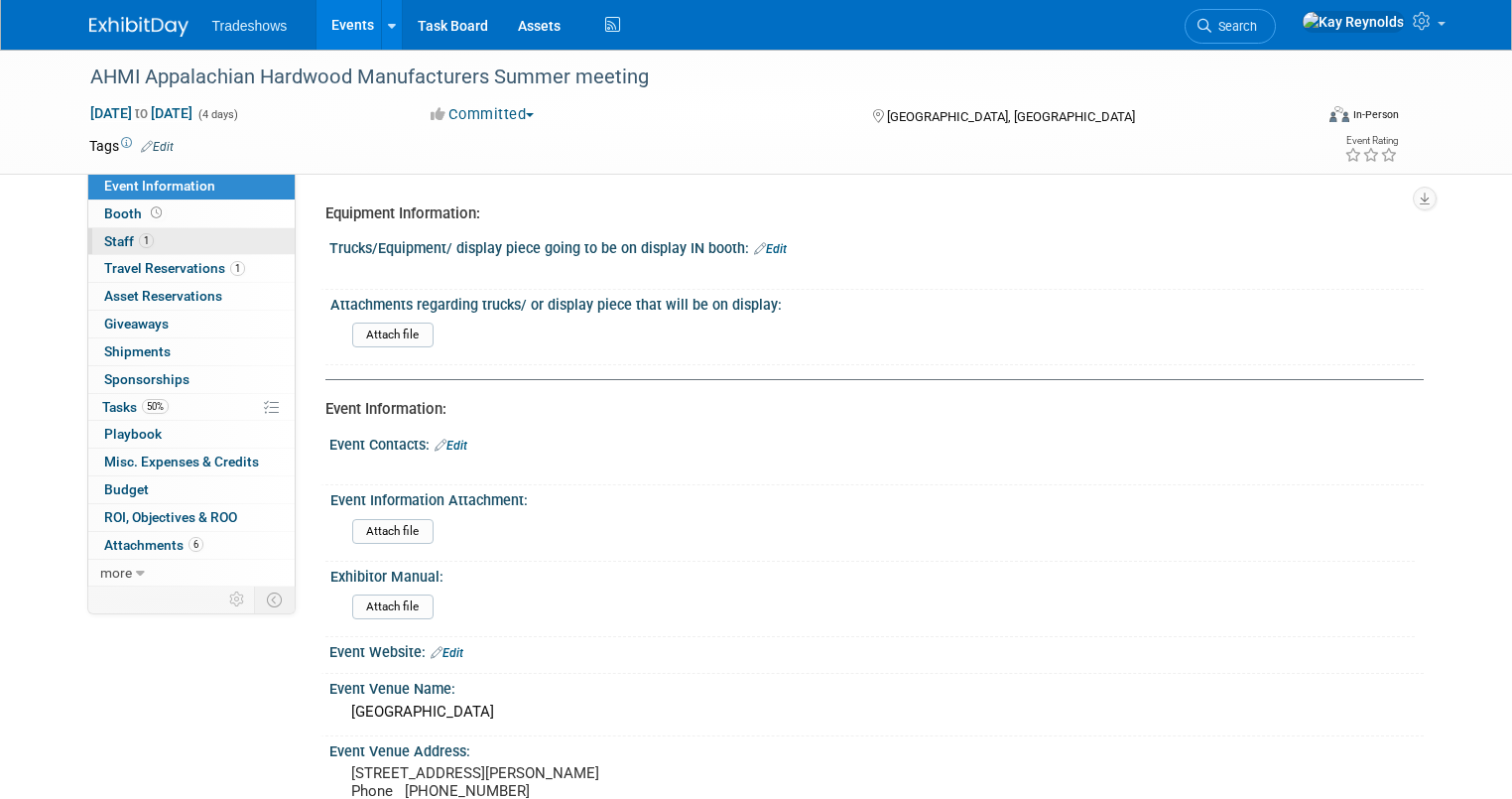 click on "1
Staff 1" at bounding box center [191, 241] 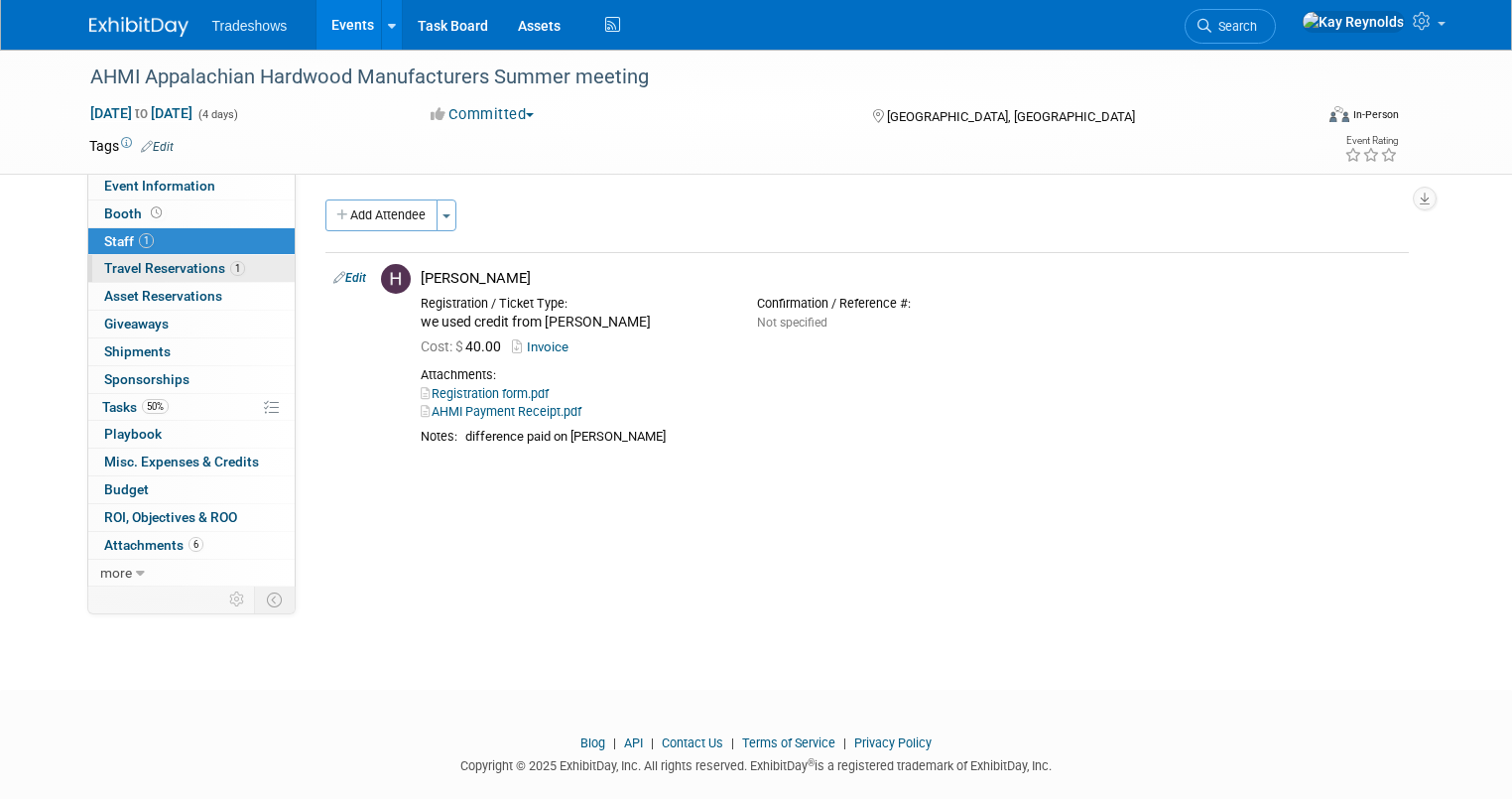 click on "Travel Reservations 1" at bounding box center (175, 268) 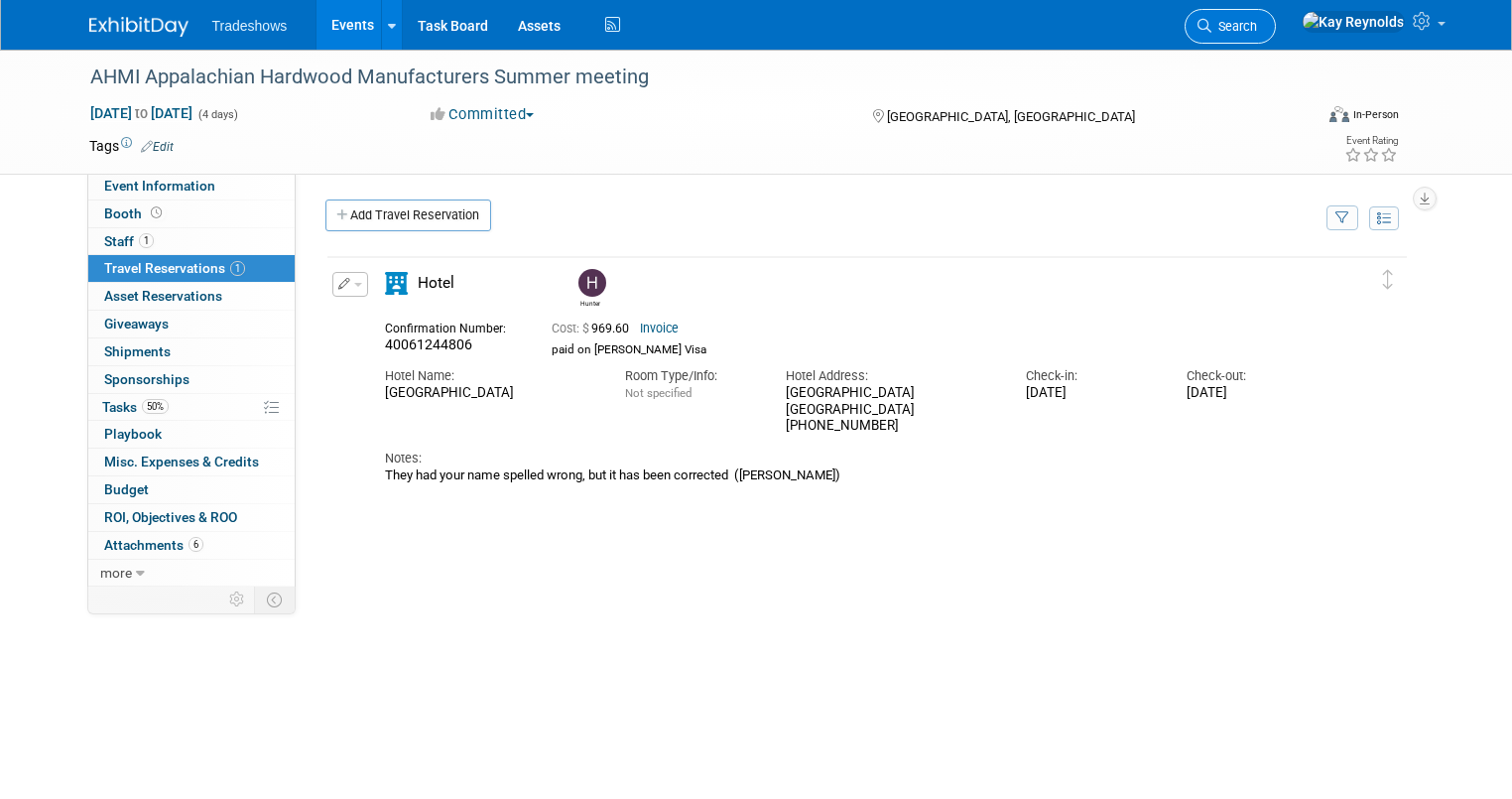 click at bounding box center (1204, 26) 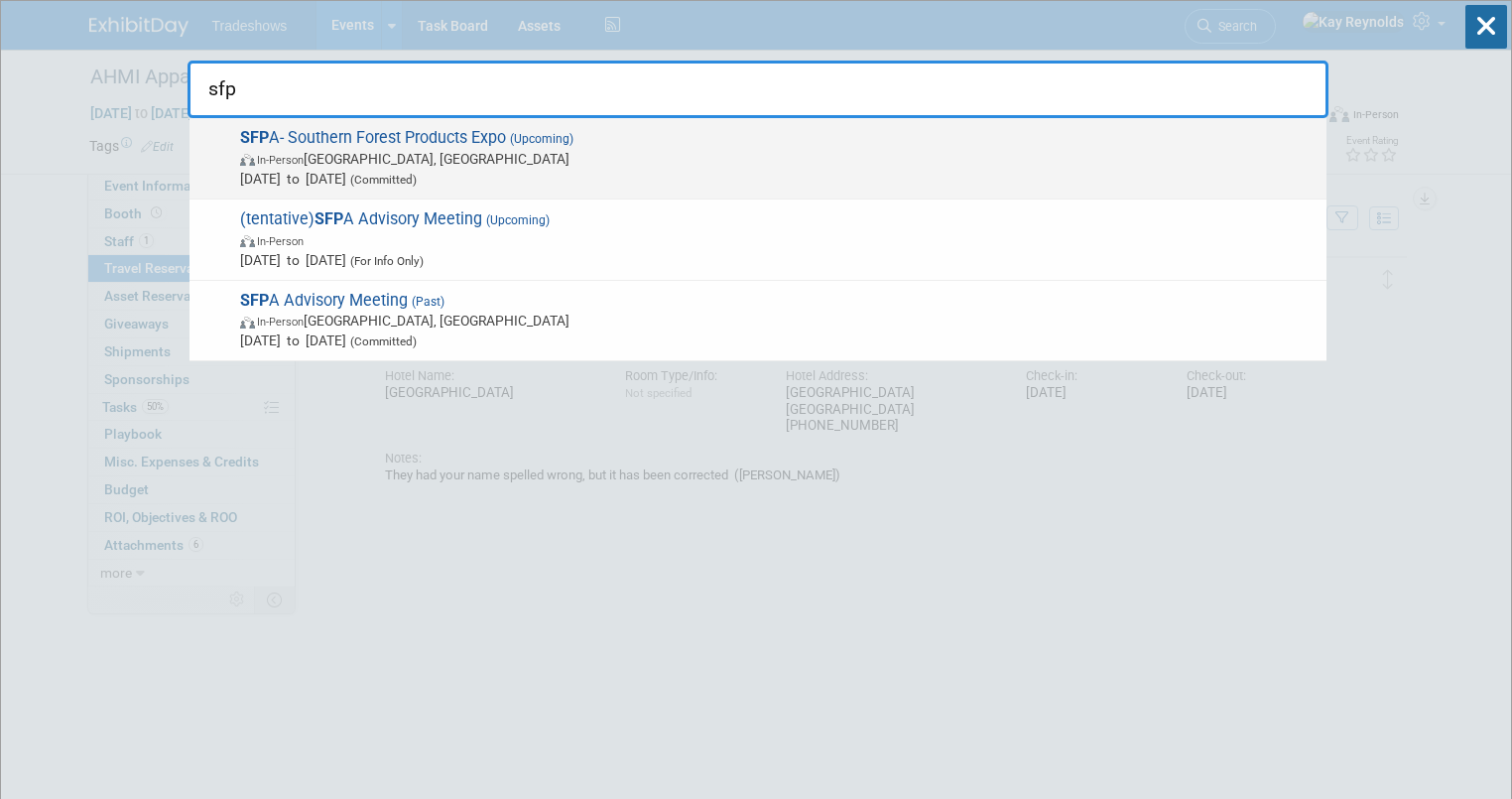 type on "sfp" 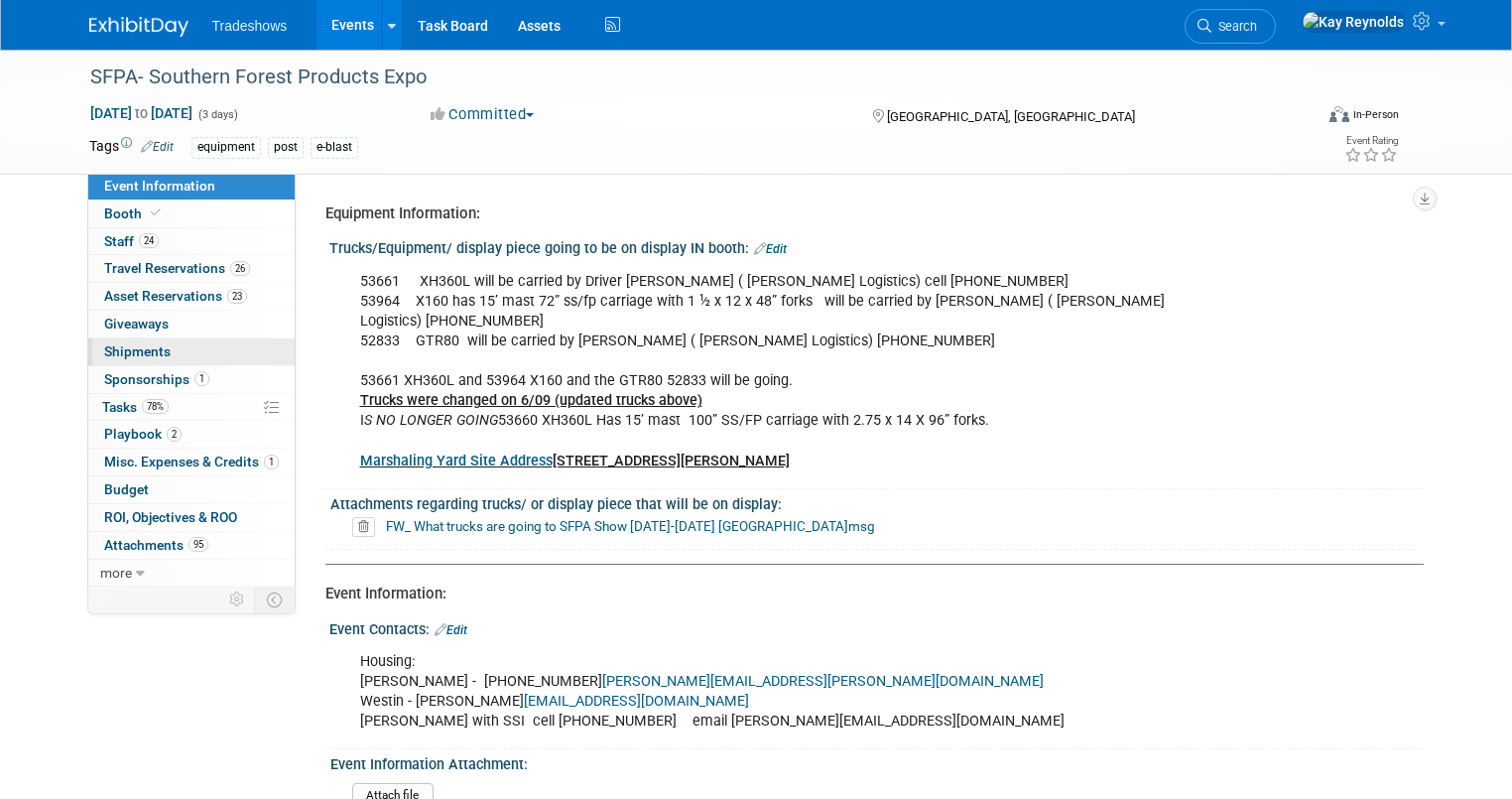 scroll, scrollTop: 0, scrollLeft: 0, axis: both 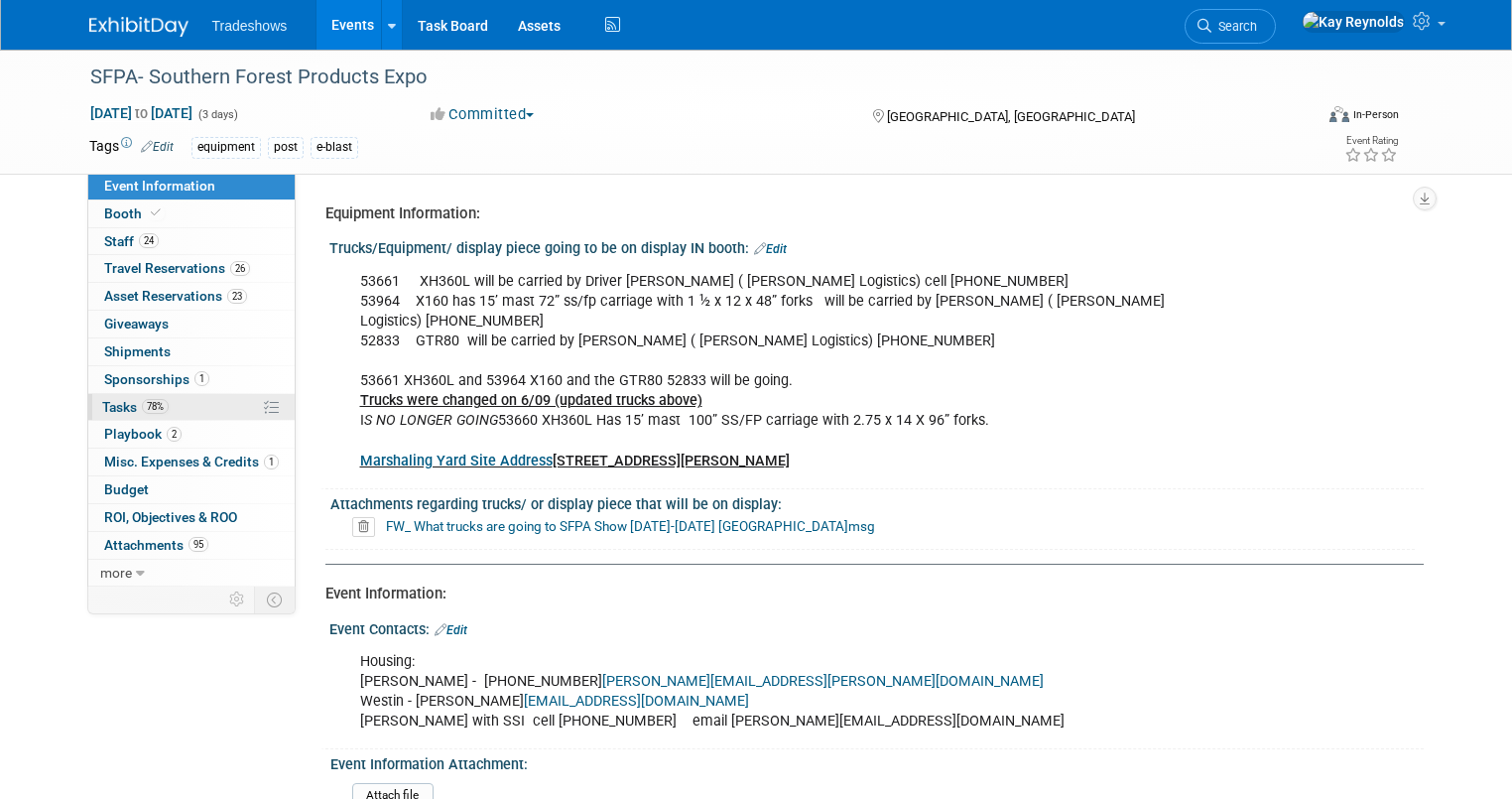 click on "78%
Tasks 78%" at bounding box center [191, 407] 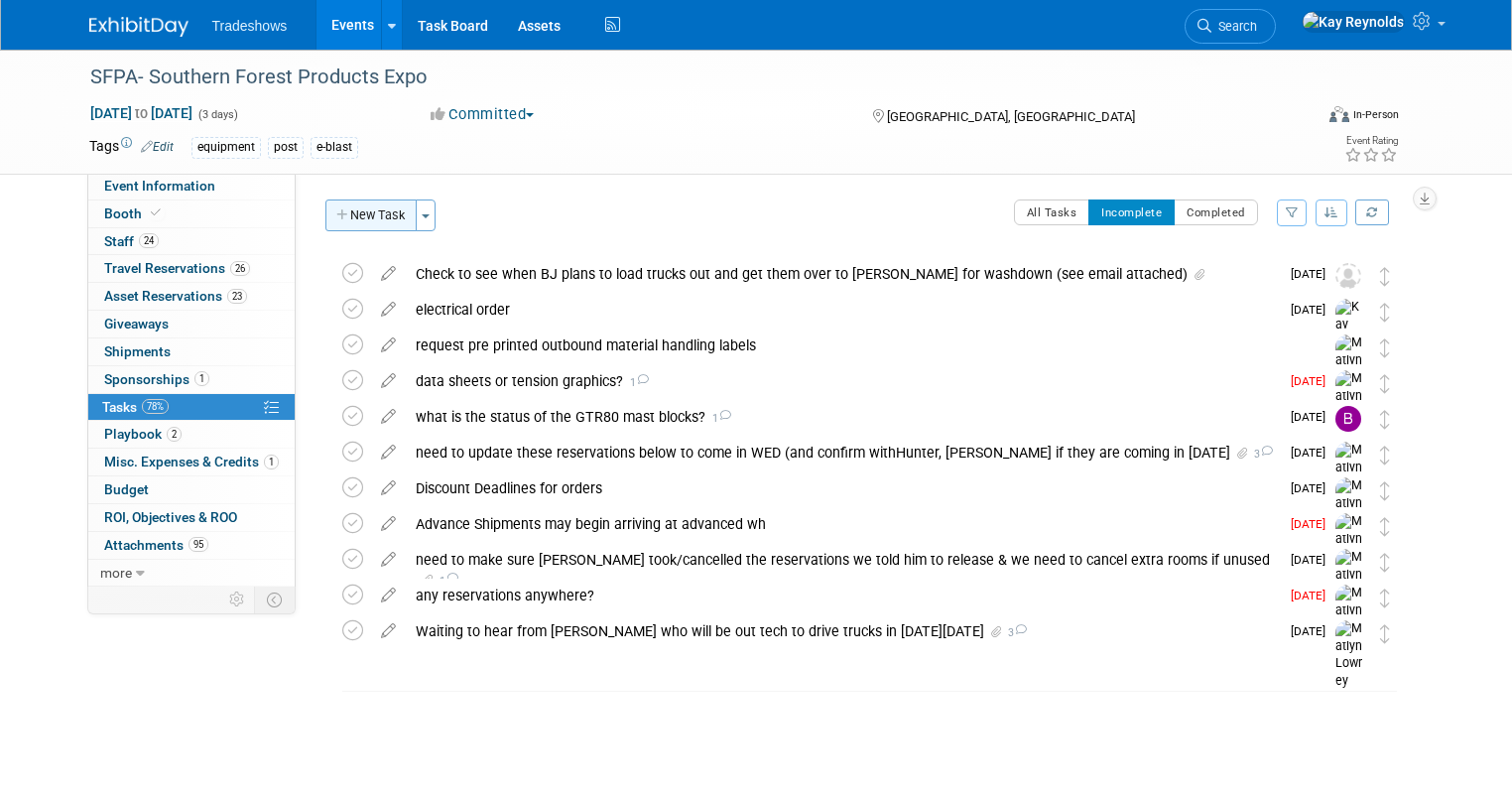 click on "New Task" at bounding box center (371, 215) 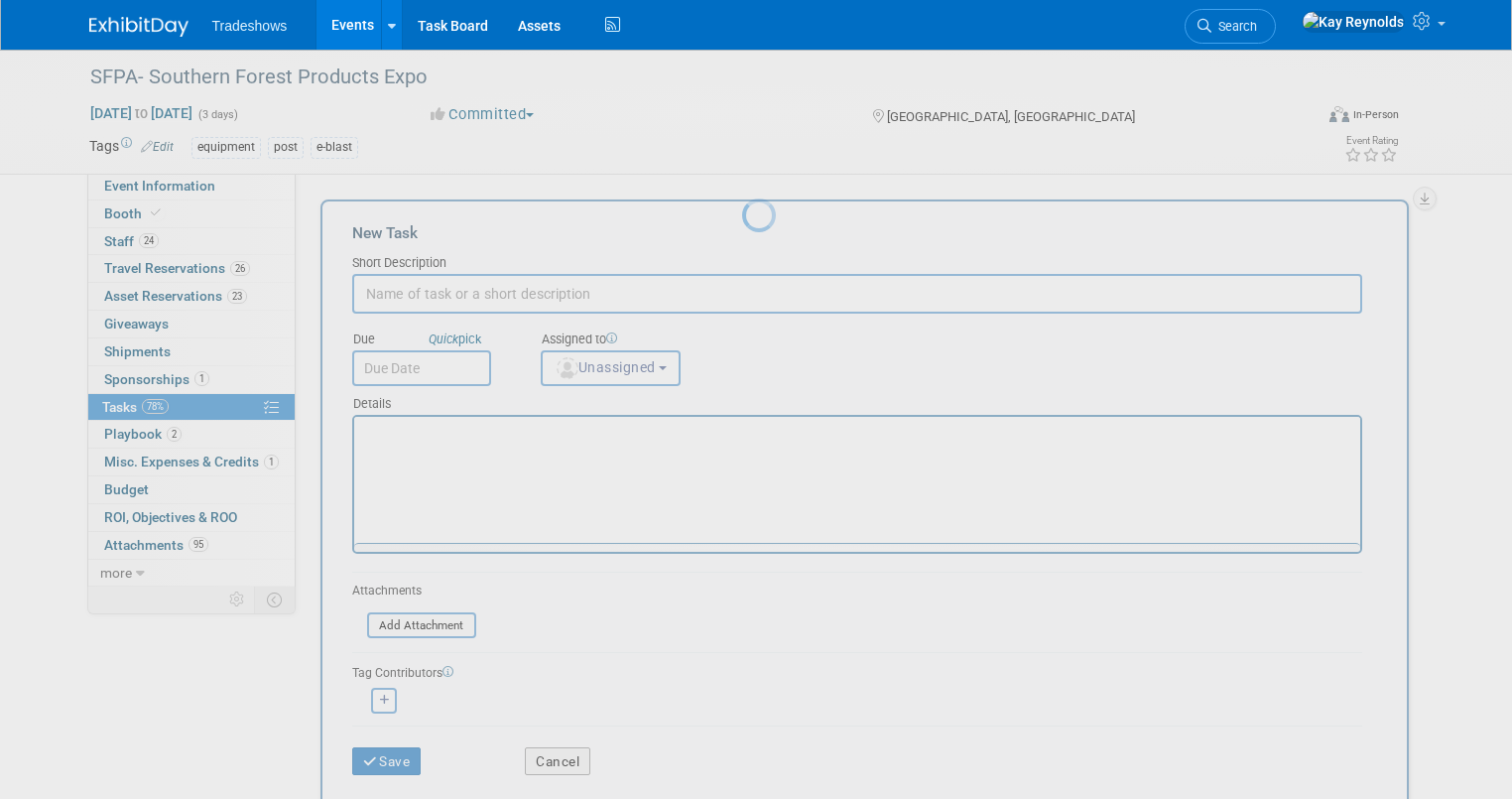 scroll, scrollTop: 0, scrollLeft: 0, axis: both 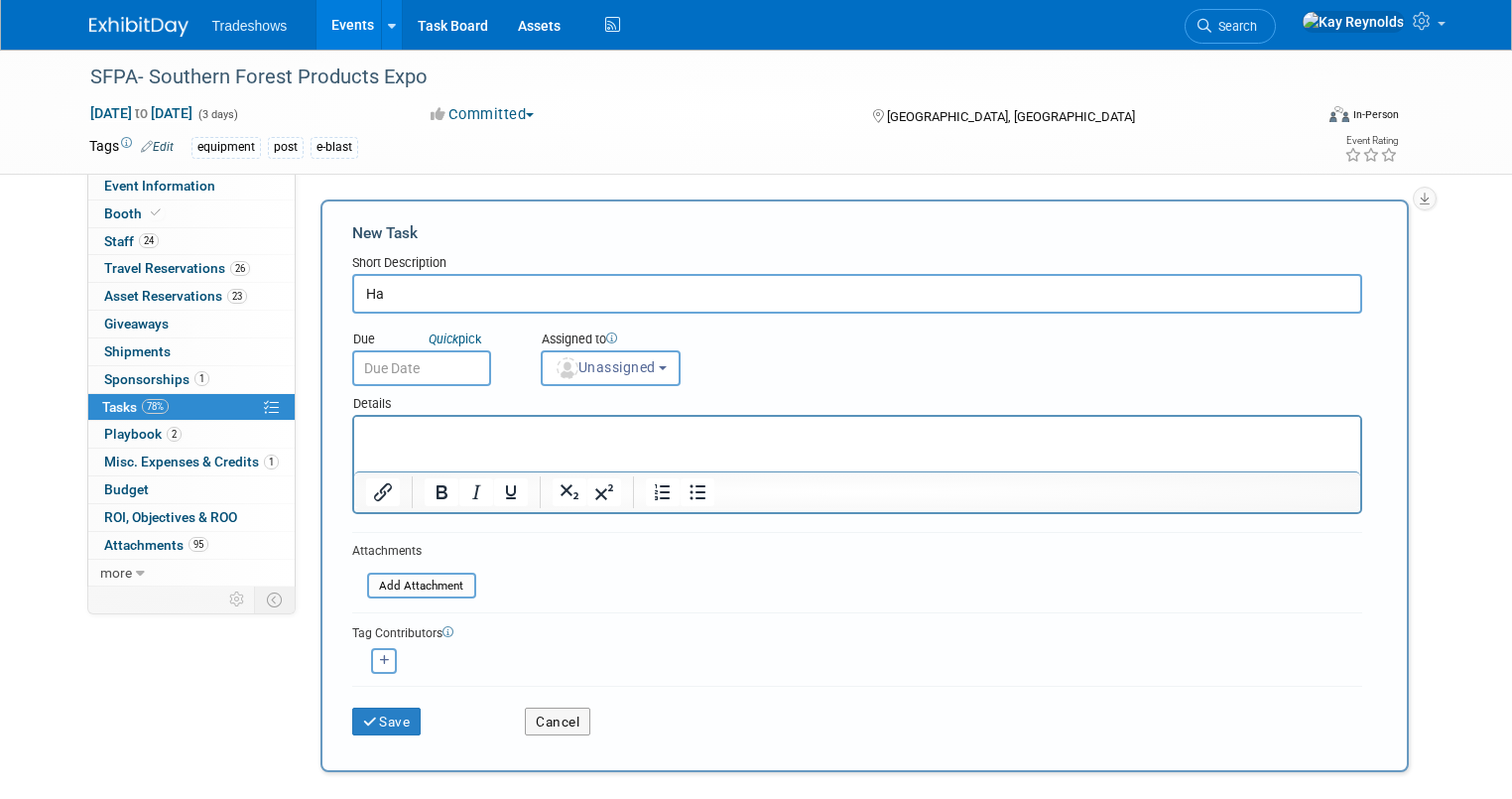 type on "H" 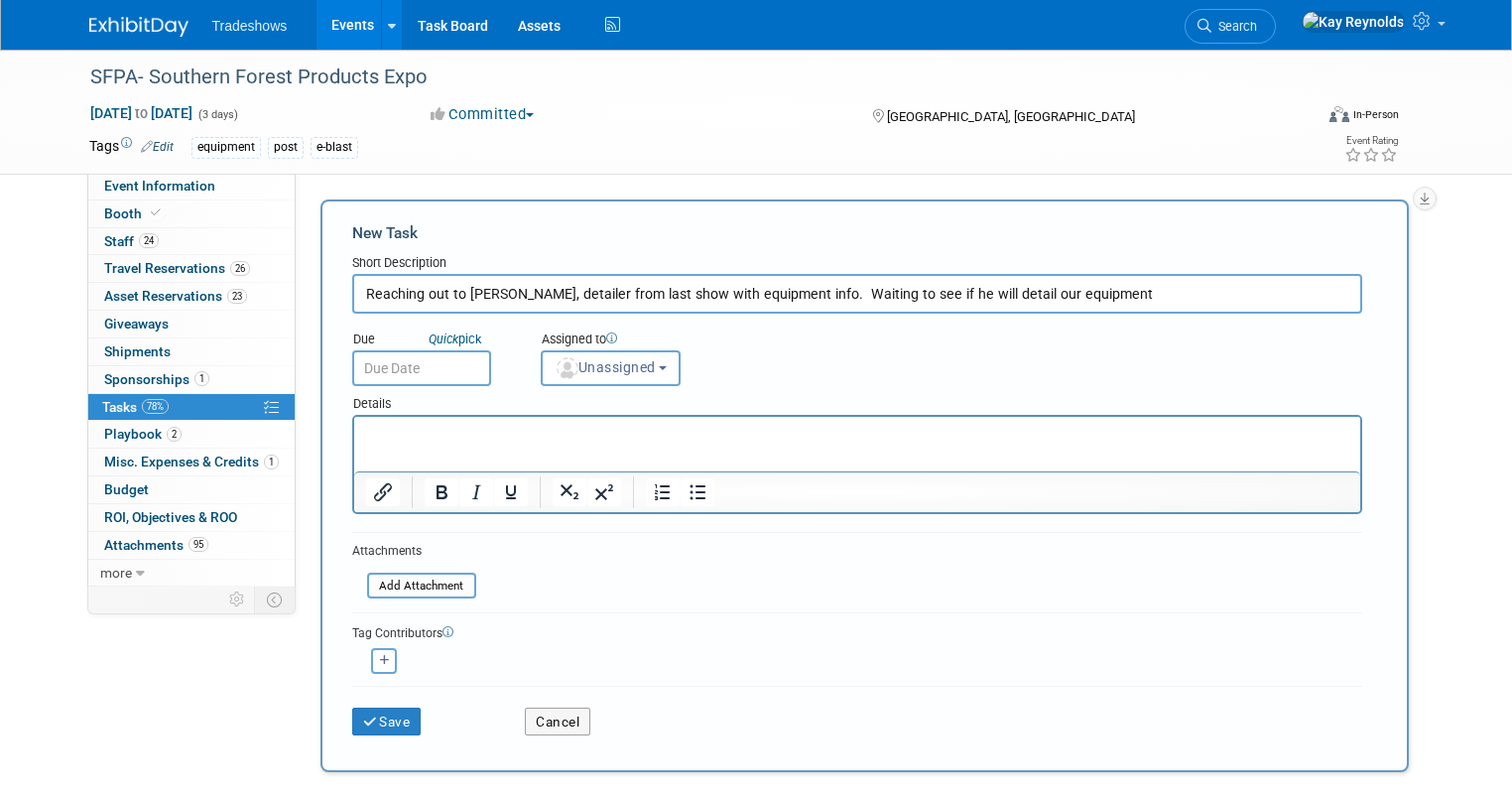 type on "Reaching out to [PERSON_NAME], detailer from last show with equipment info.  Waiting to see if he will detail our equipment" 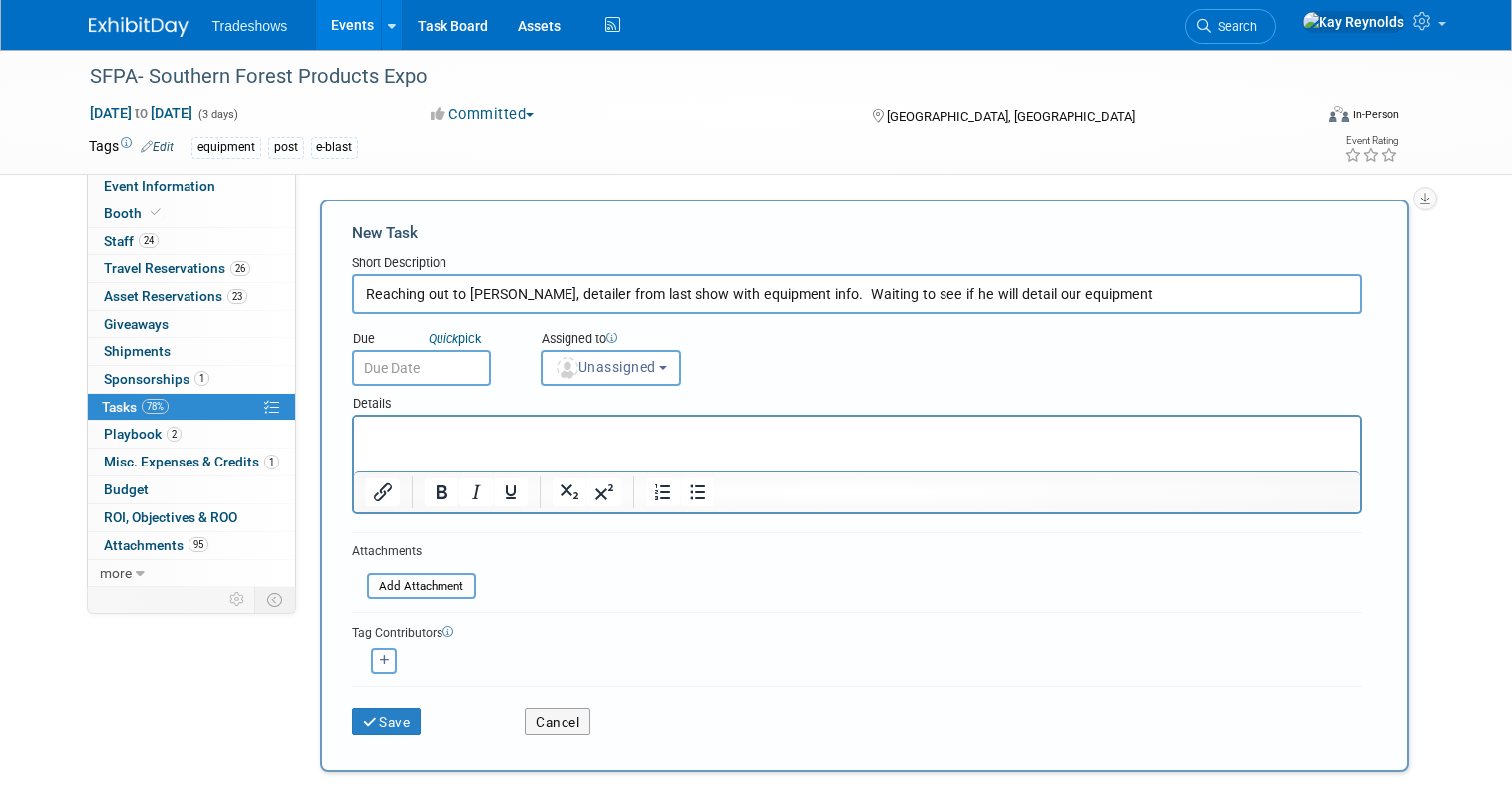 click at bounding box center (856, 435) 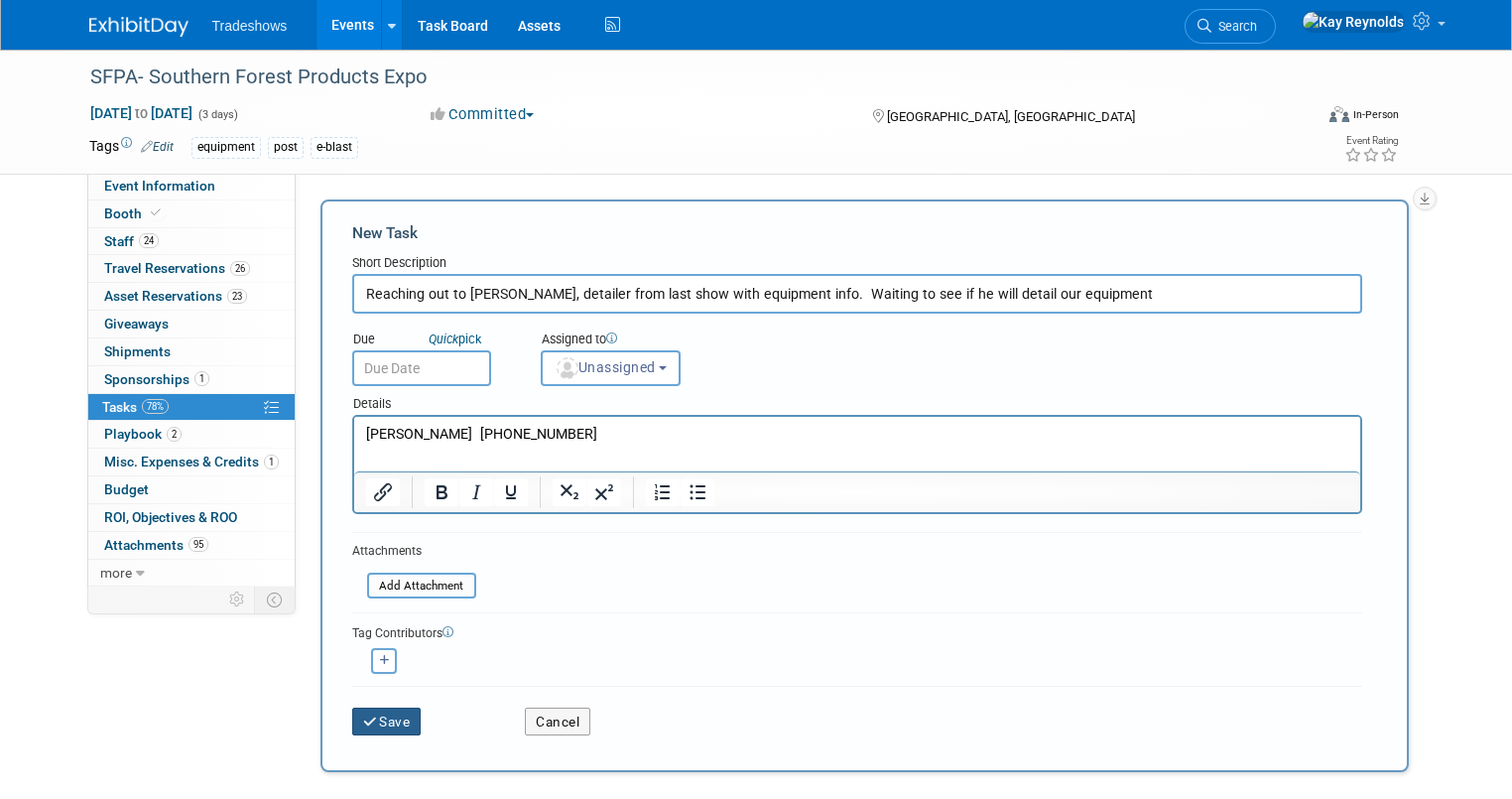 drag, startPoint x: 366, startPoint y: 723, endPoint x: 695, endPoint y: 595, distance: 353.02266 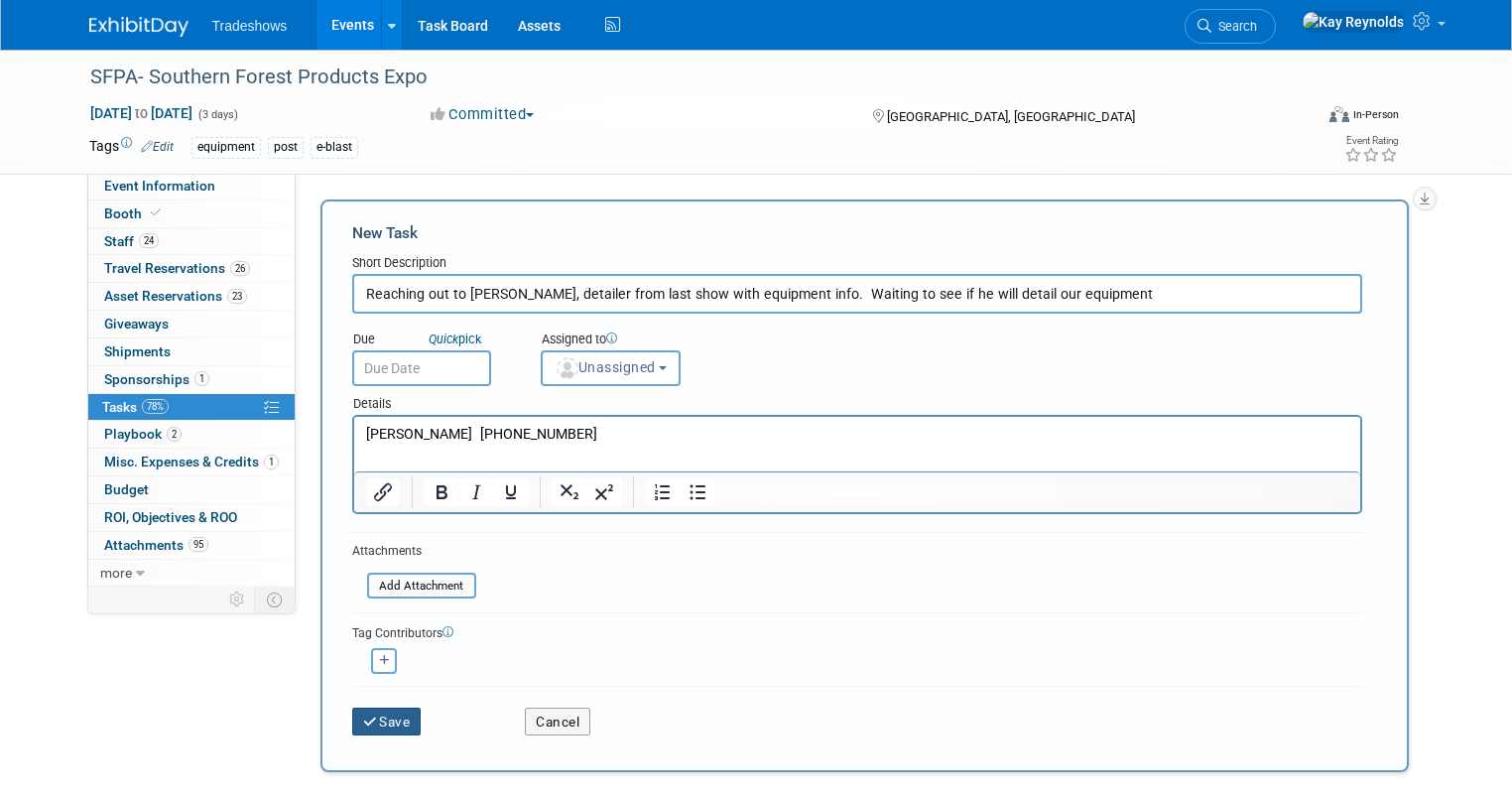 click on "New
Task
Short Description
Reaching out to Steve Richardson, detailer from last show with equipment info.  Waiting to see if he will detail our equipment
Due  Quick  pick
Unassigned     X 1" at bounding box center (864, 485) 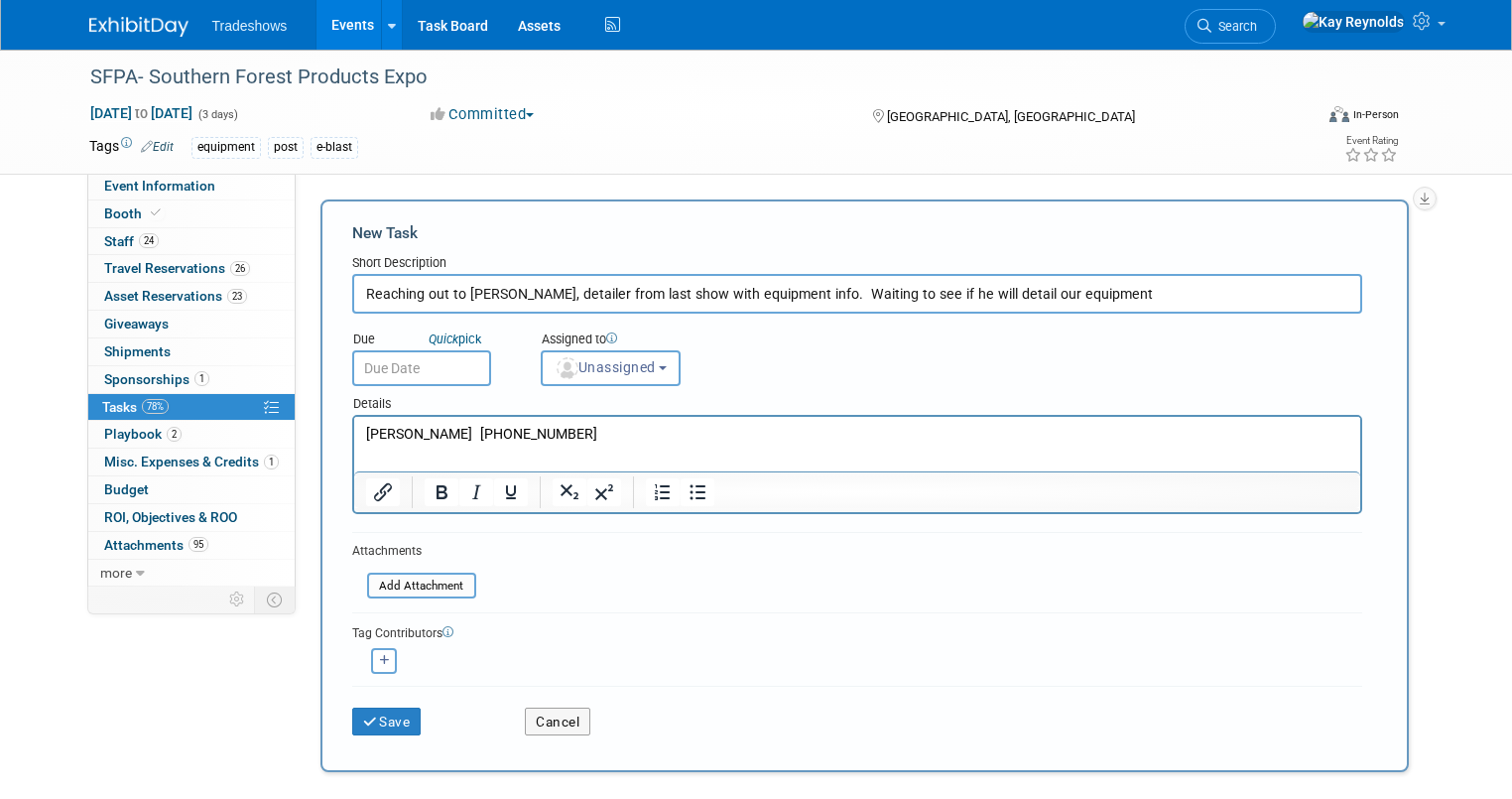 click at bounding box center (422, 368) 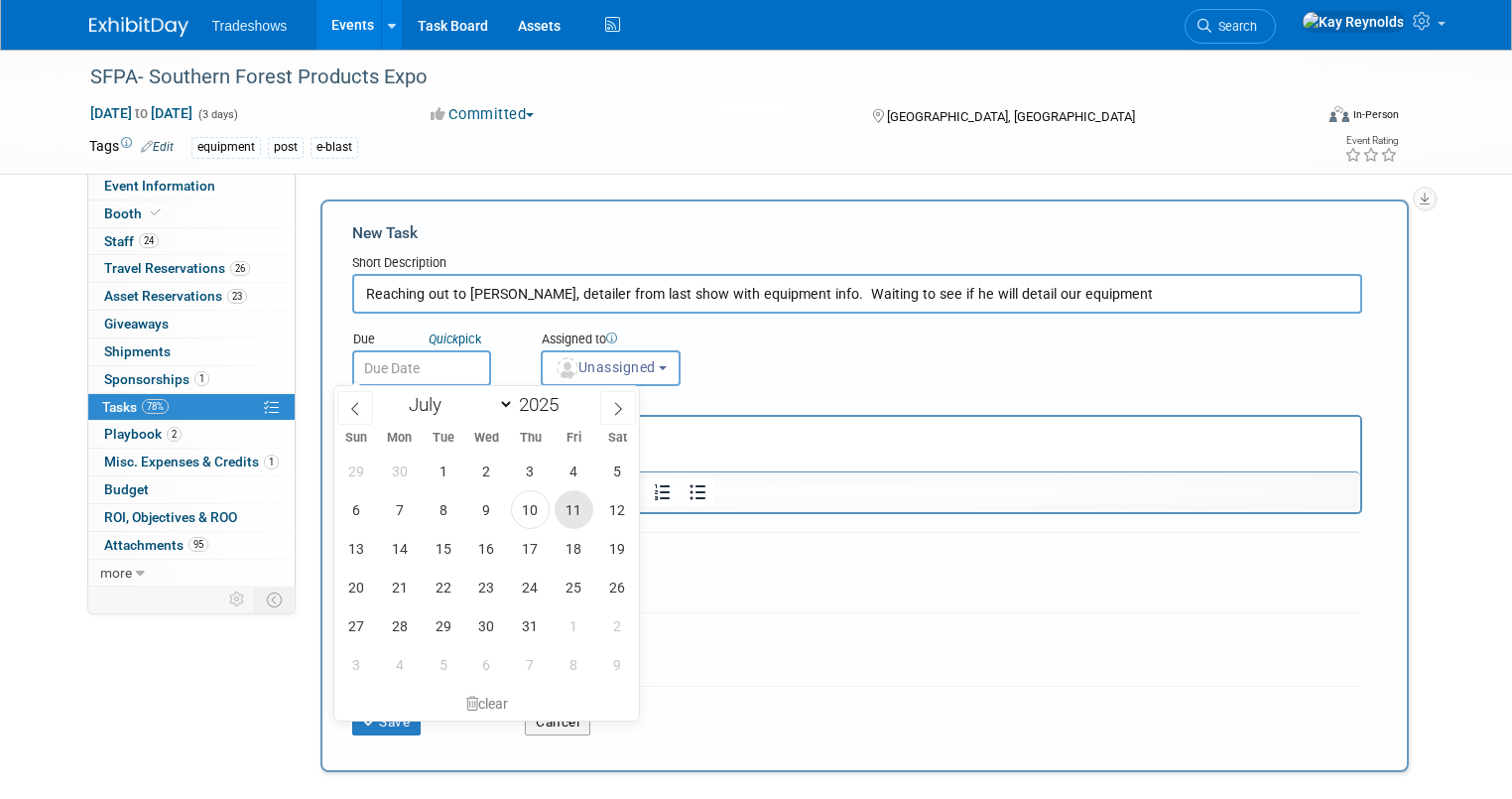 click on "11" at bounding box center [573, 509] 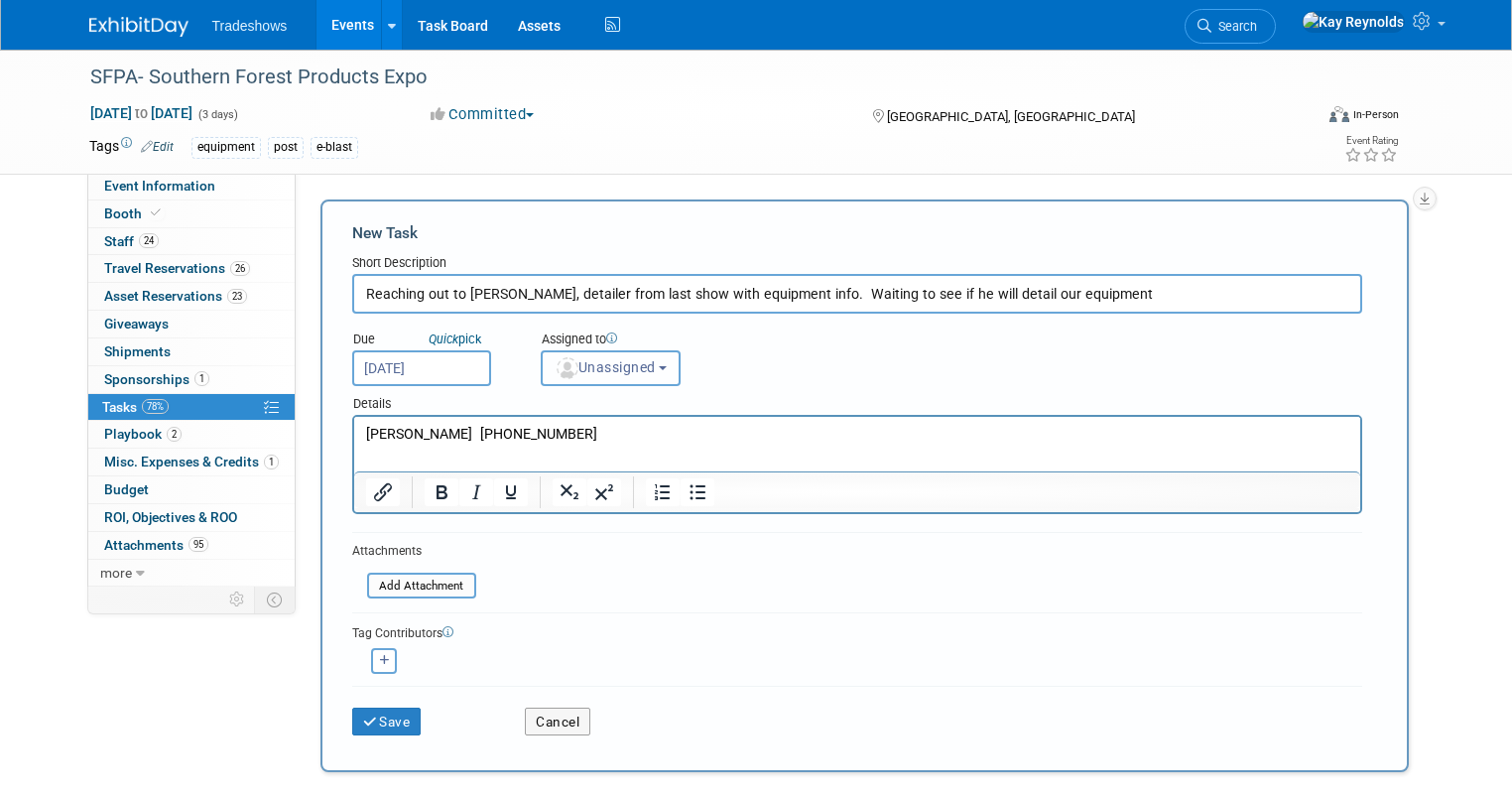 click on "Unassigned" at bounding box center (605, 367) 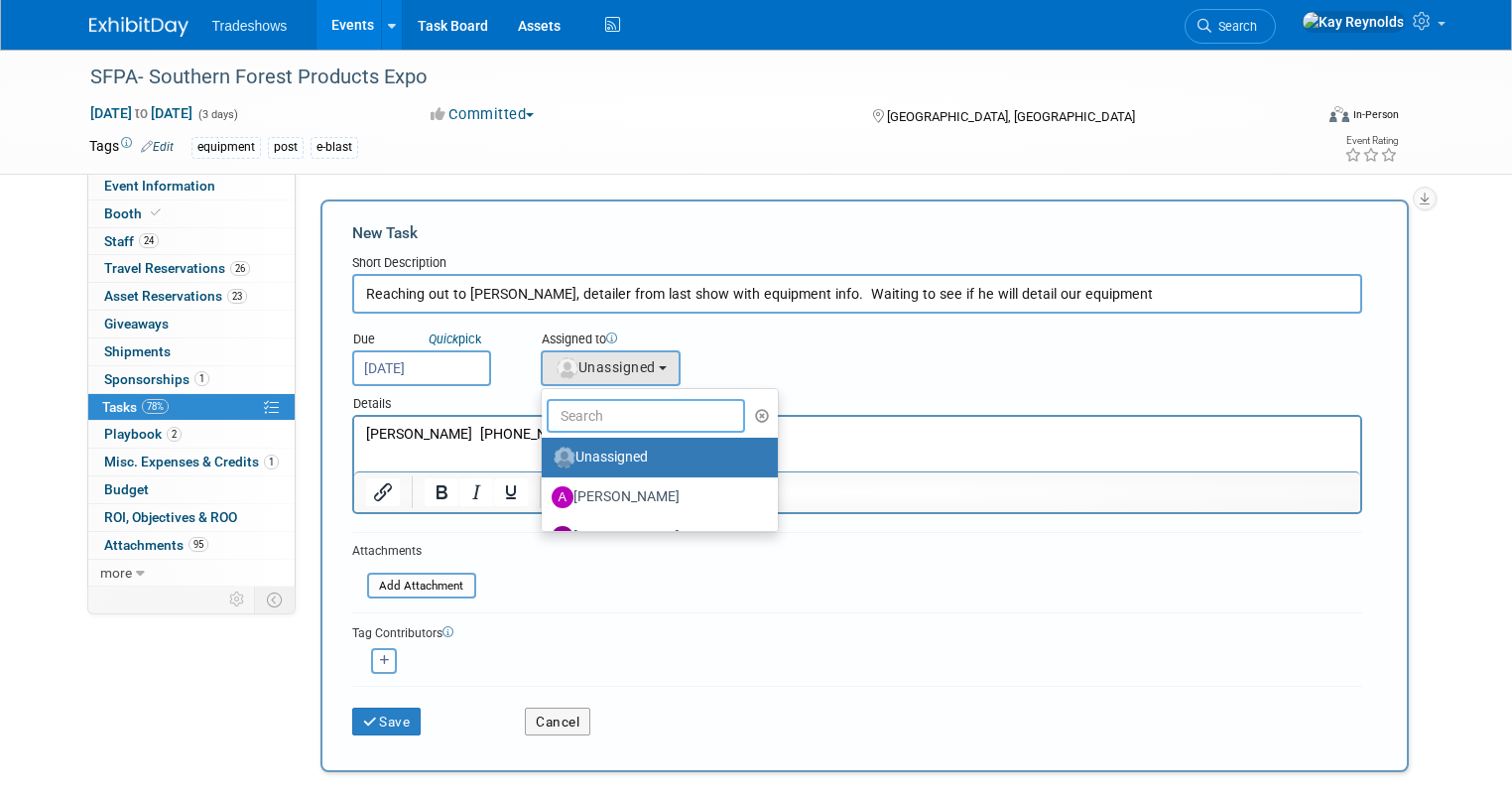 click at bounding box center [646, 416] 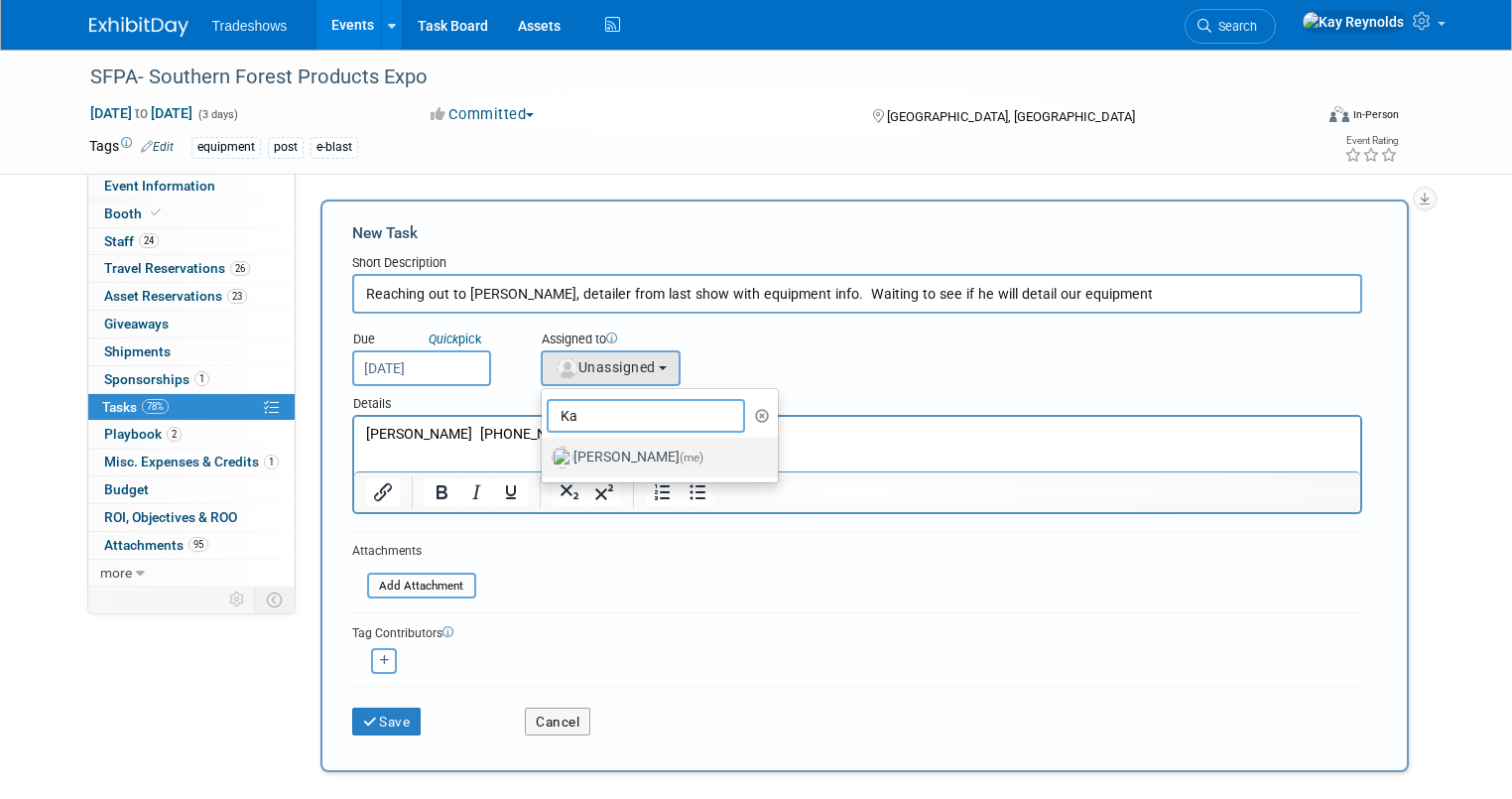 type on "Ka" 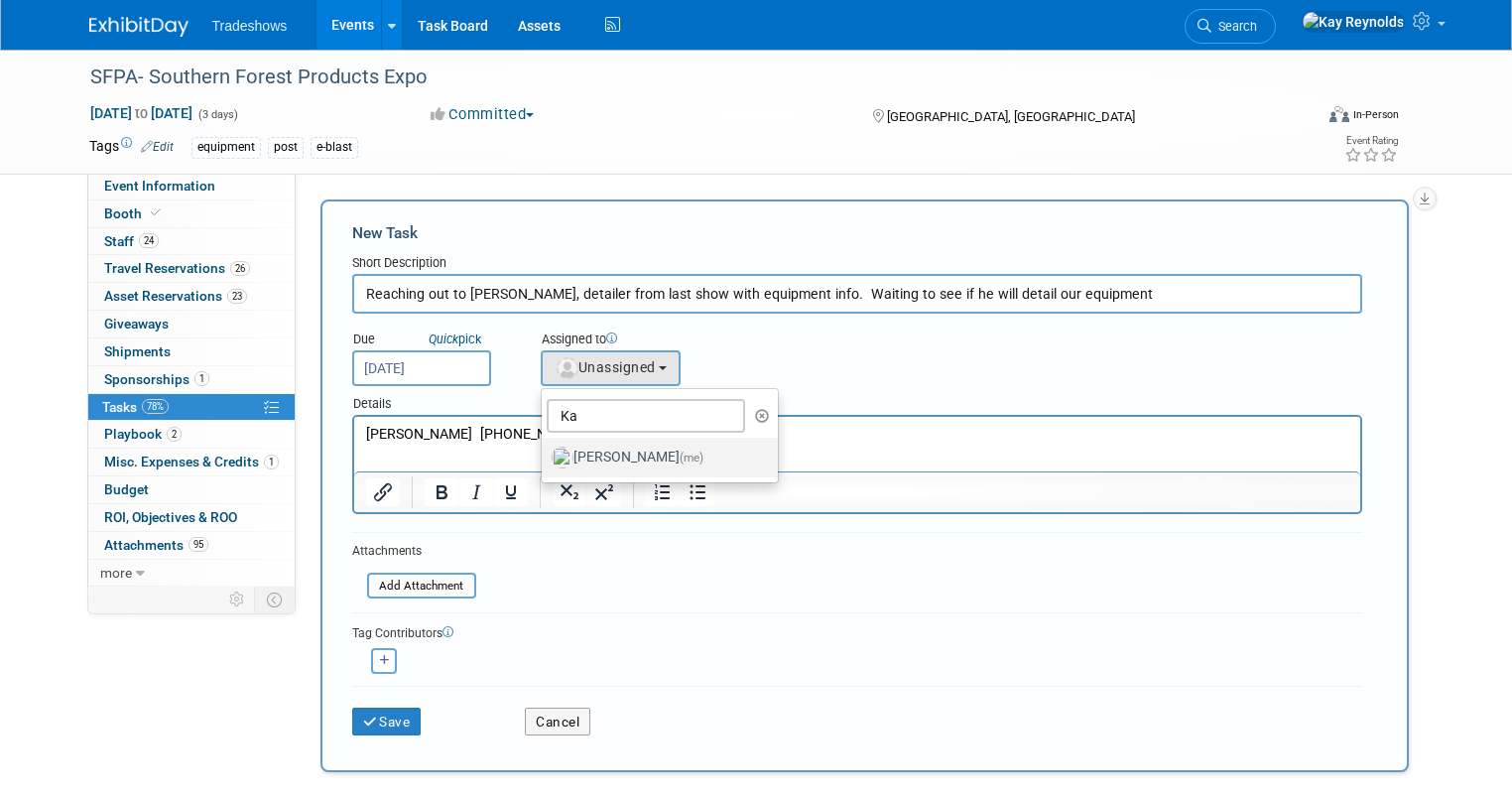 click on "[PERSON_NAME]
(me)" at bounding box center (655, 458) 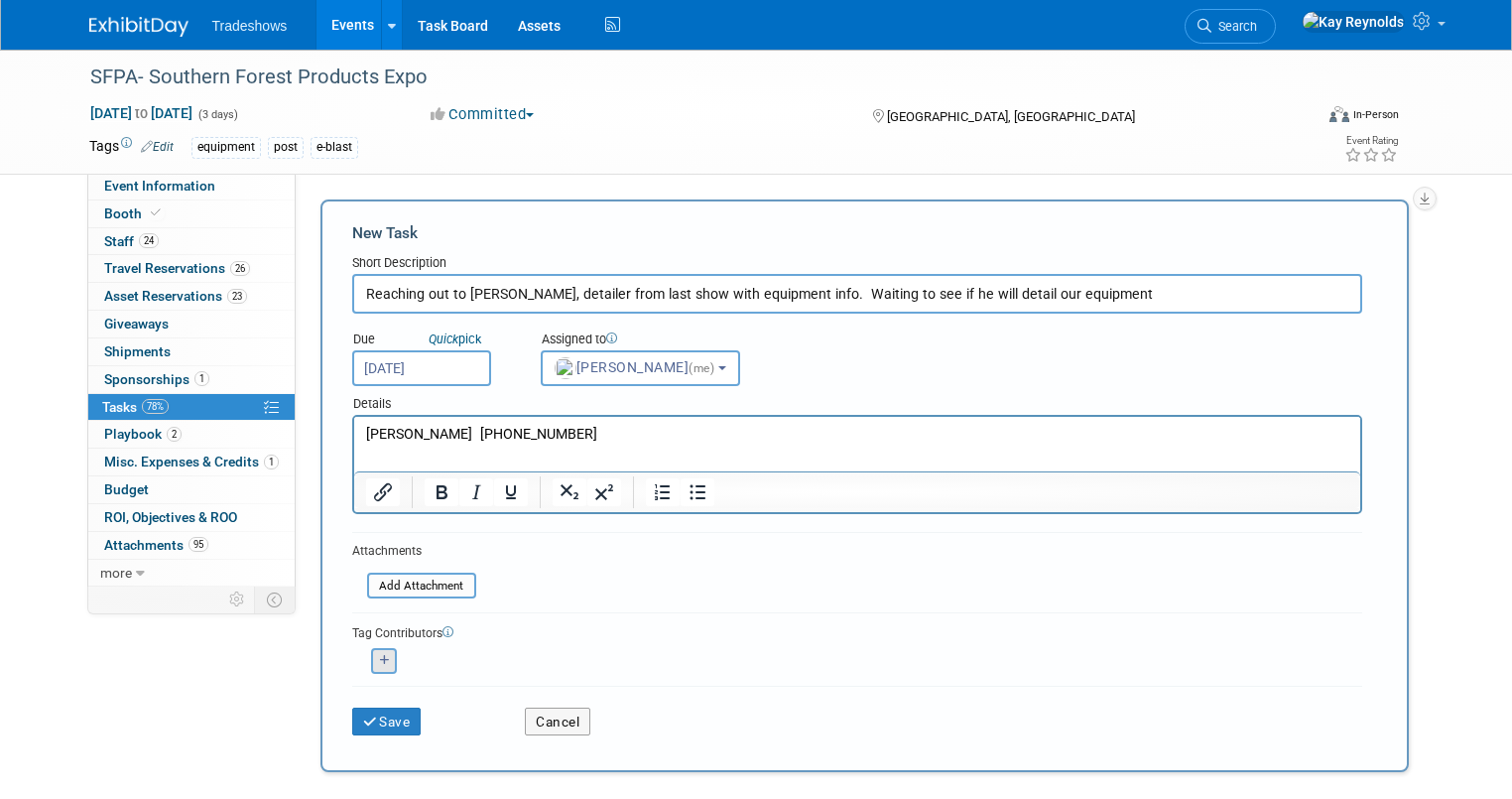 click on "<img src="https://www.exhibitday.com/Images/Unassigned-User-Icon.png" style="width: 22px; height: 22px; border-radius: 11px; margin-top: 2px; margin-bottom: 2px; margin-left: 2px;" />  -- Select User --
<img src="https://www.exhibitday.com/Images/A.jpg" style="width: 22px; height: 22px; border-radius: 11px; margin-top: 2px; margin-bottom: 2px; margin-left: 0px;" />  Alex Taylor" at bounding box center (384, 661) 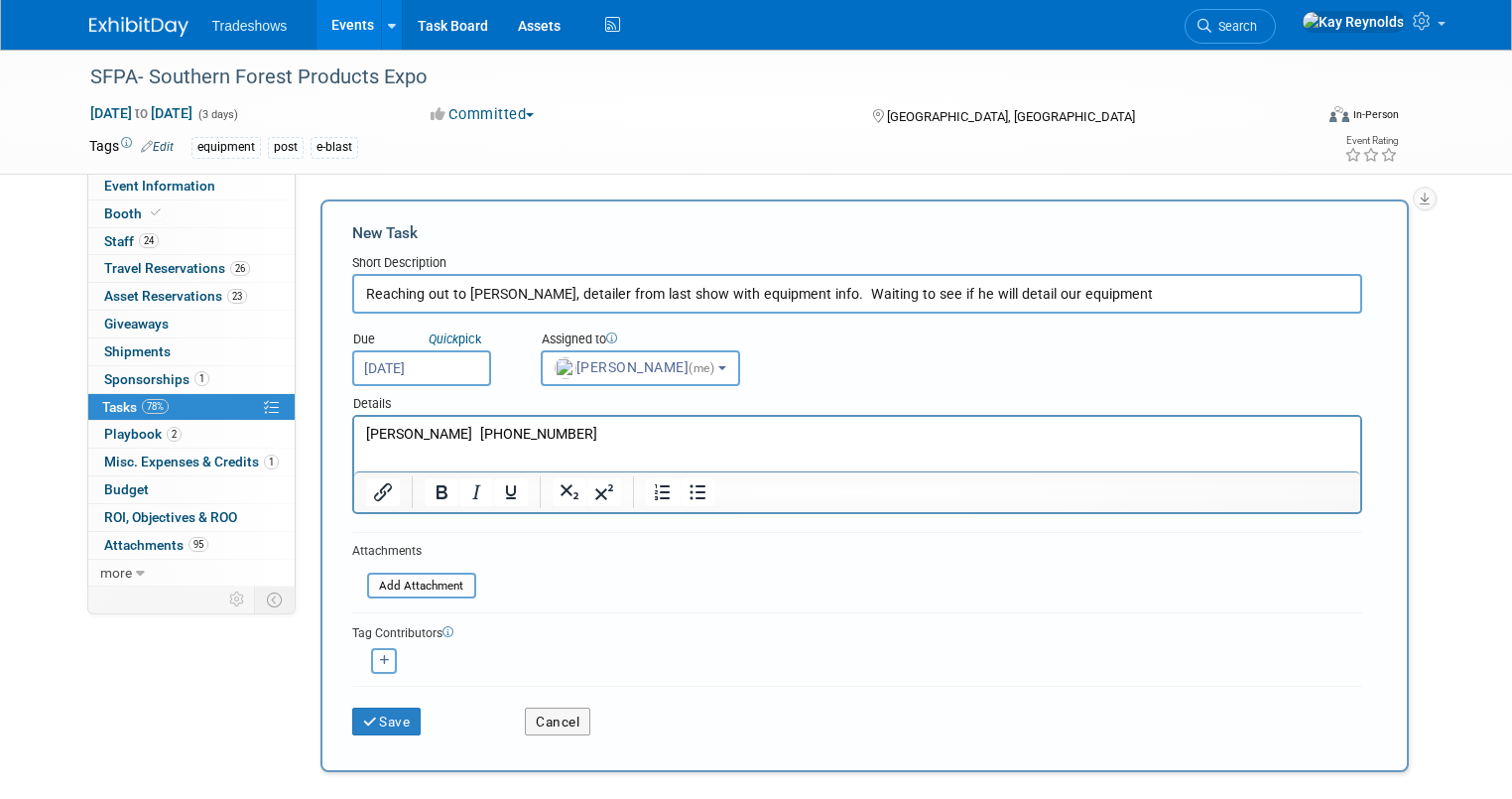 click at bounding box center (385, 660) 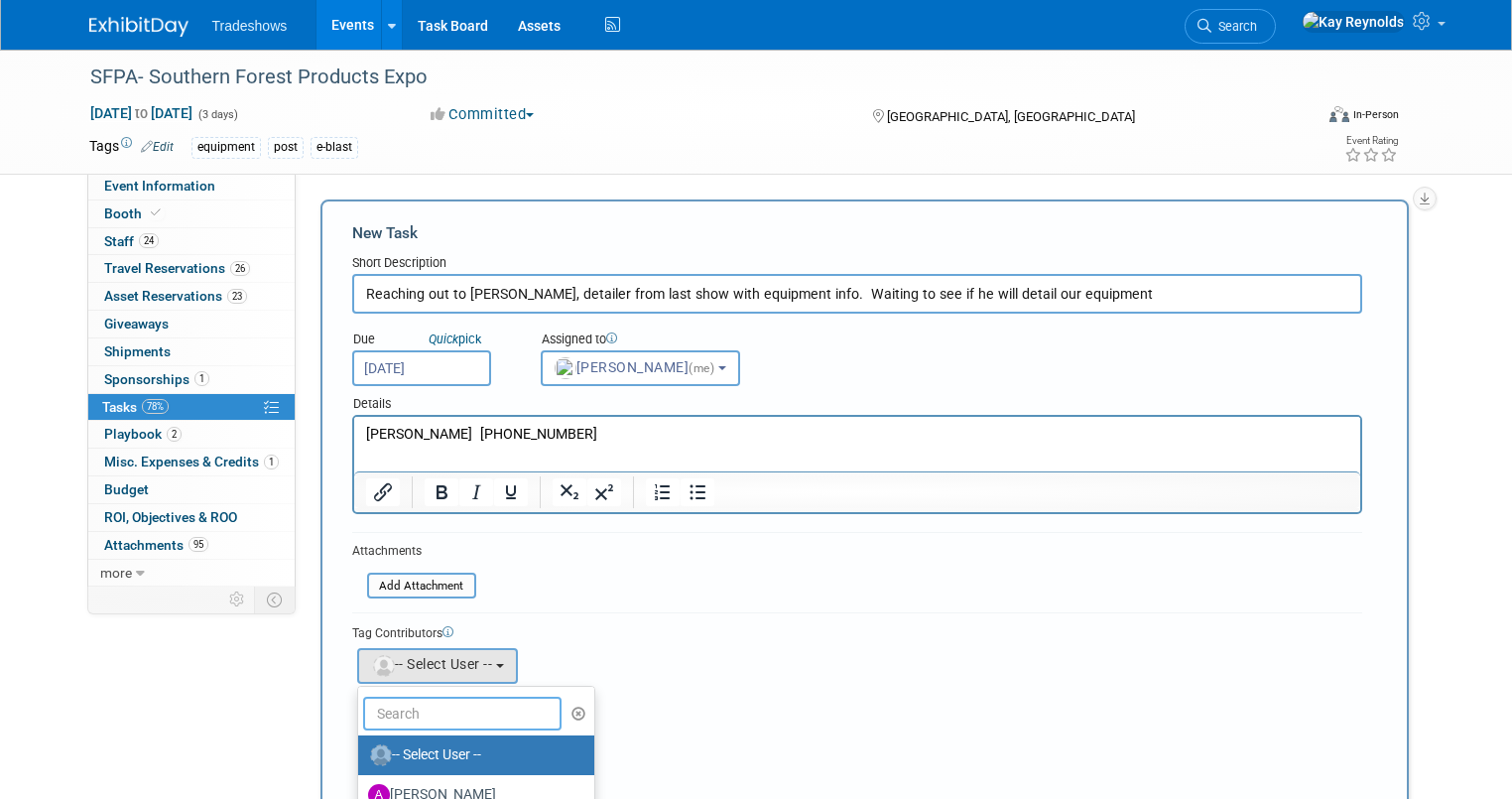 click at bounding box center (462, 714) 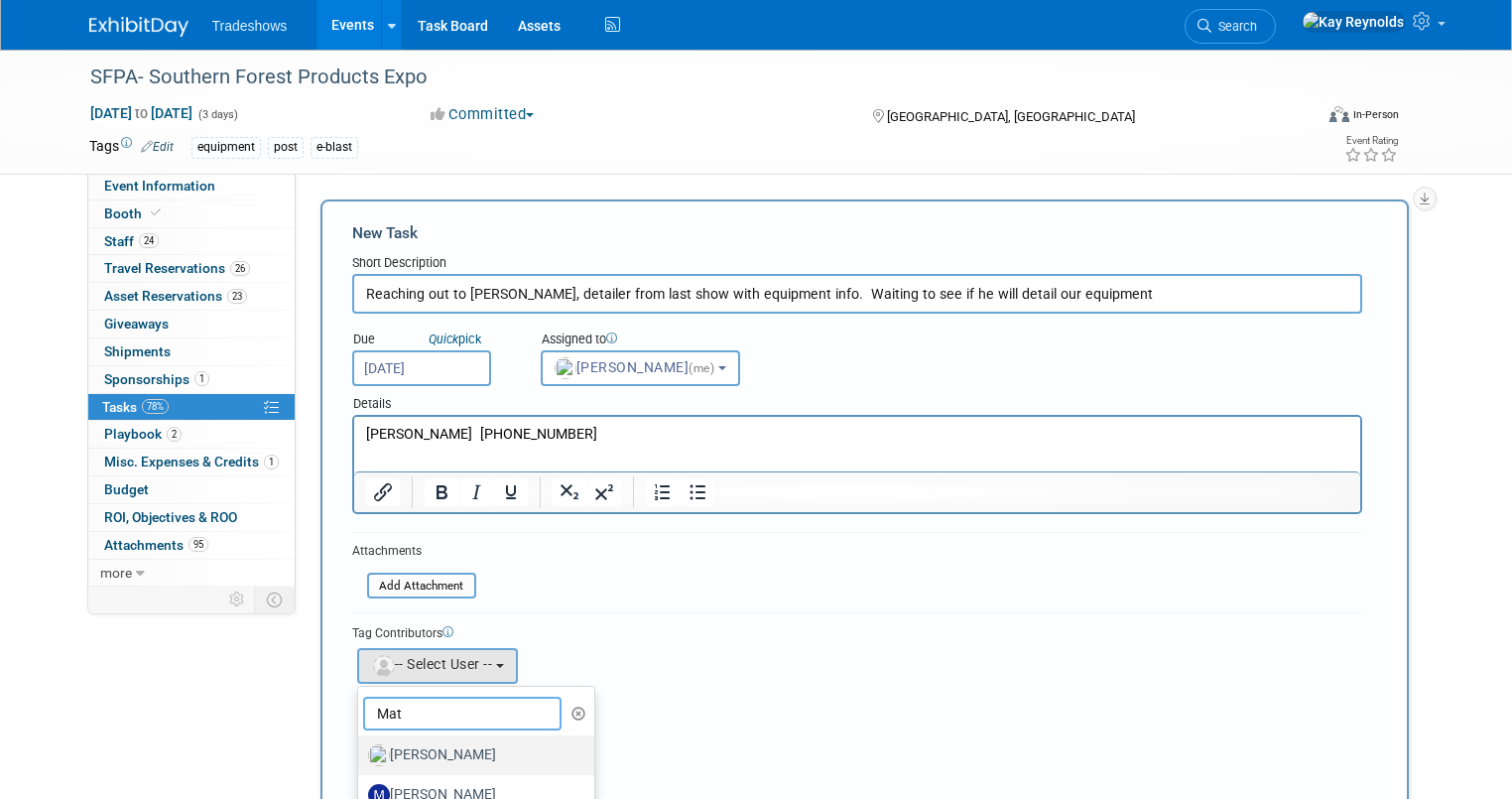 type on "Mat" 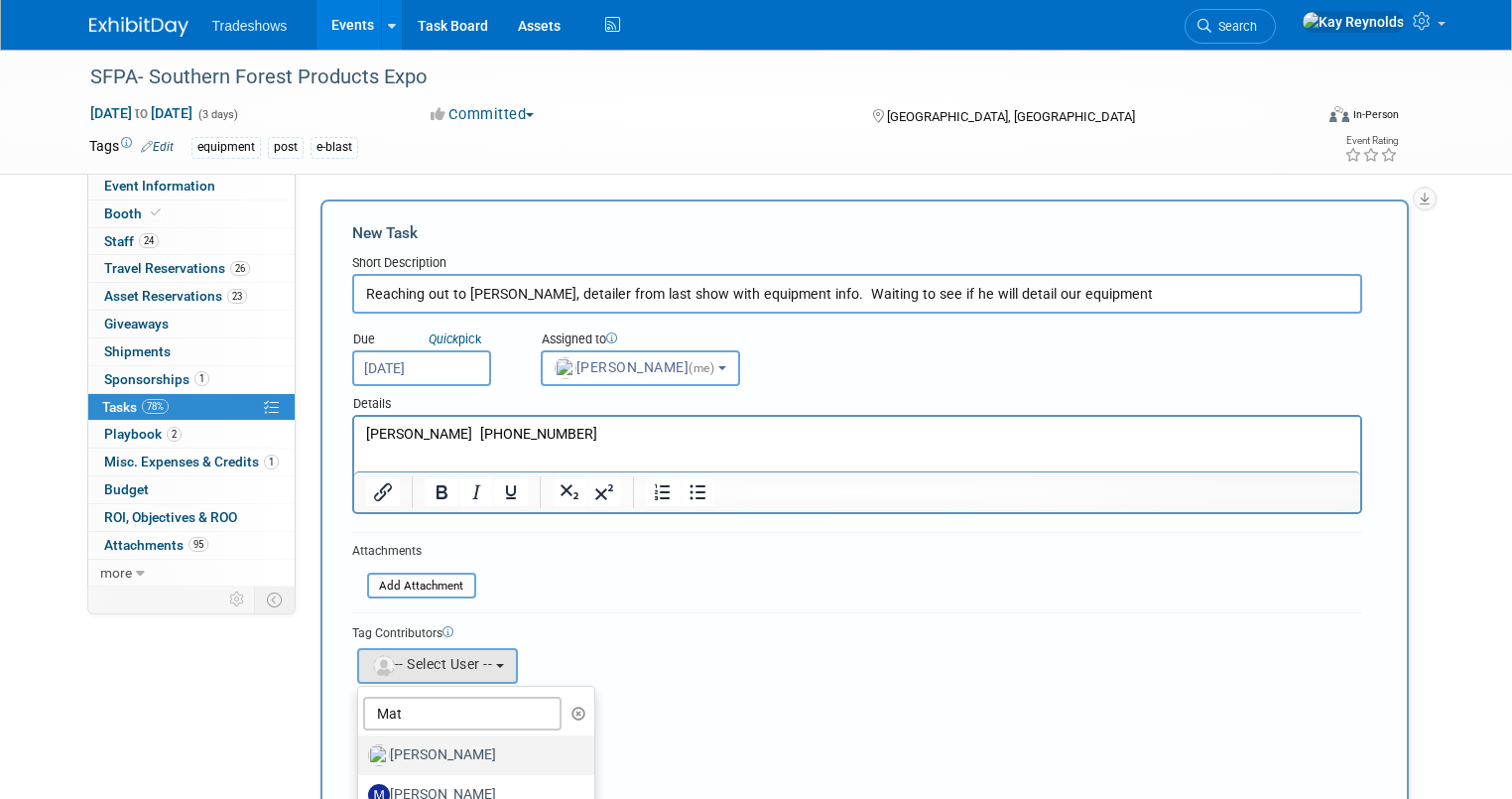 click on "[PERSON_NAME]" at bounding box center (471, 755) 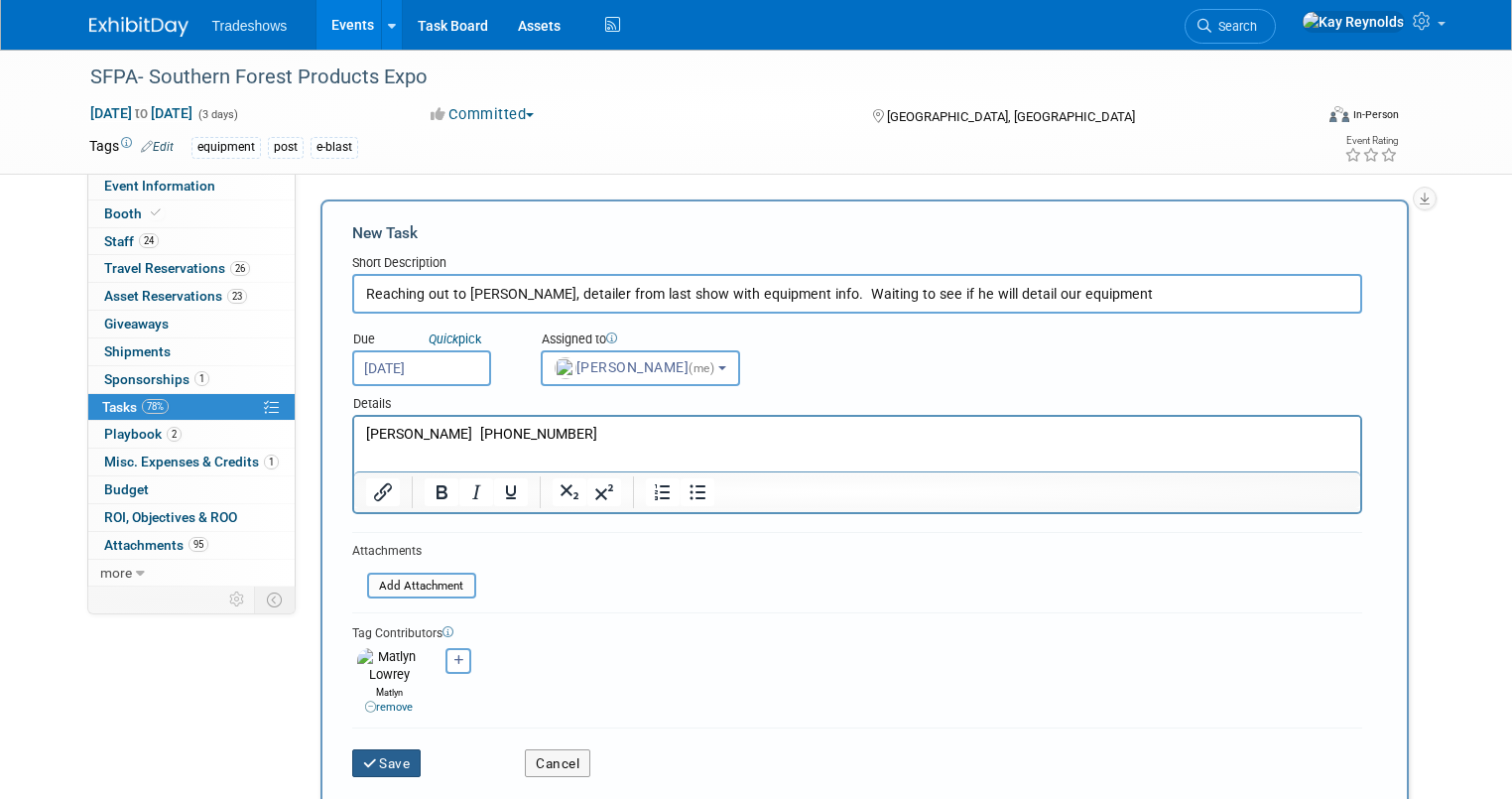 click at bounding box center [371, 764] 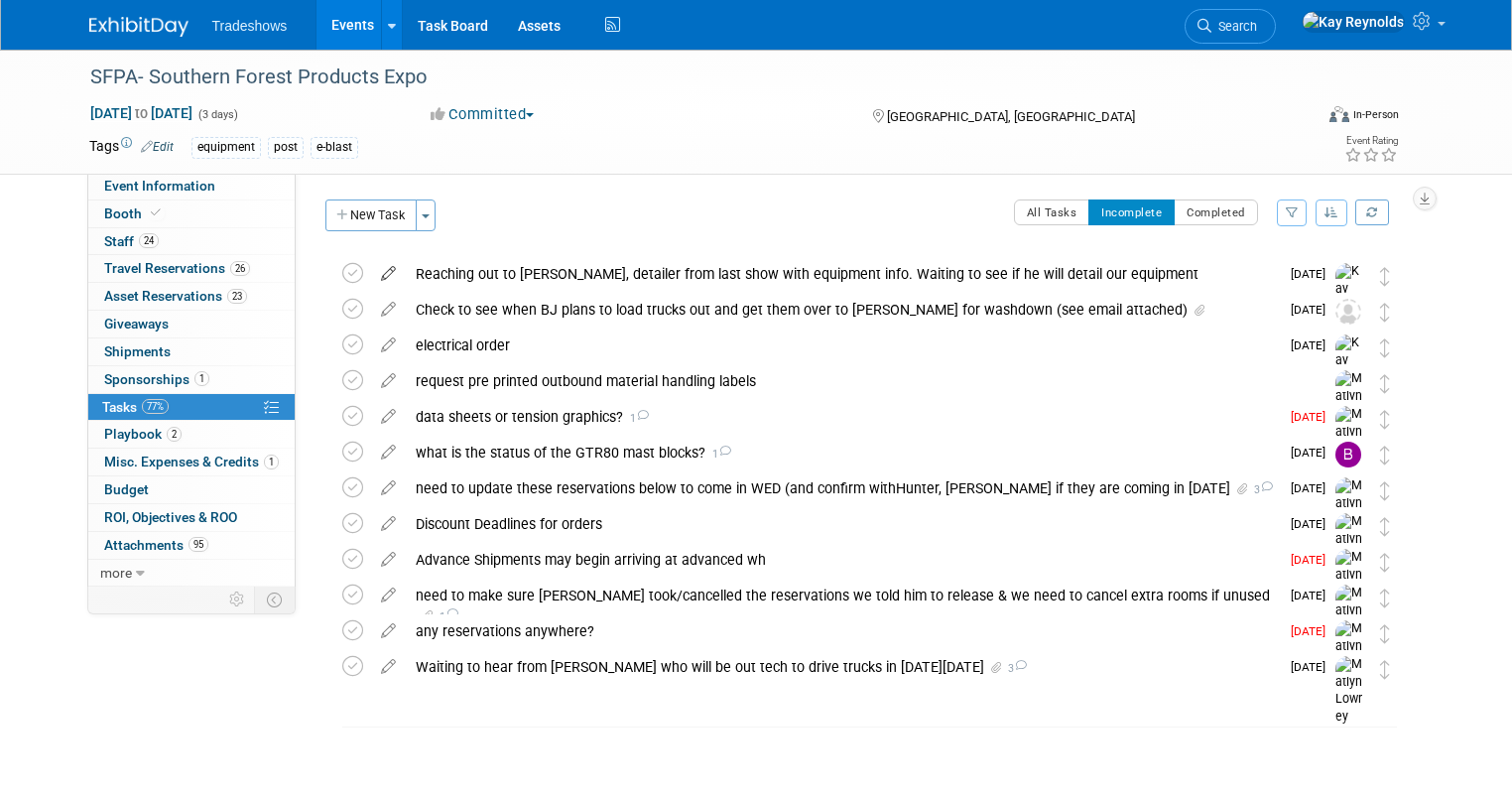 click at bounding box center [388, 269] 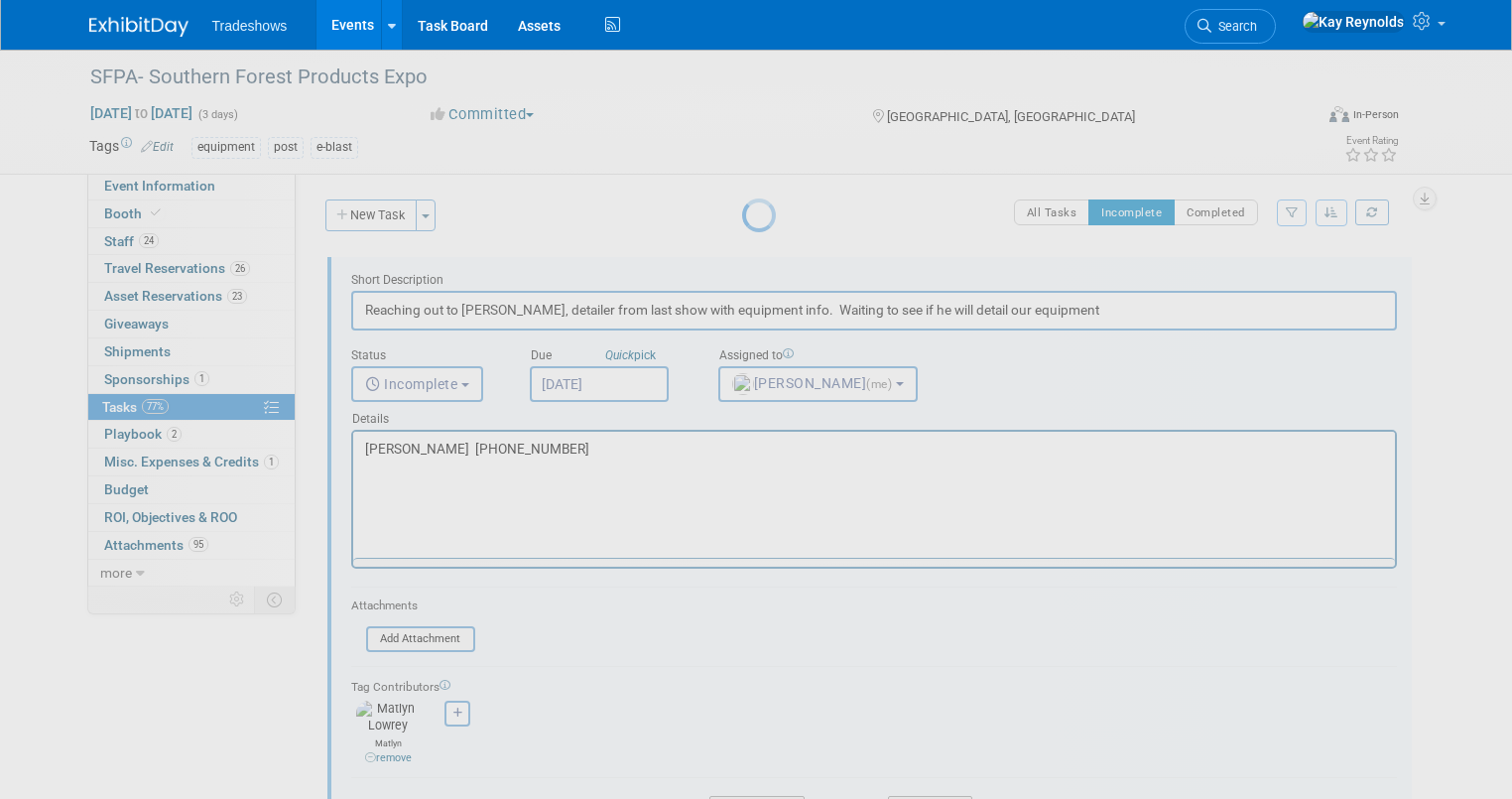 scroll, scrollTop: 0, scrollLeft: 0, axis: both 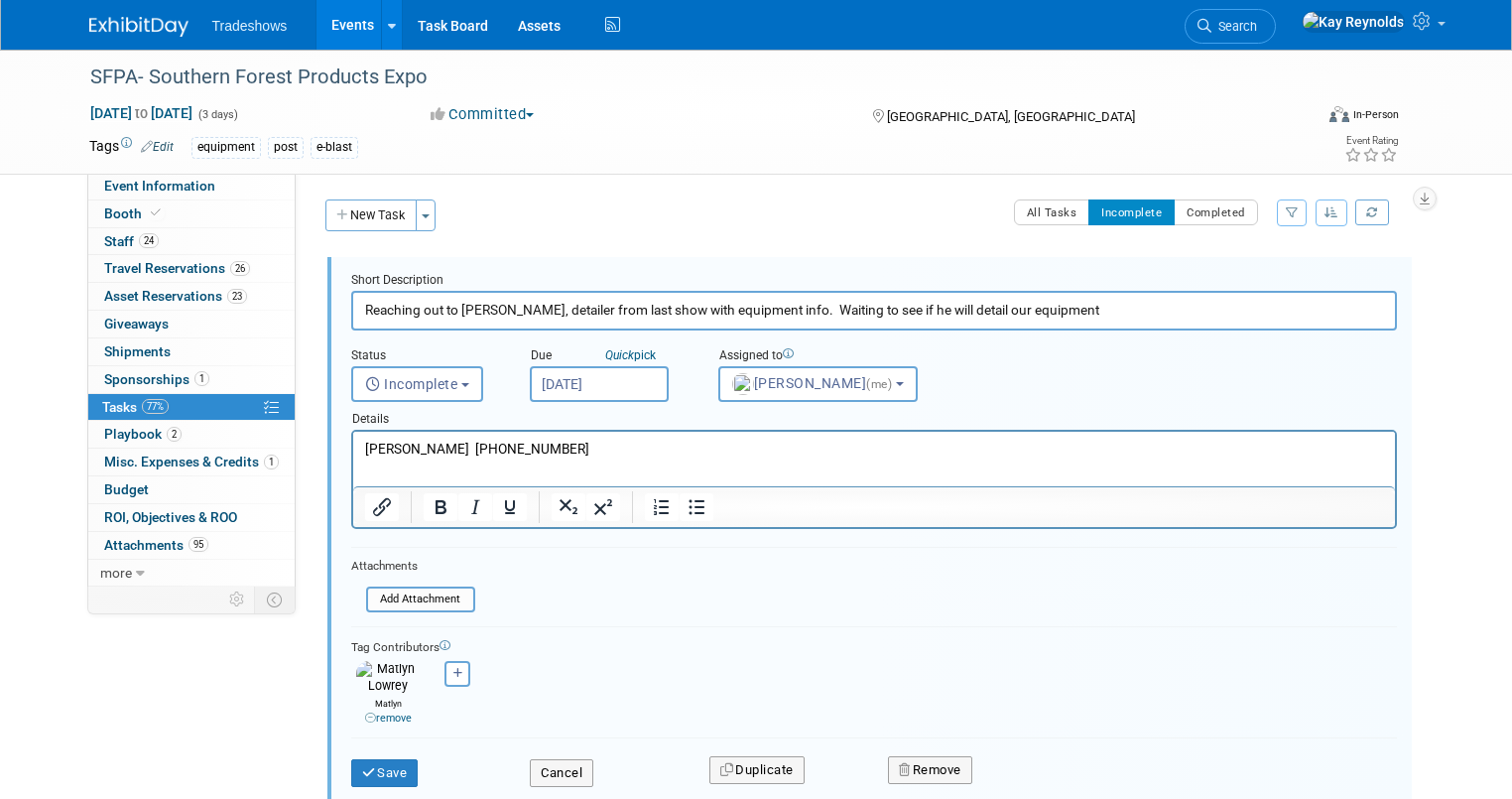 click on "[PERSON_NAME]  [PHONE_NUMBER]" at bounding box center (873, 445) 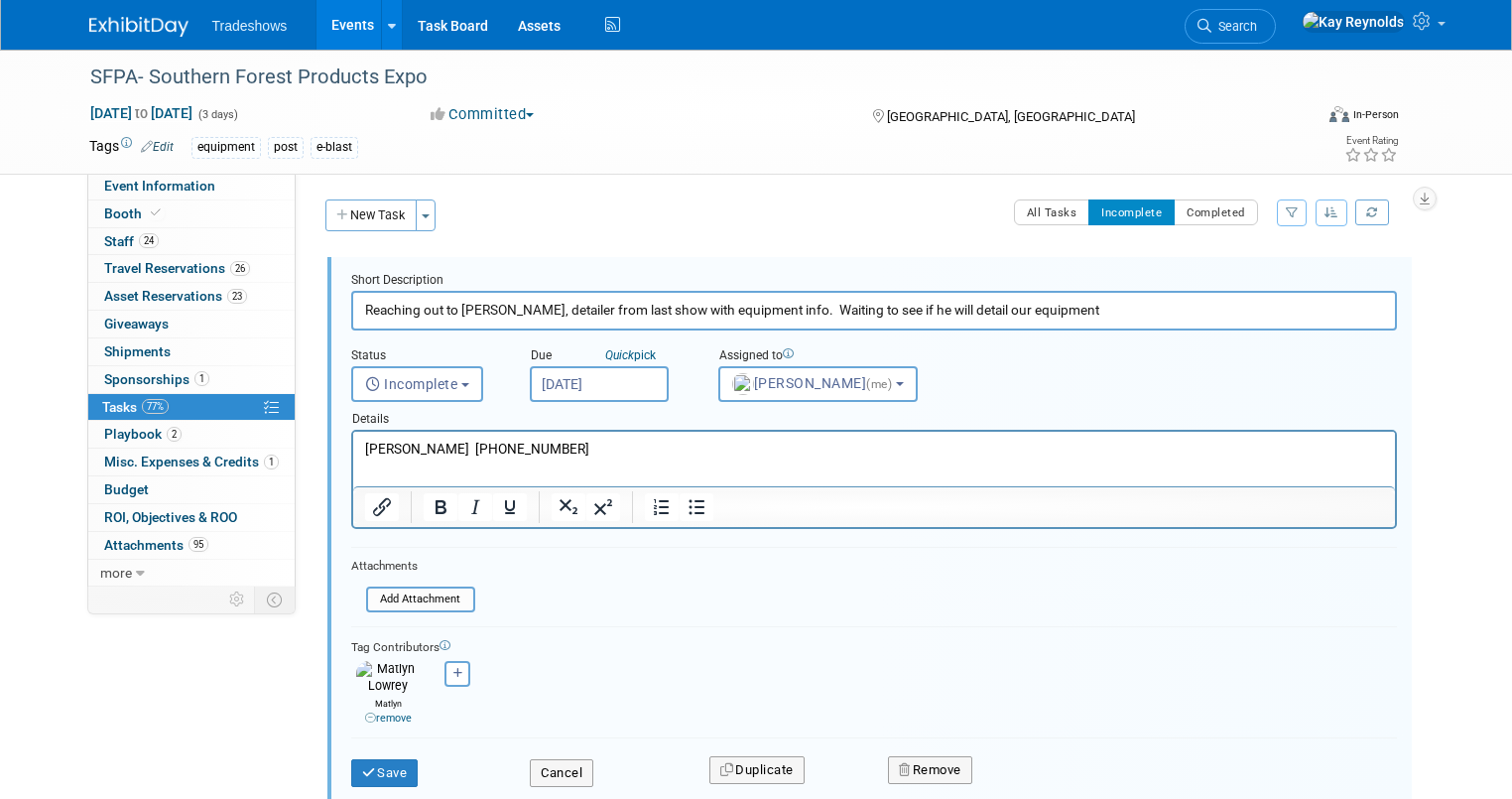 paste 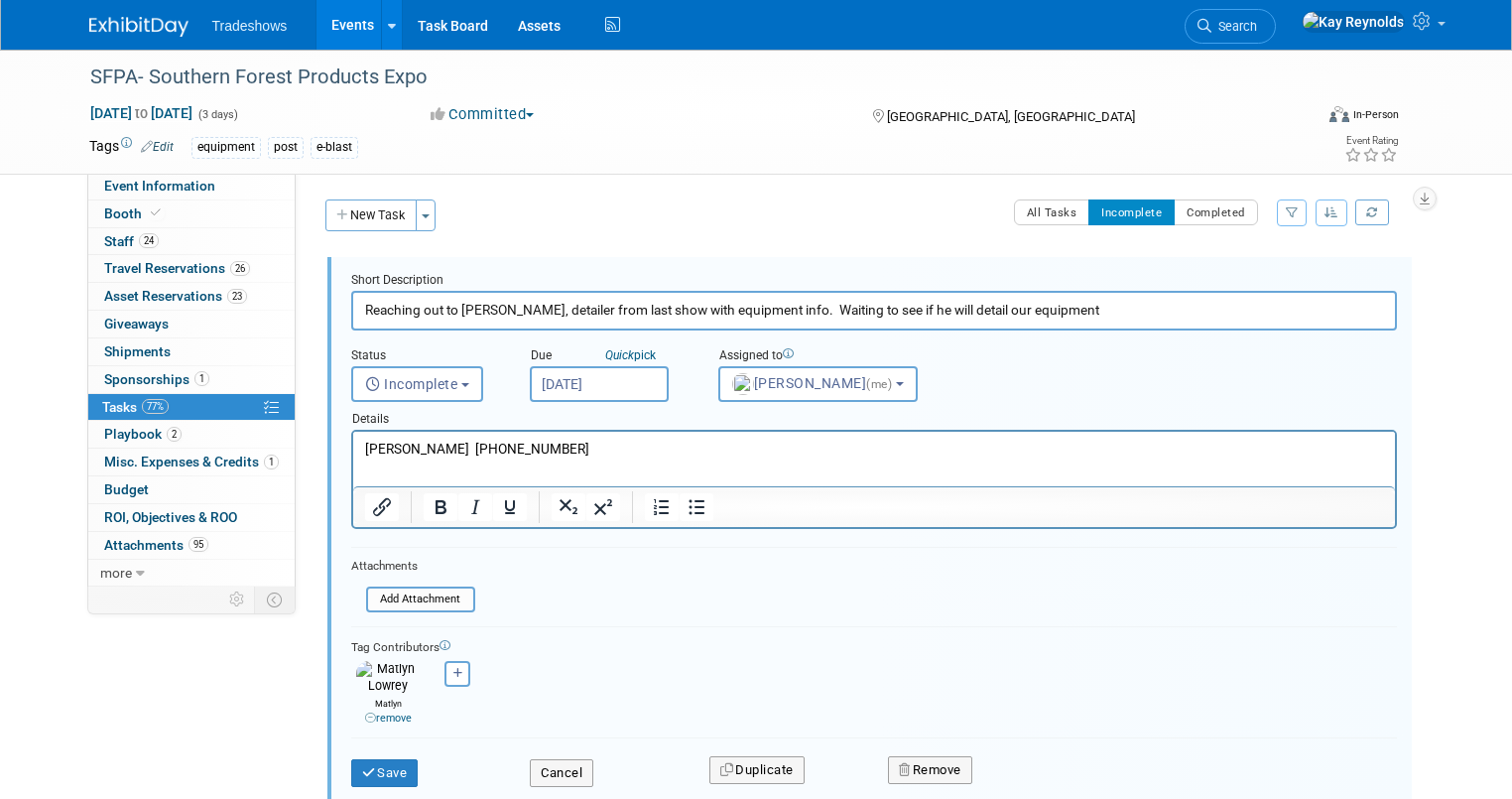 type 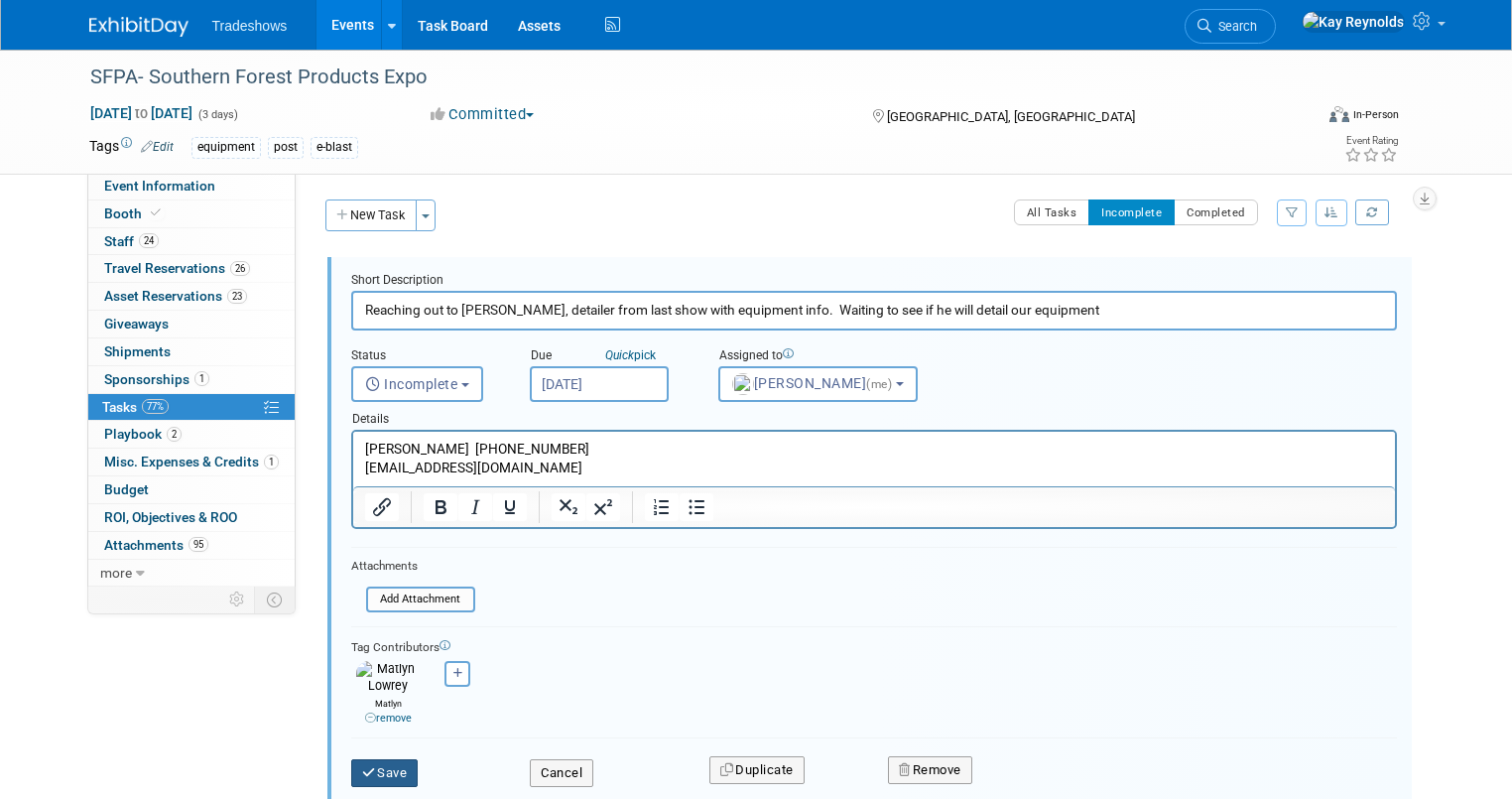 click on "Save" at bounding box center (385, 773) 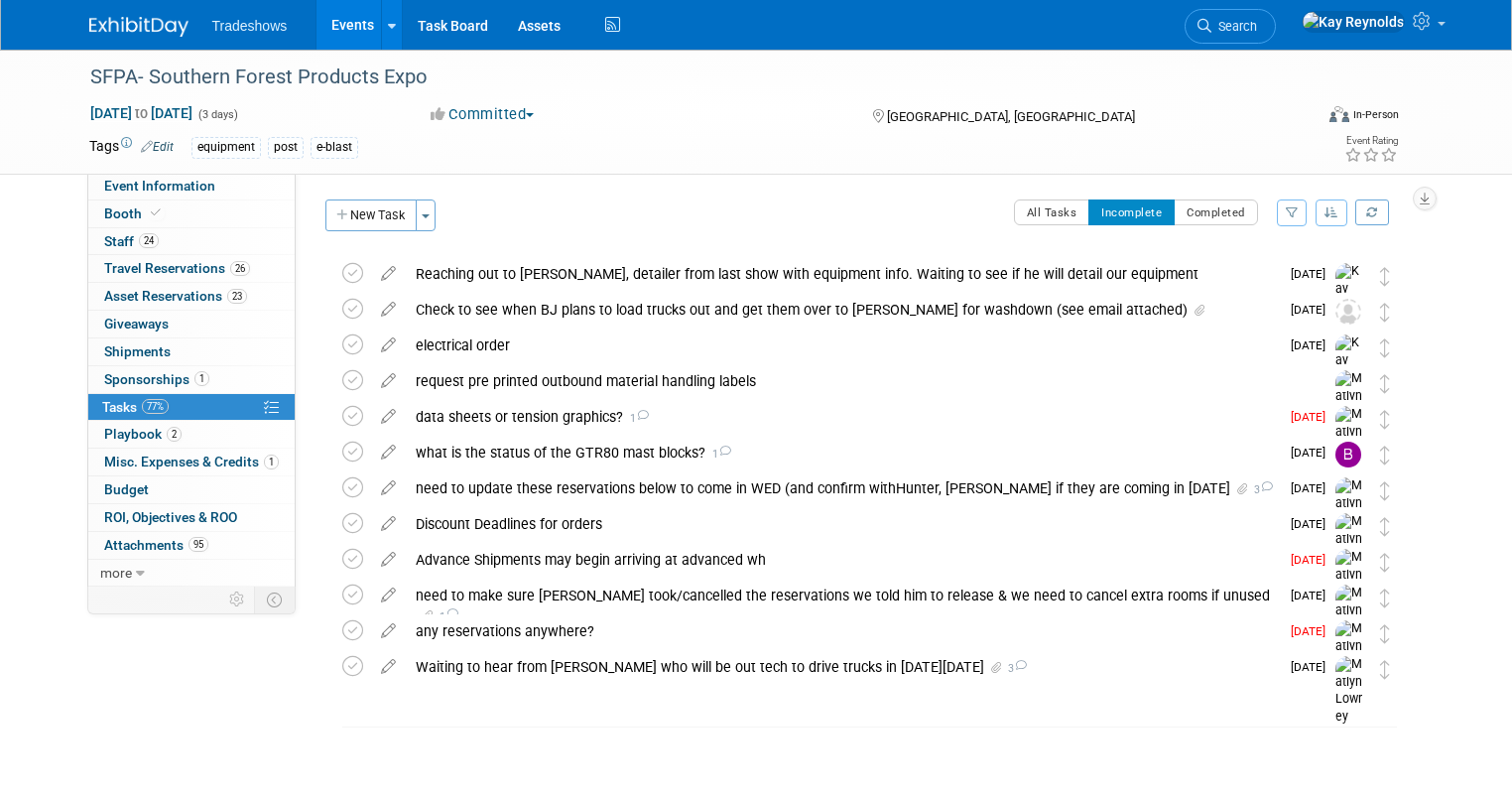 click on "Event Information
Event Info
Booth
Booth
24
Staff 24
Staff
26
Travel Reservations 26
Travel Reservations
23
Asset Reservations 23
Asset Reservations
0
Giveaways 0
Giveaways
0
Shipments 0
Shipments
1
Sponsorships 1
Sponsorships
77%
Tasks 77%
Tasks
2
Playbook 2
Playbook
1
Misc. Expenses & Credits 1
Misc. Expenses & Credits
Budget
Budget
0
ROI, Objectives & ROO 0
ROI, Objectives & ROO
95
Attachments 95
Attachments
more
more...
Event Binder (.pdf export)
Event Binder (.pdf export)
Copy/Duplicate Event
Copy/Duplicate Event
Event Settings
Event Settings
Logs
Logs
Delete Event
Delete Event
Equipment Information:
Trucks/Equipment/ display piece going to be on display IN booth:
Edit
I" at bounding box center (756, 408) 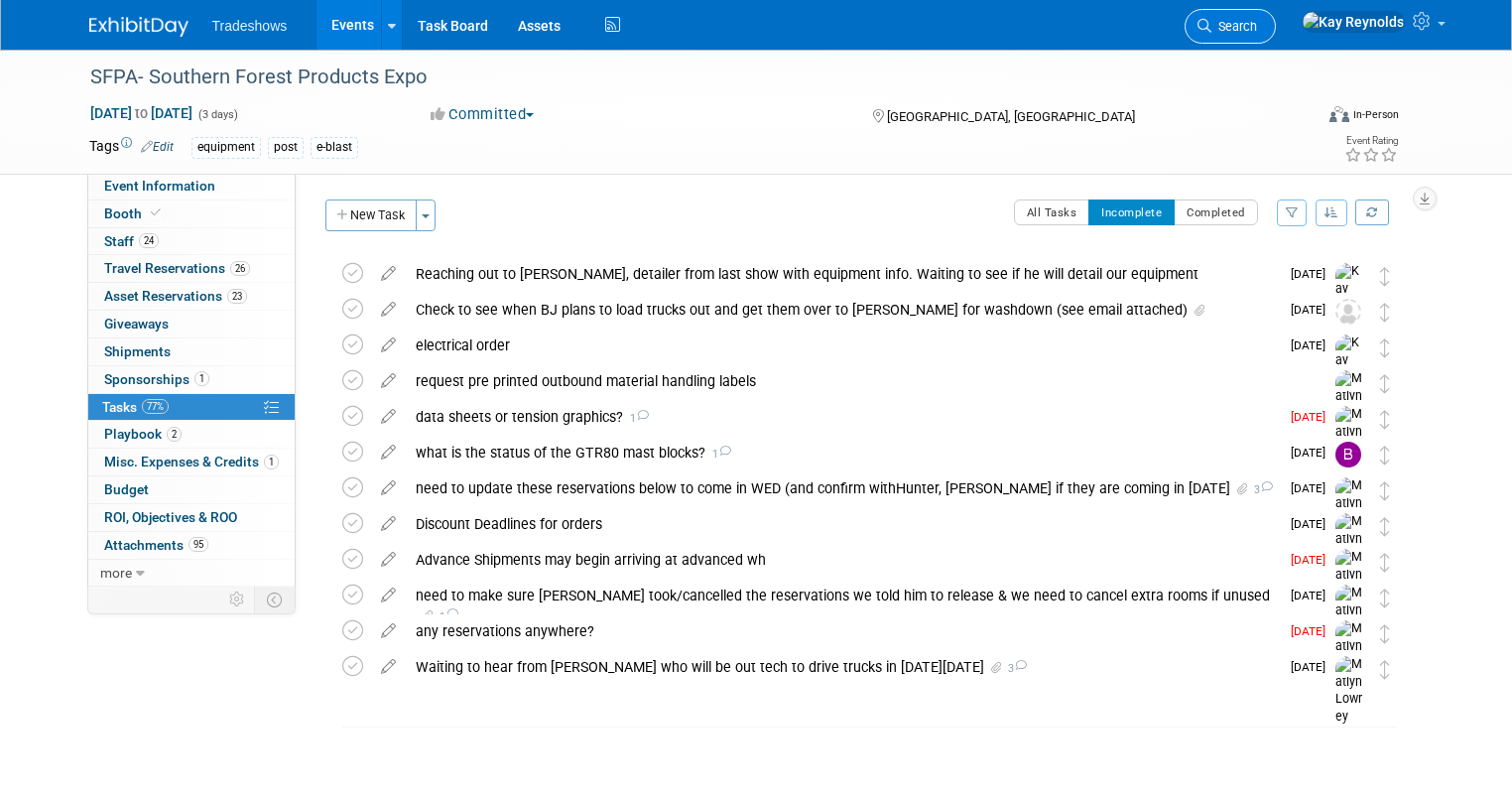 click at bounding box center [1204, 26] 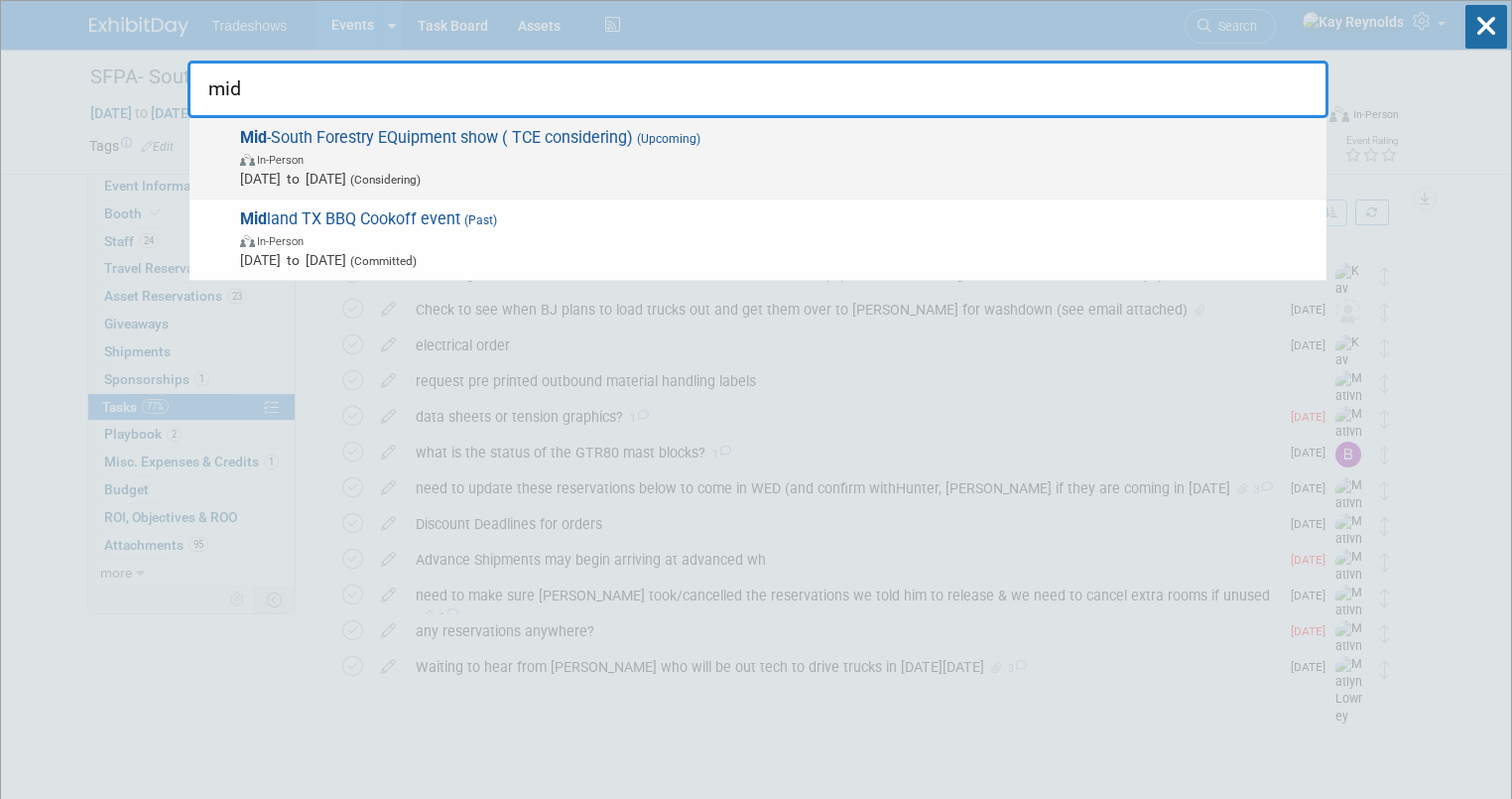 type on "mid" 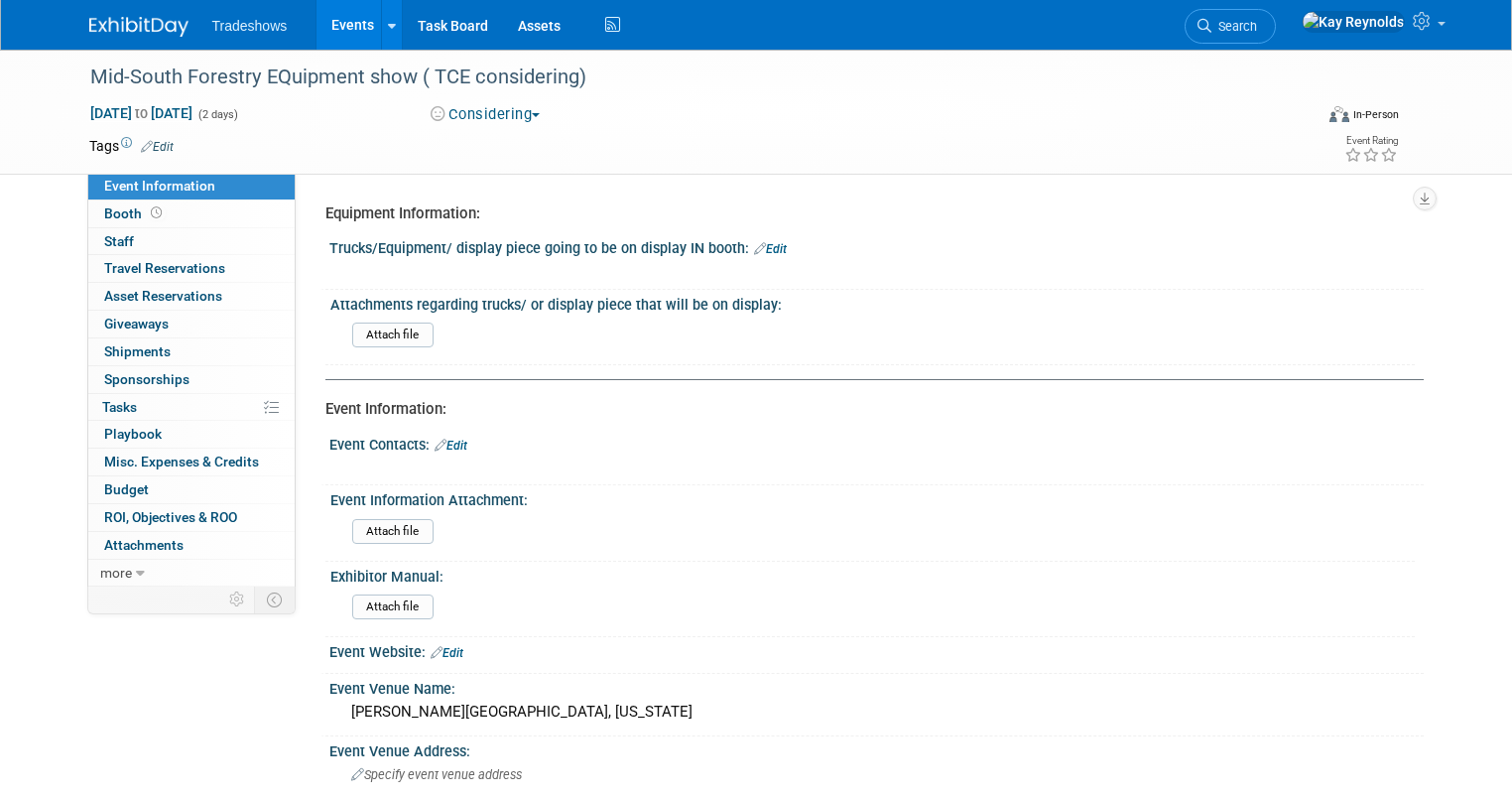 scroll, scrollTop: 0, scrollLeft: 0, axis: both 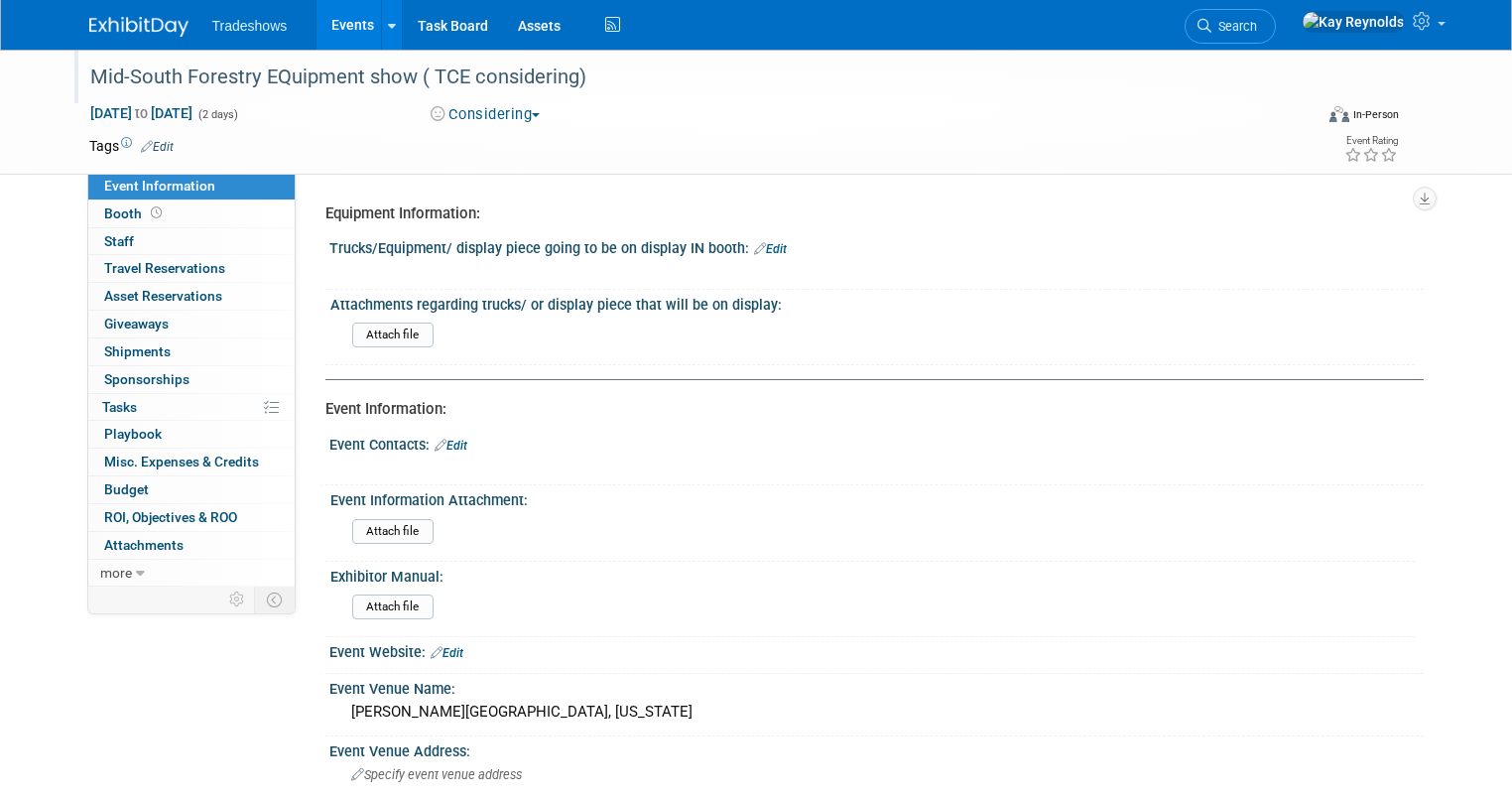 click on "Mid-South Forestry EQuipment show ( TCE considering)" at bounding box center [686, 77] 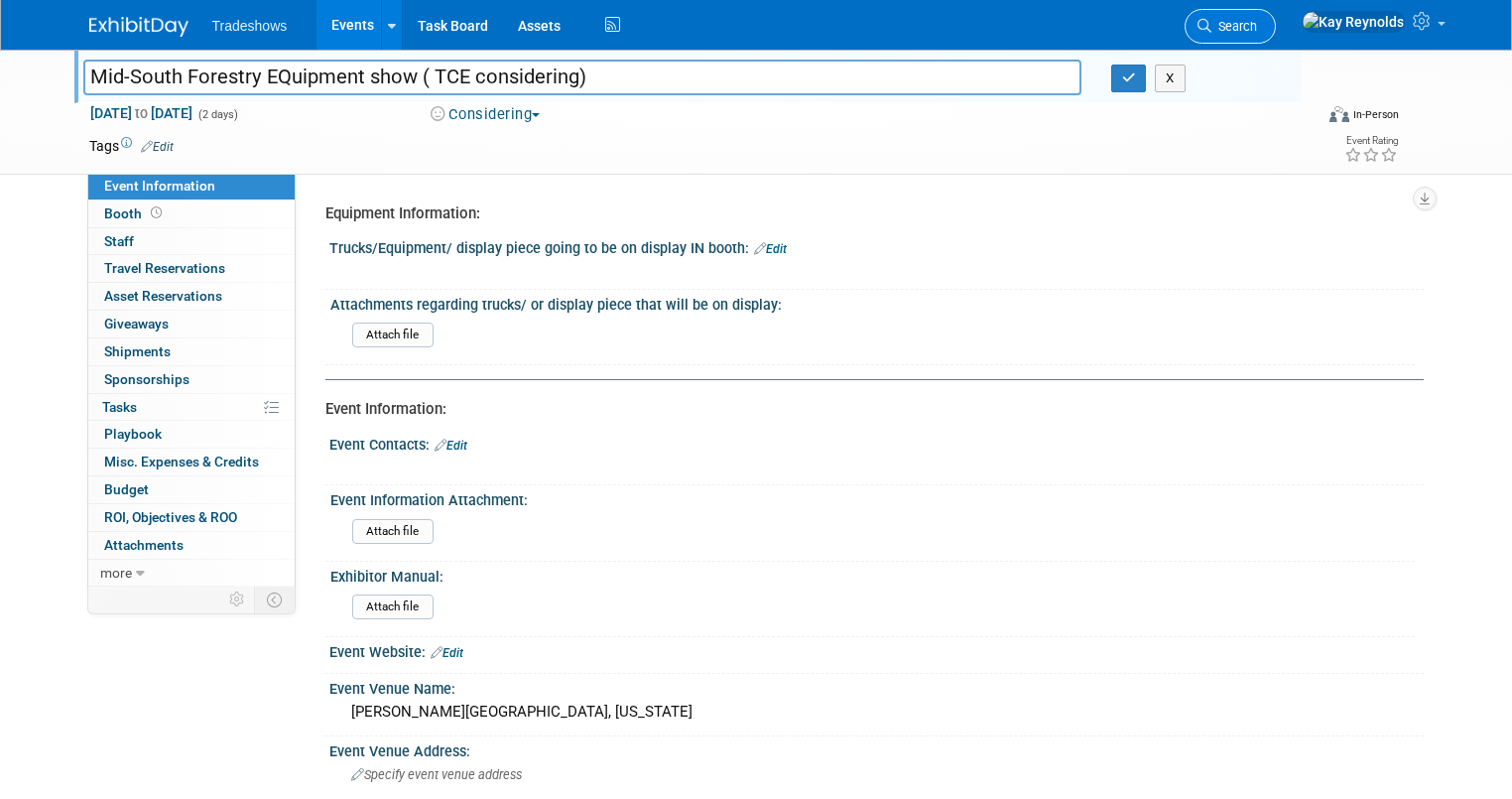 click on "Search" at bounding box center [1234, 26] 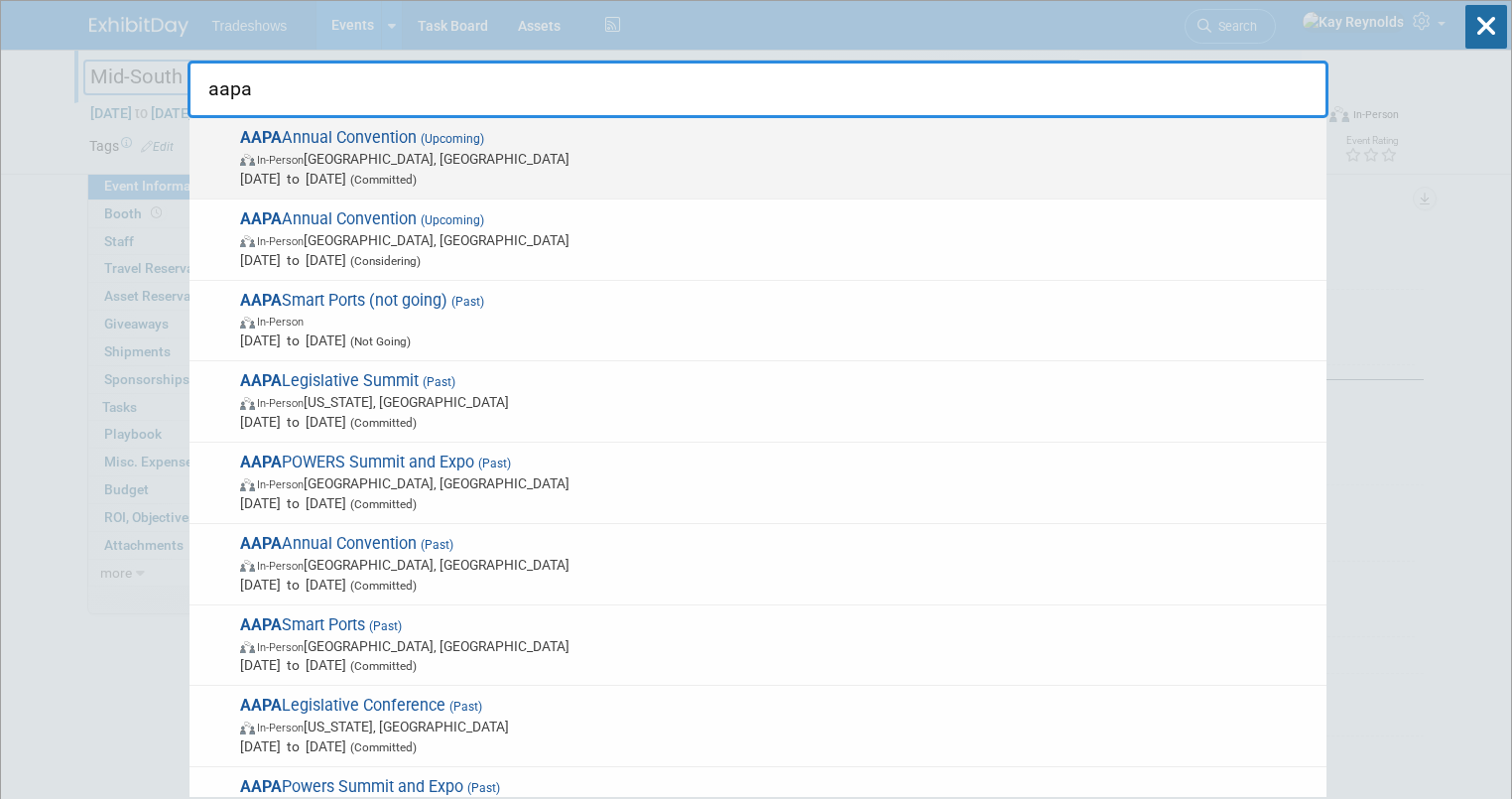 type on "aapa" 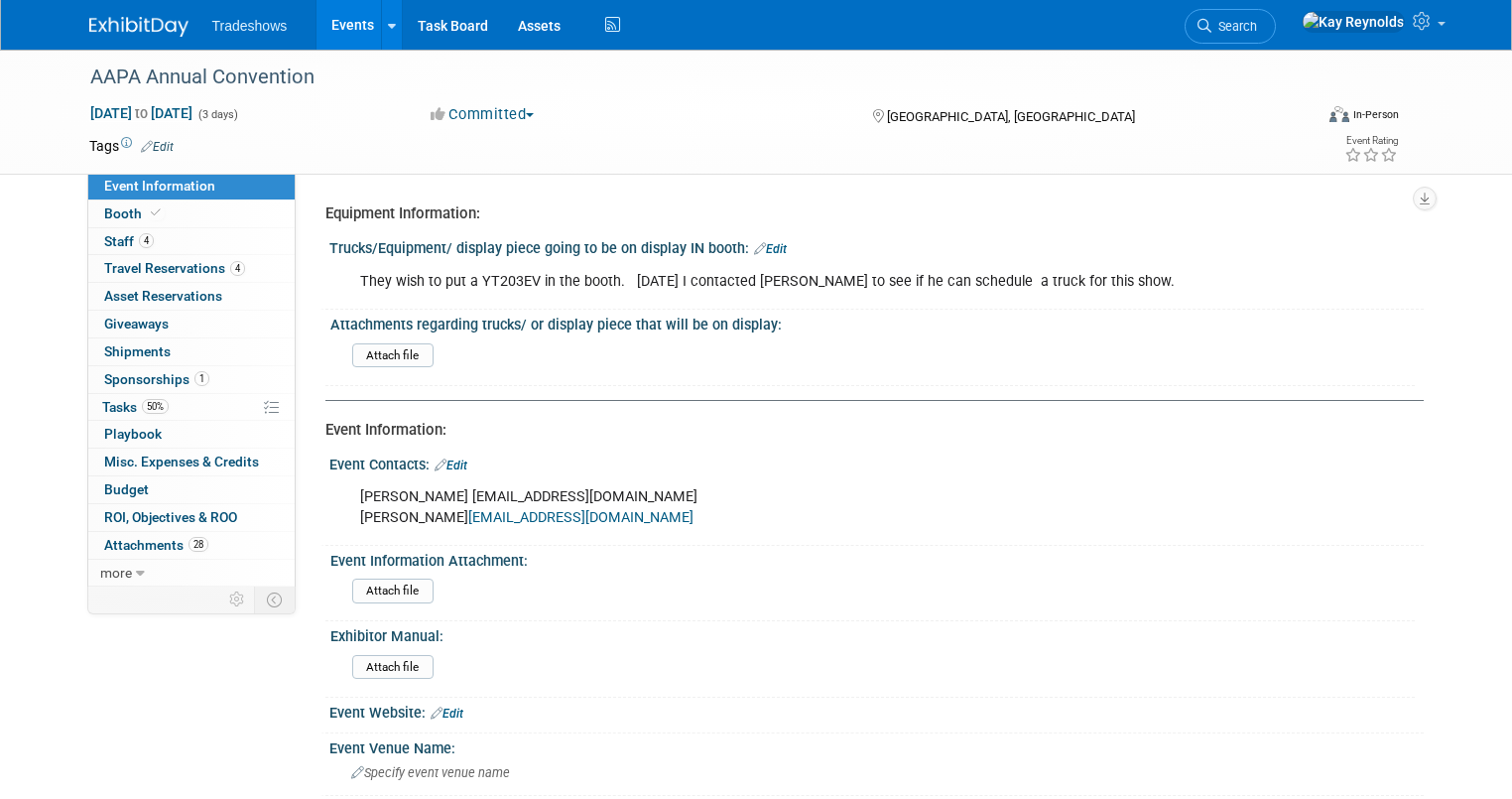 scroll, scrollTop: 0, scrollLeft: 0, axis: both 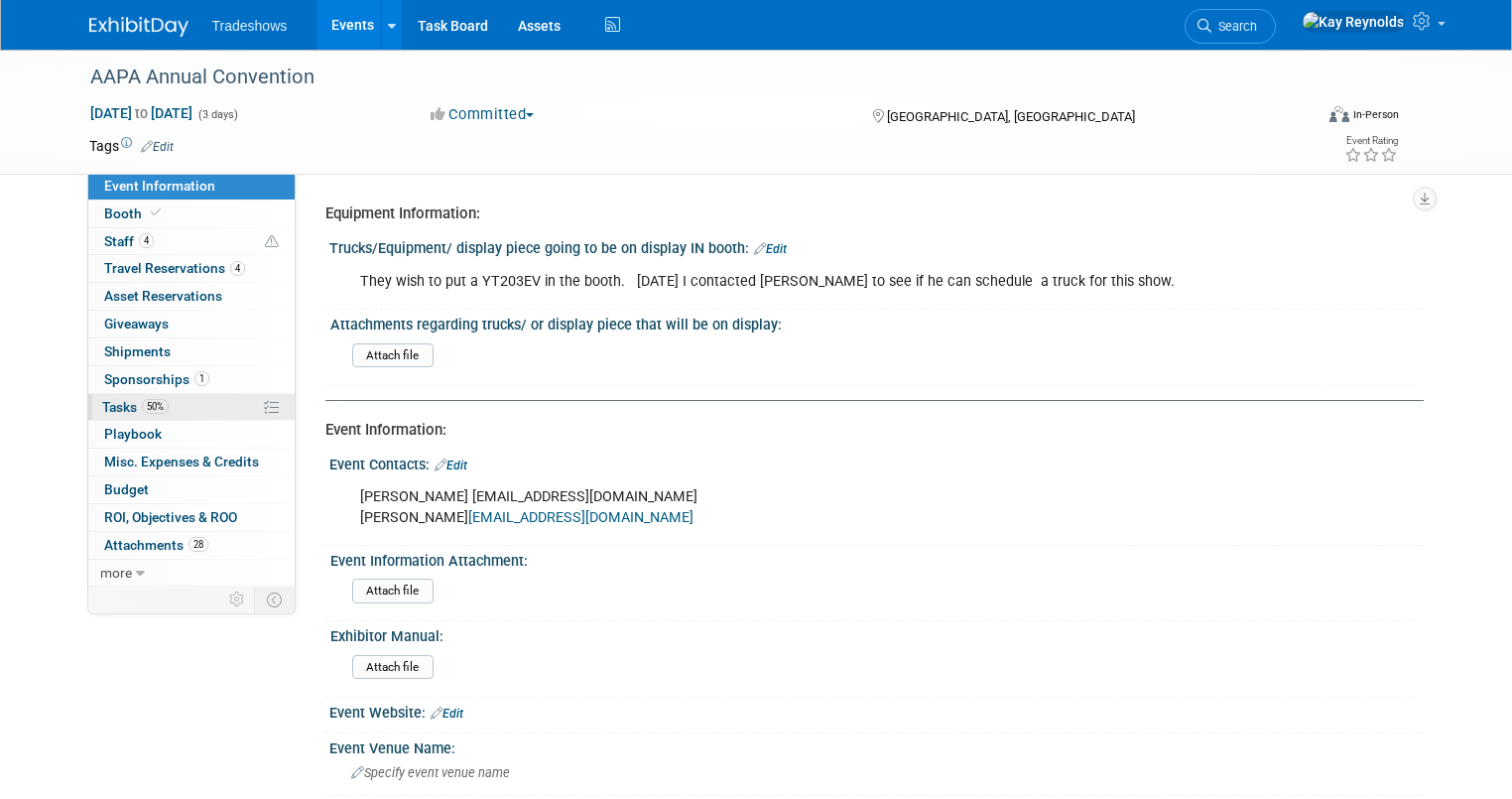 click on "50%
Tasks 50%" at bounding box center (191, 407) 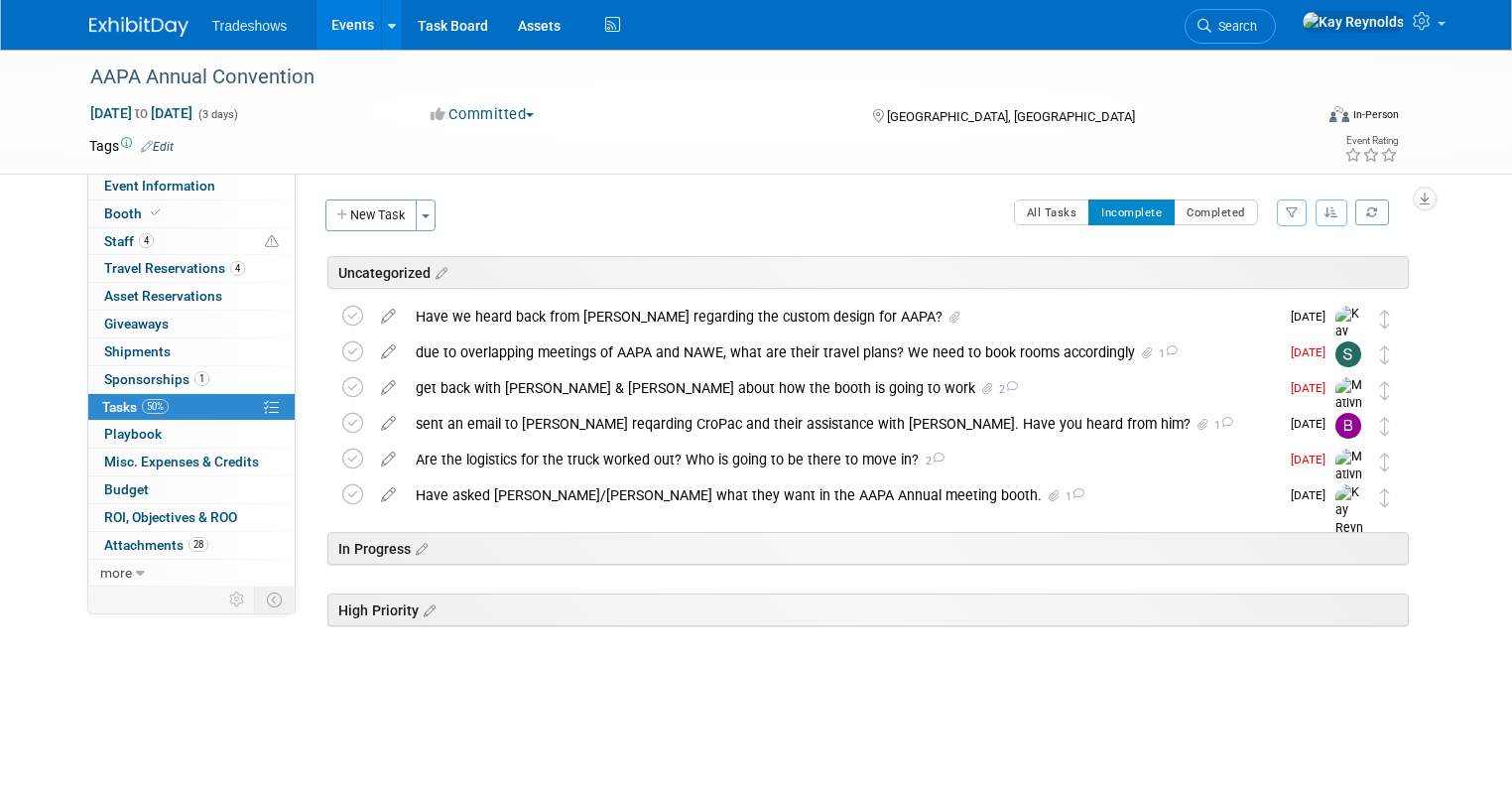 click on "Search" at bounding box center [1230, 26] 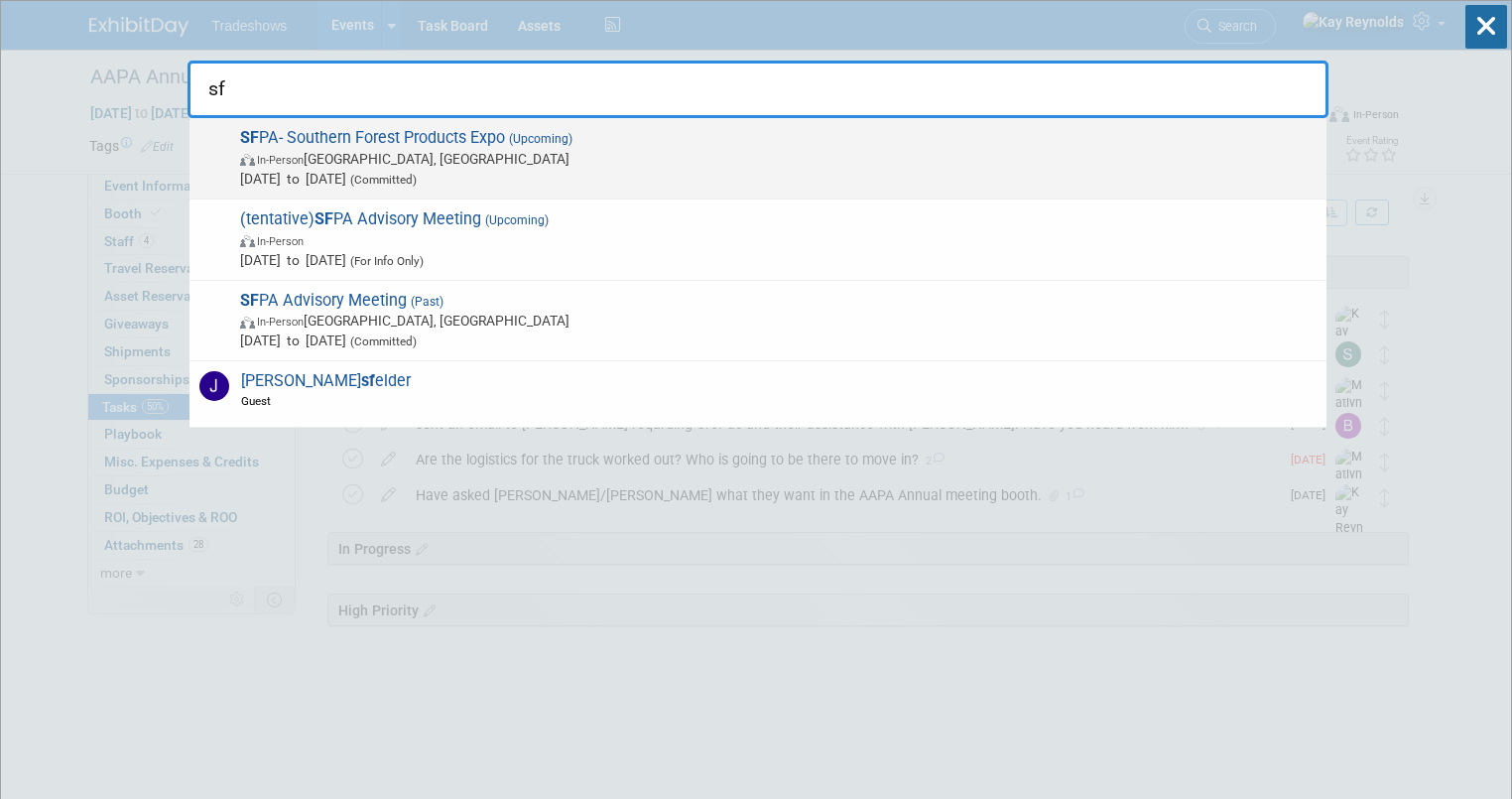 type on "sf" 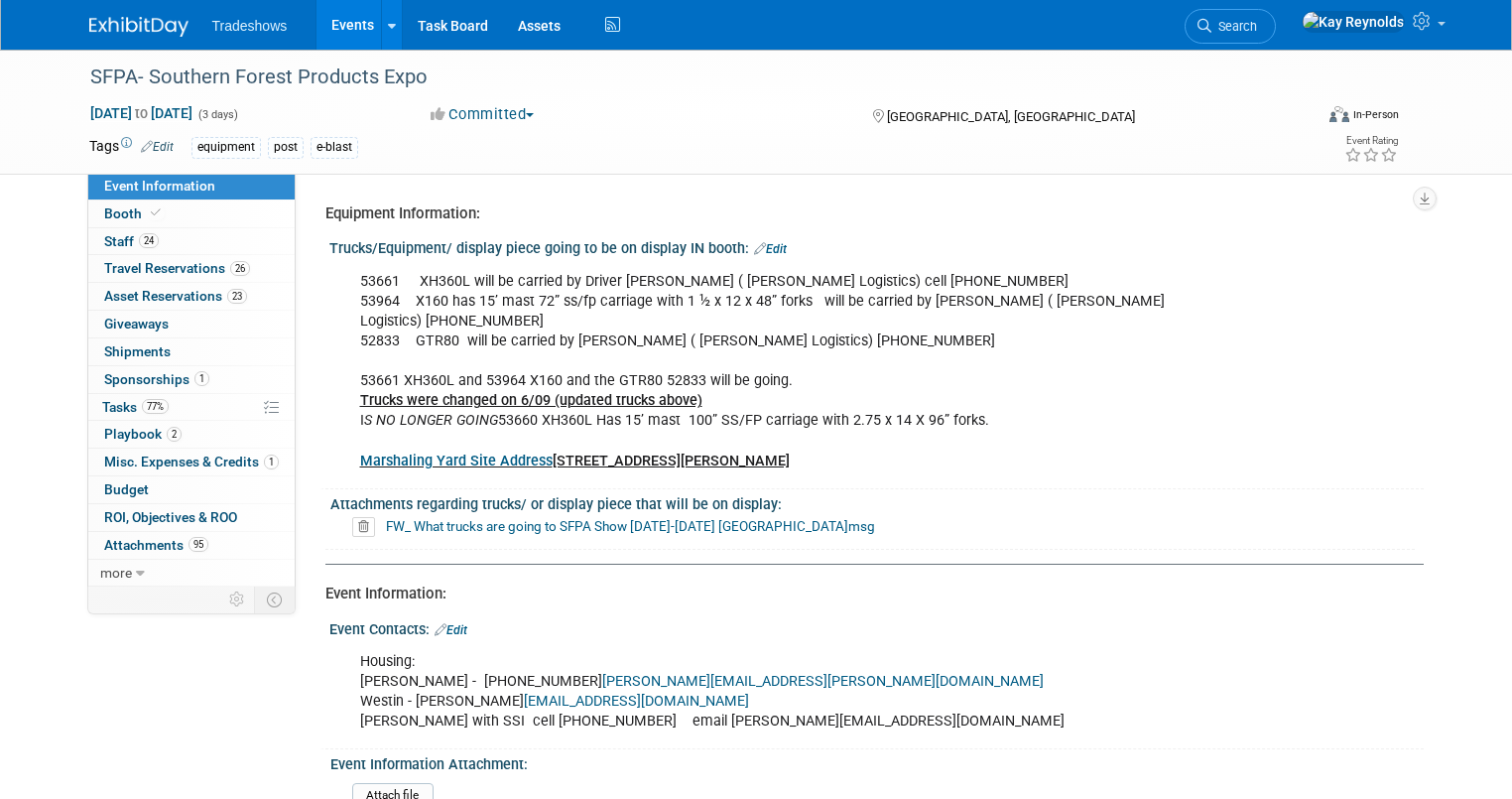 scroll, scrollTop: 0, scrollLeft: 0, axis: both 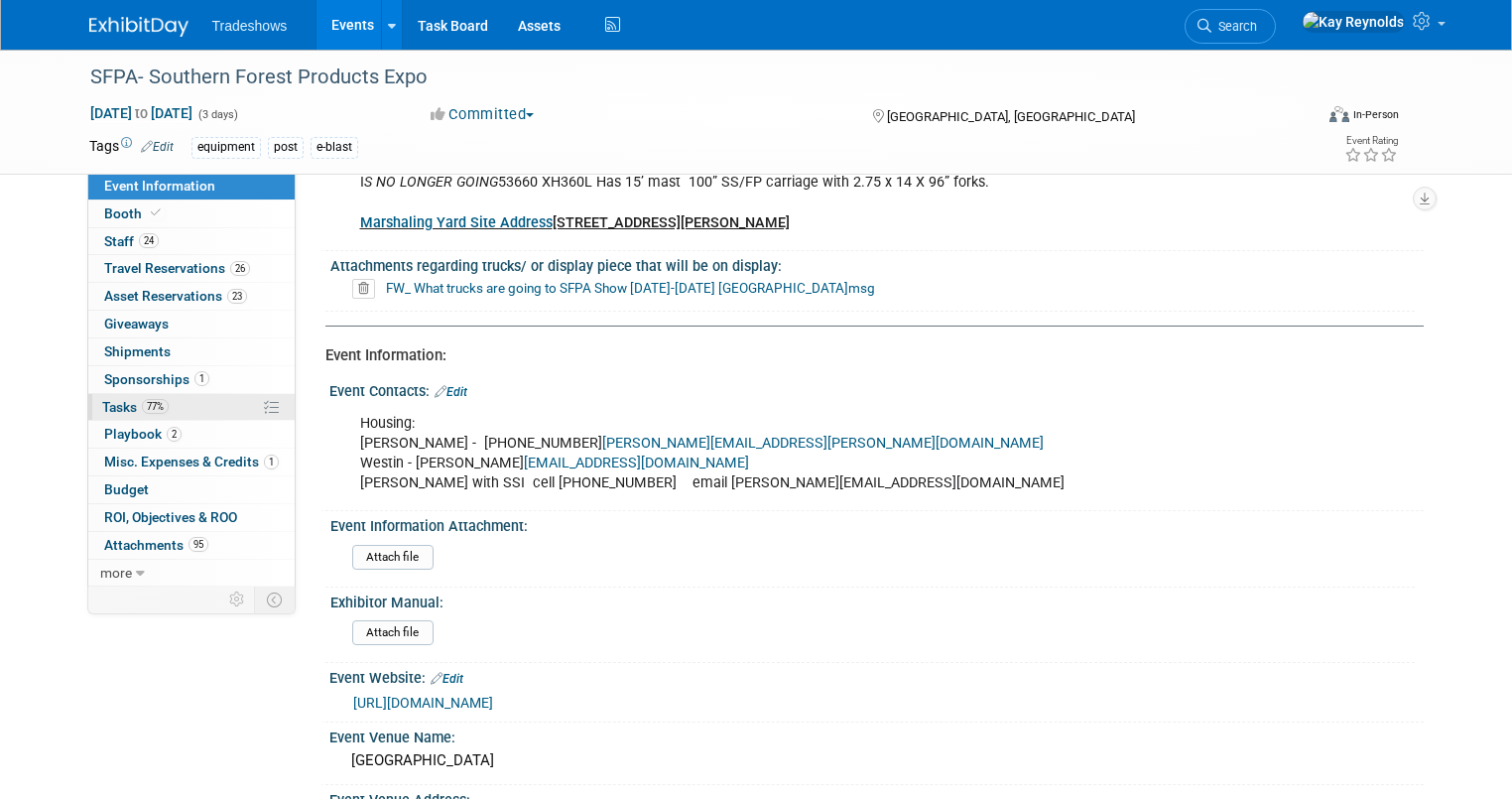 click on "77%
Tasks 77%" at bounding box center (191, 407) 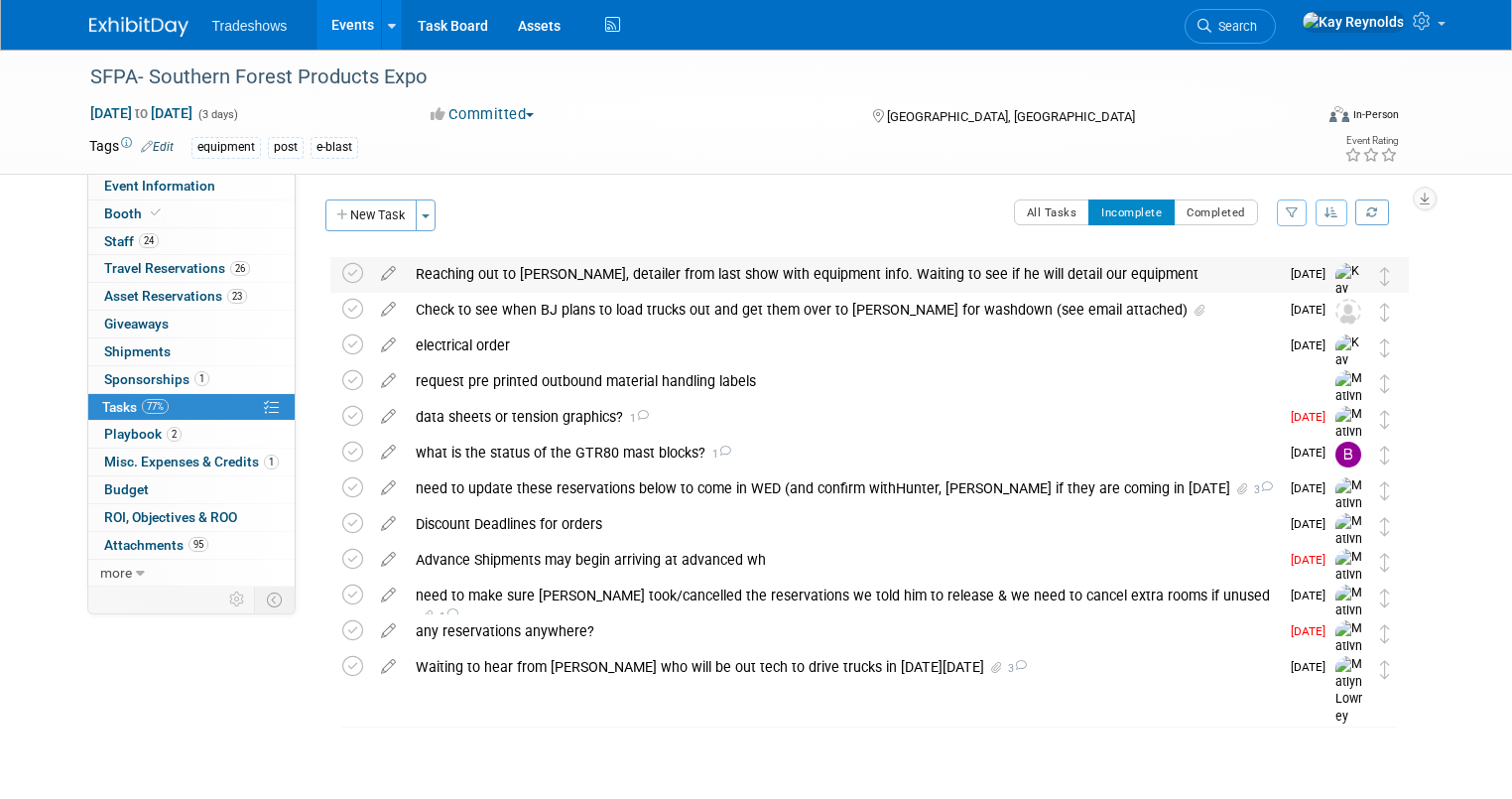 click on "Reaching out to [PERSON_NAME], detailer from last show with equipment info. Waiting to see if he will detail our equipment" at bounding box center (842, 274) 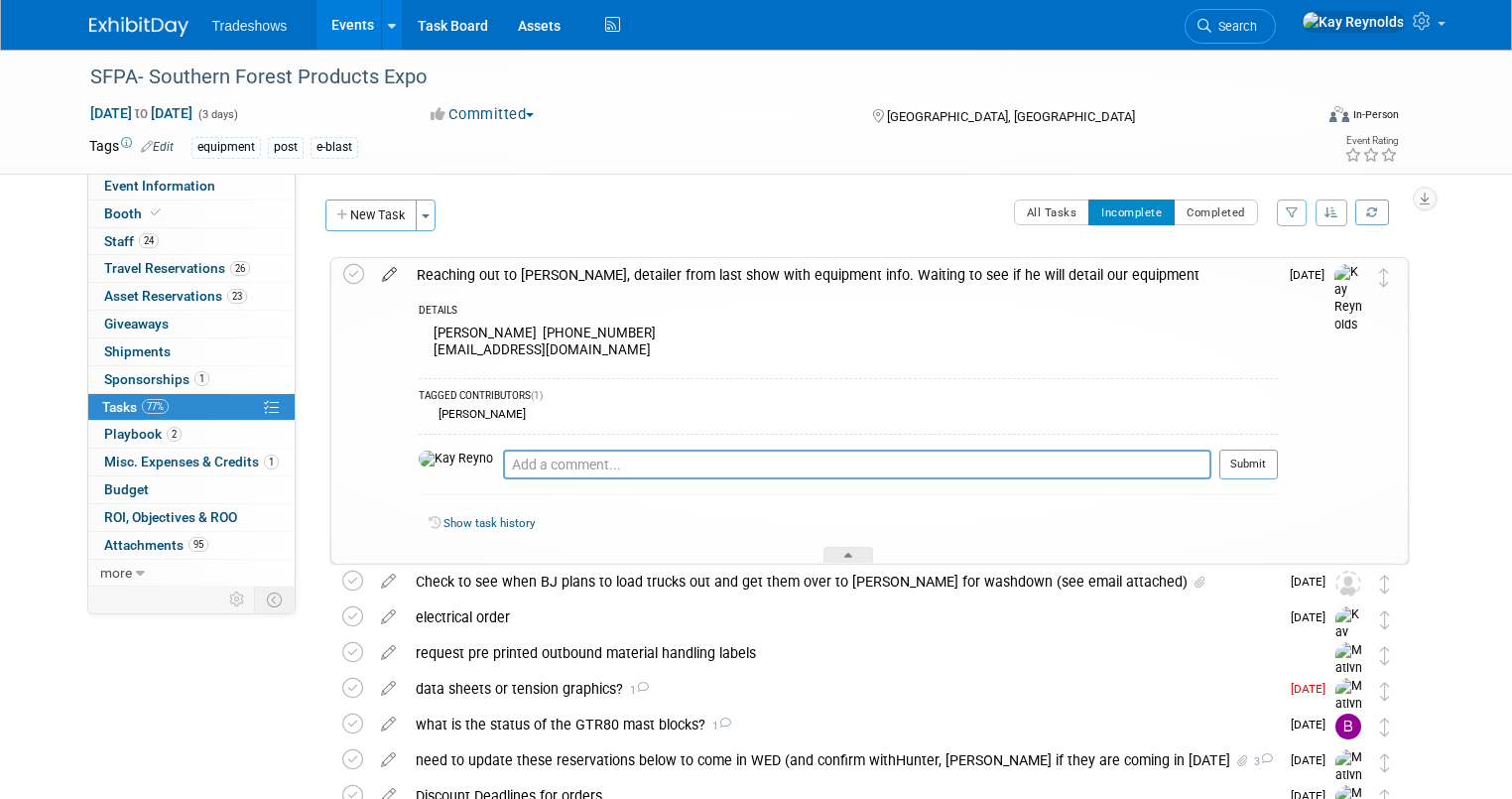 click at bounding box center (389, 270) 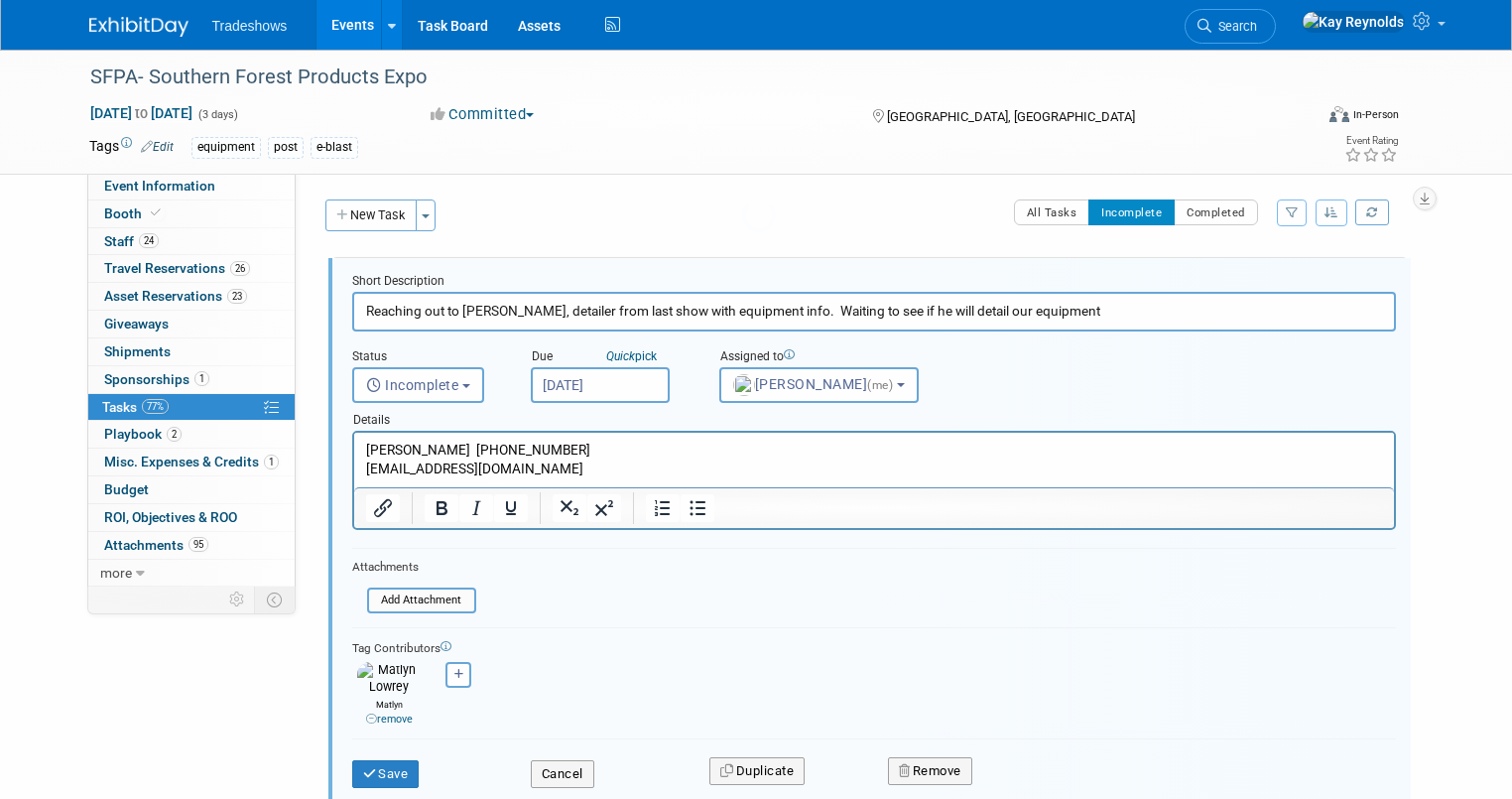 scroll, scrollTop: 0, scrollLeft: 0, axis: both 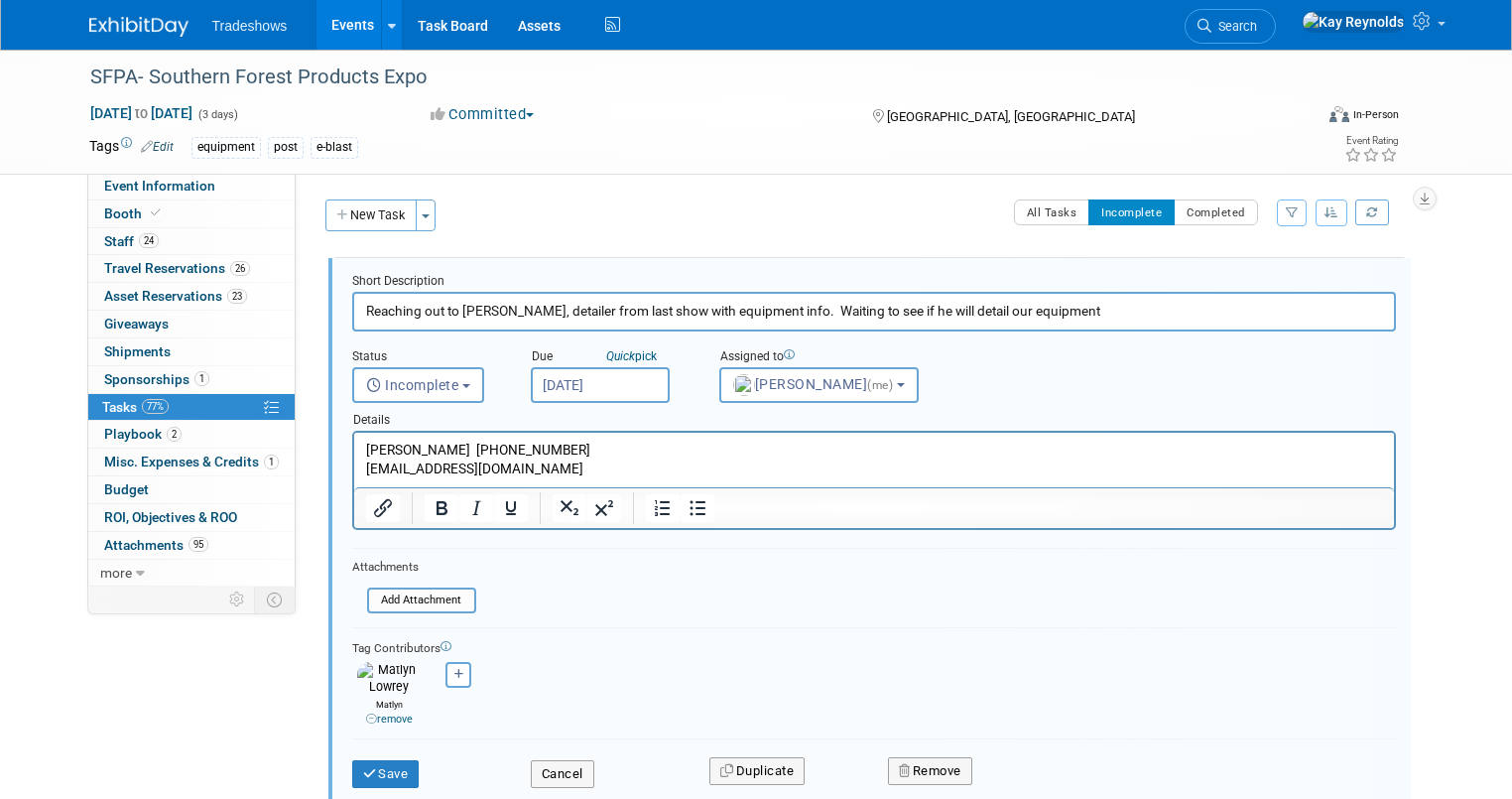 type on "C:\fakepath\FW_ are you still detailing _.msg" 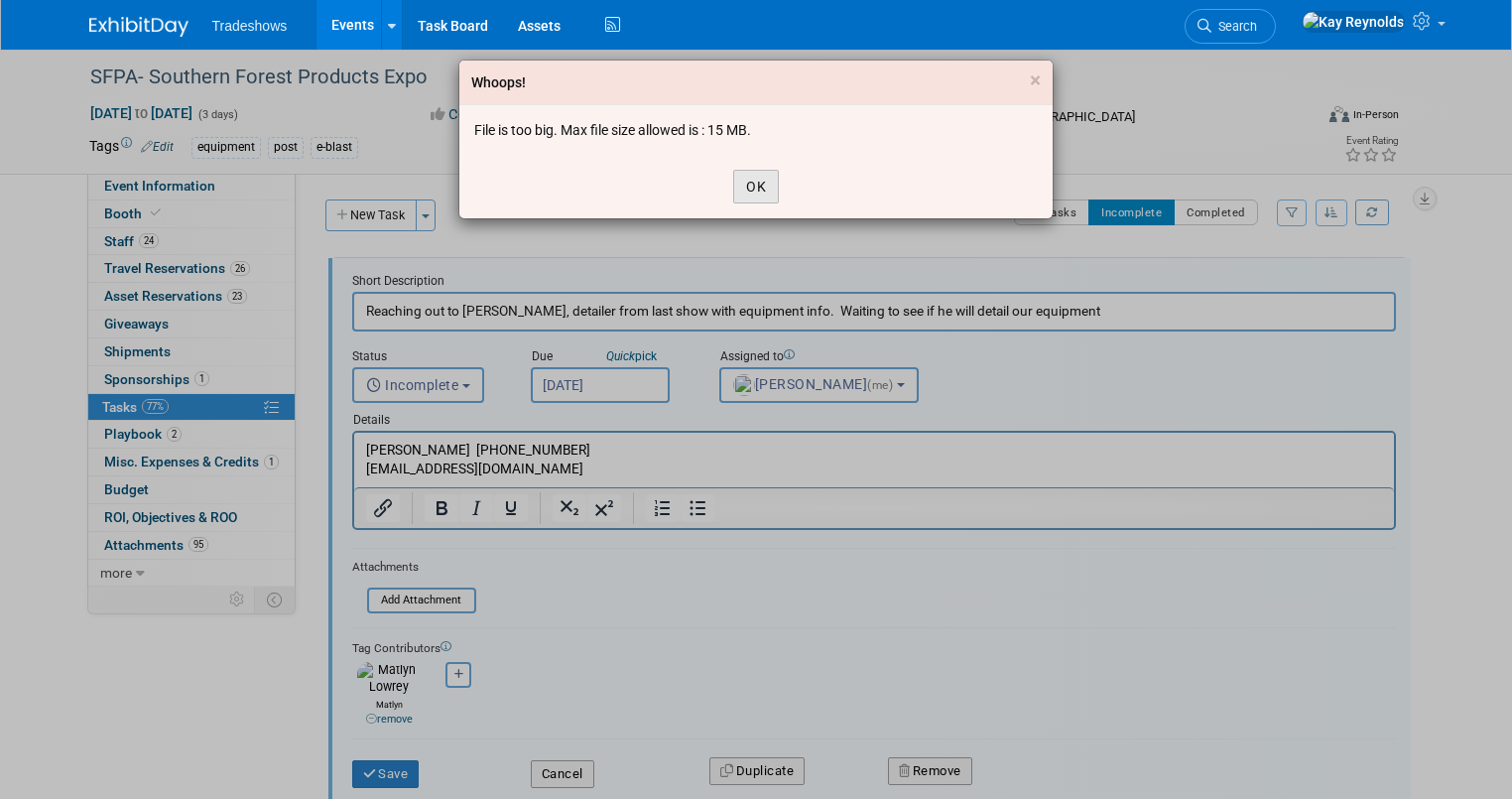 click on "OK" at bounding box center [756, 187] 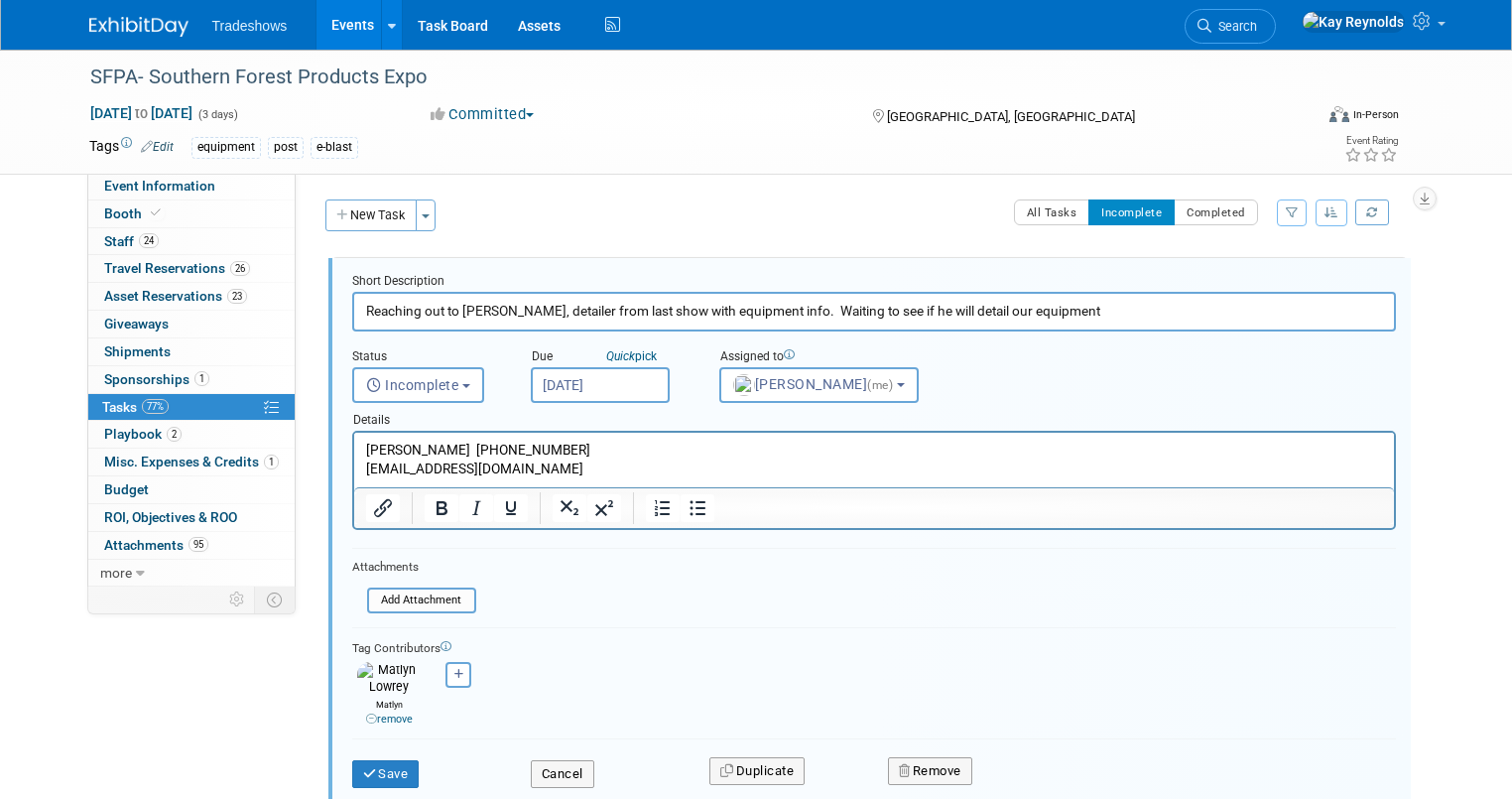 click on "77%
Tasks 77%" at bounding box center (191, 407) 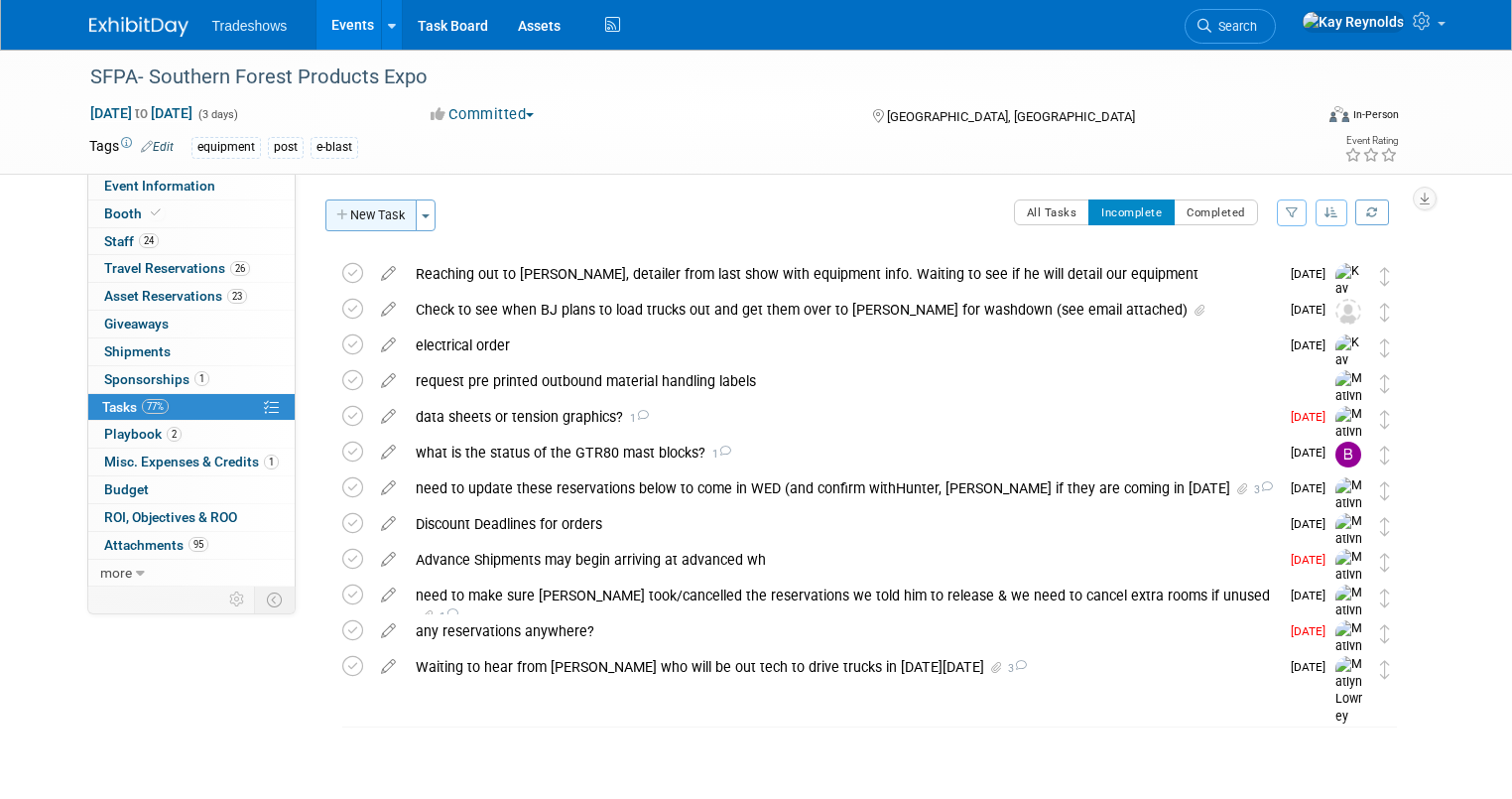 click on "New Task" at bounding box center (371, 215) 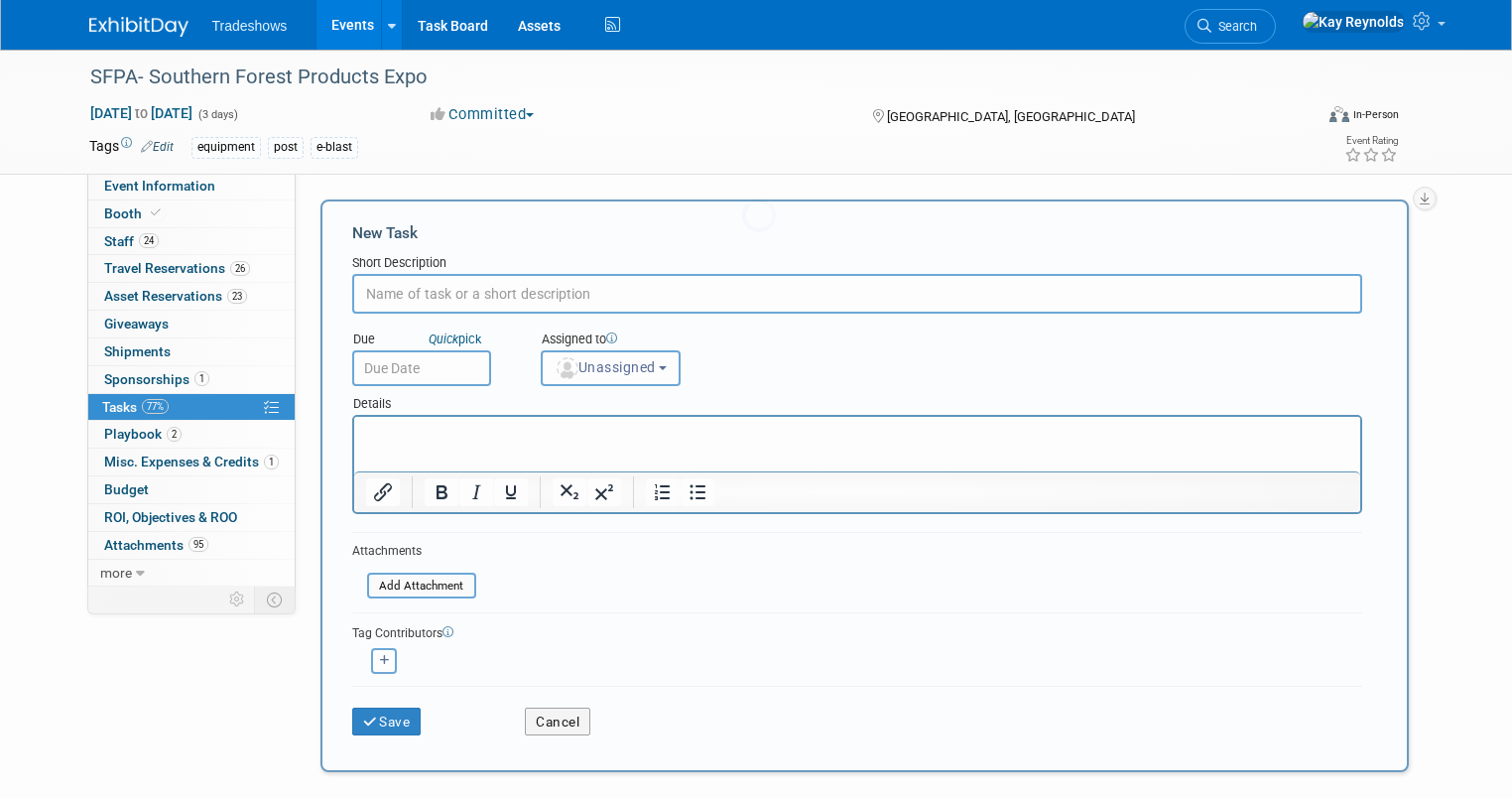 scroll, scrollTop: 0, scrollLeft: 0, axis: both 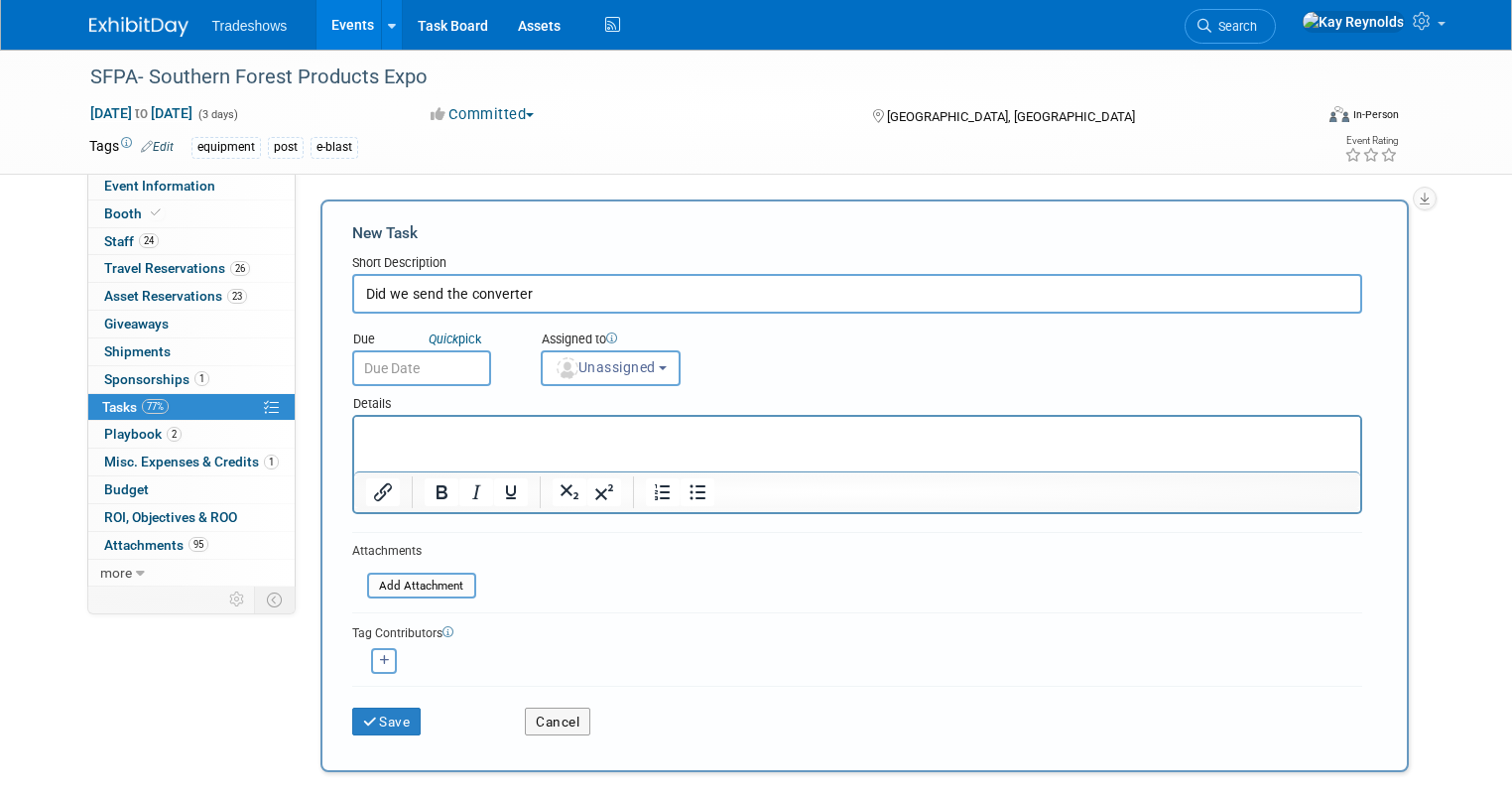click on "Did we send the converter" at bounding box center (857, 294) 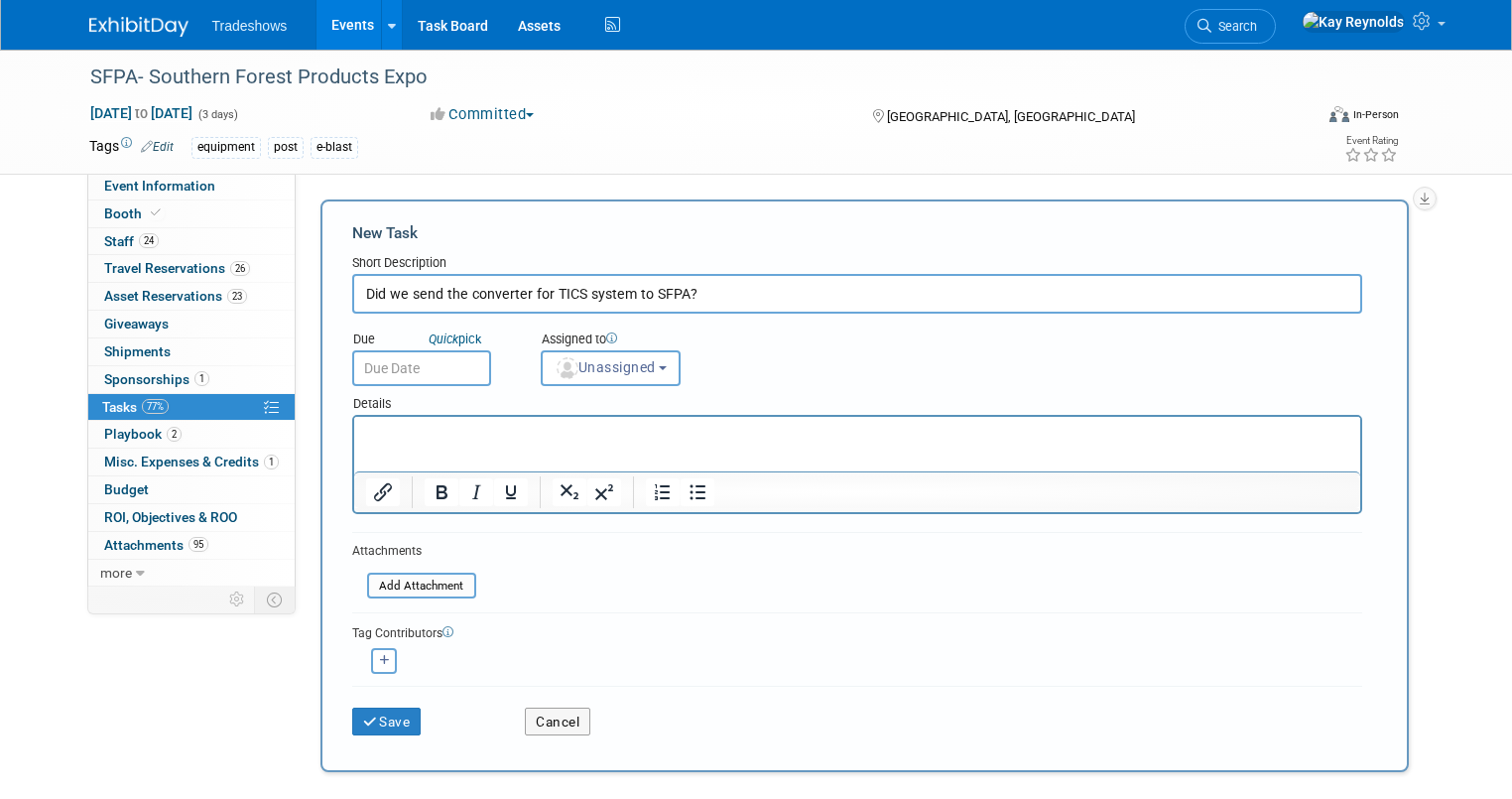 type on "Did we send the converter for TICS system to SFPA?" 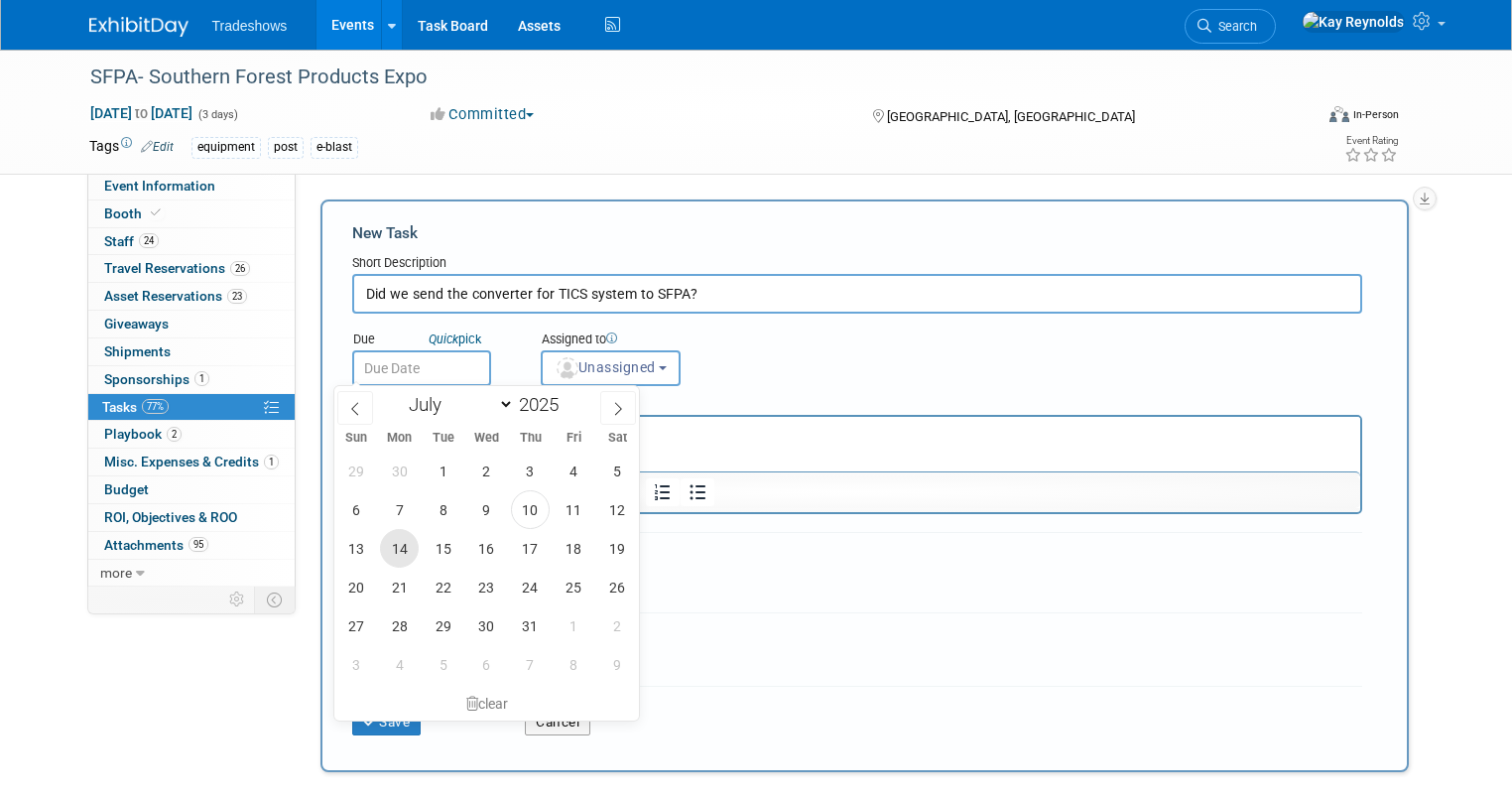 click on "14" at bounding box center [399, 548] 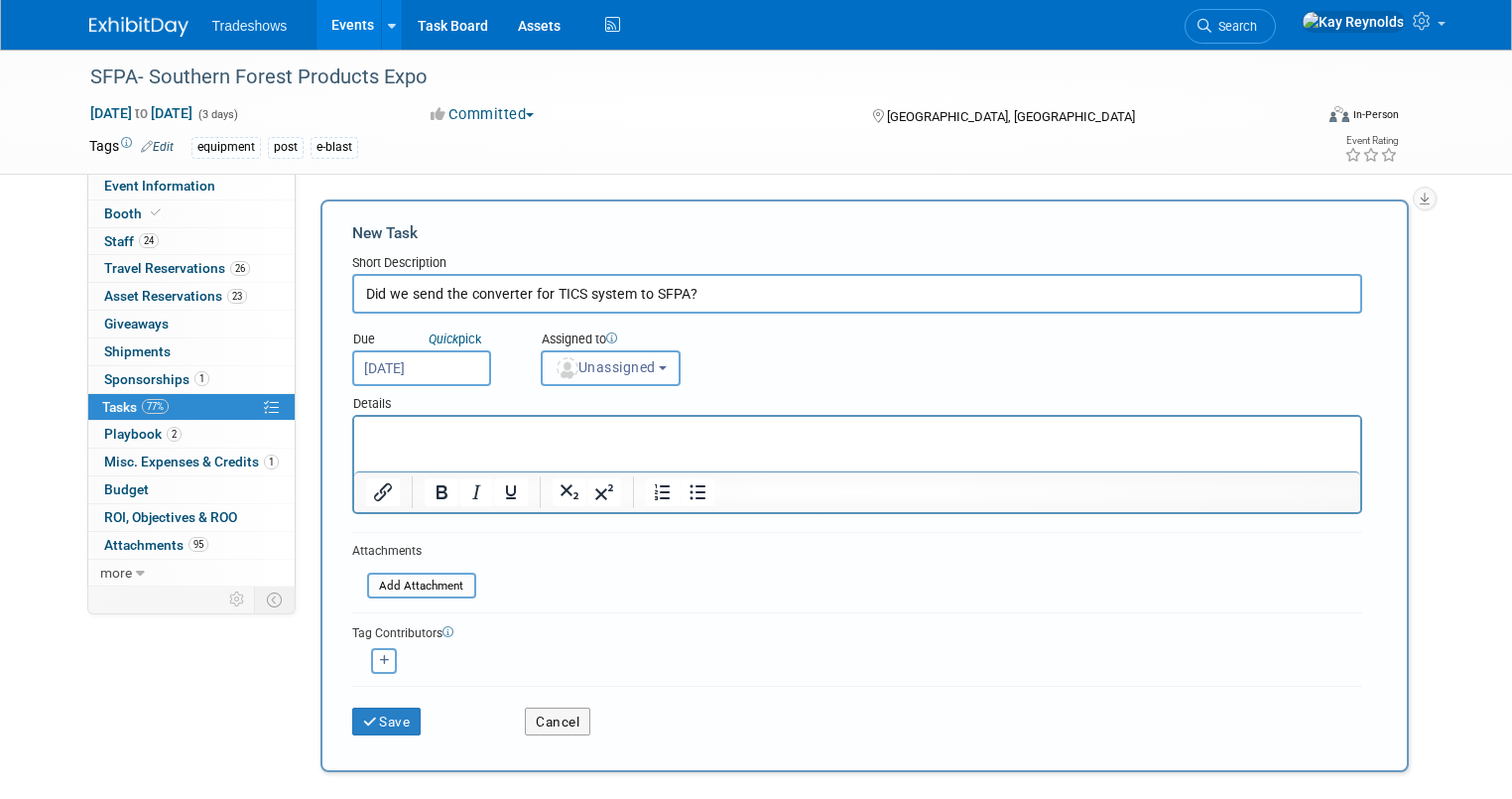 click on "Unassigned" at bounding box center [605, 367] 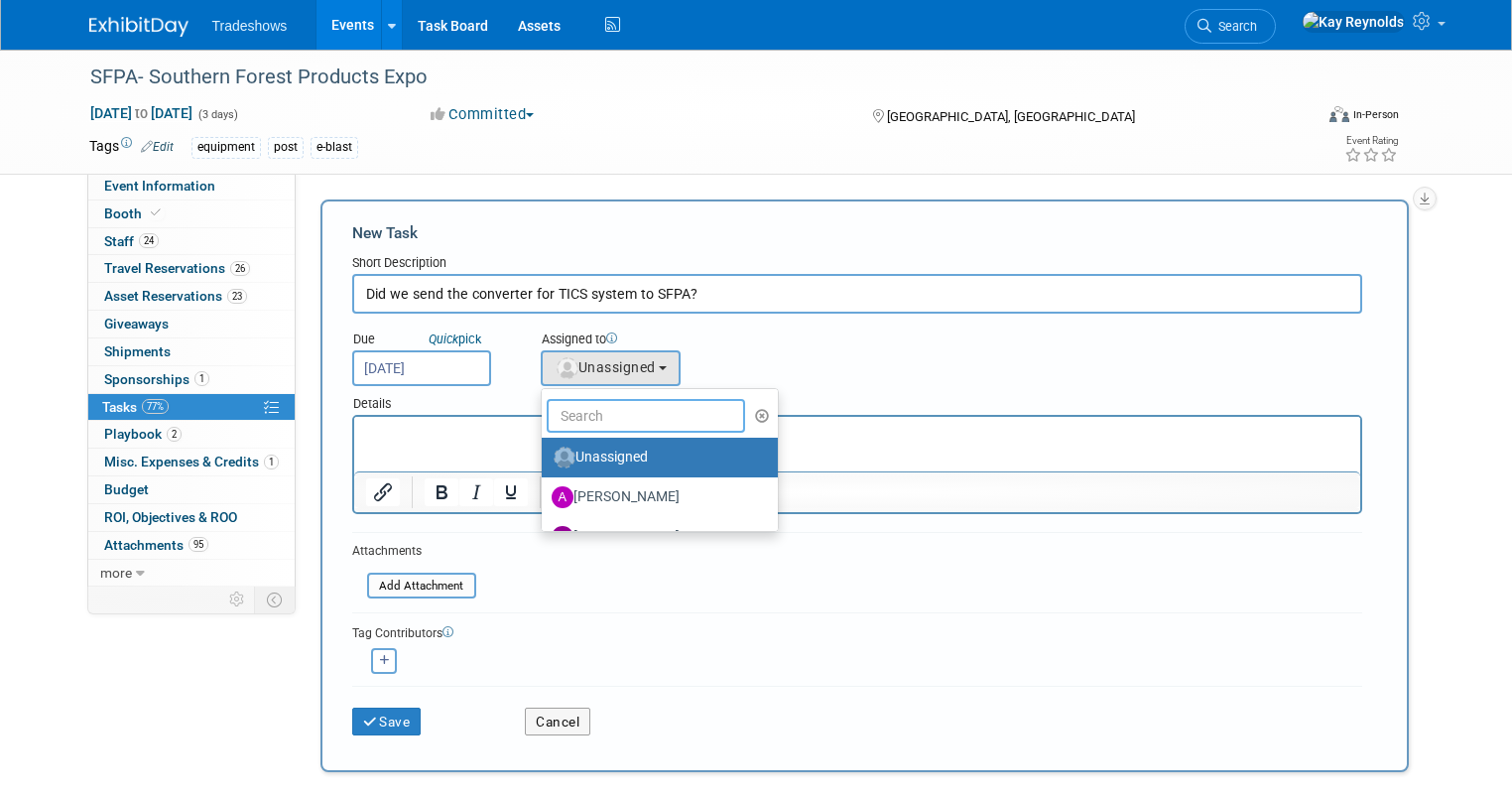 click at bounding box center [646, 416] 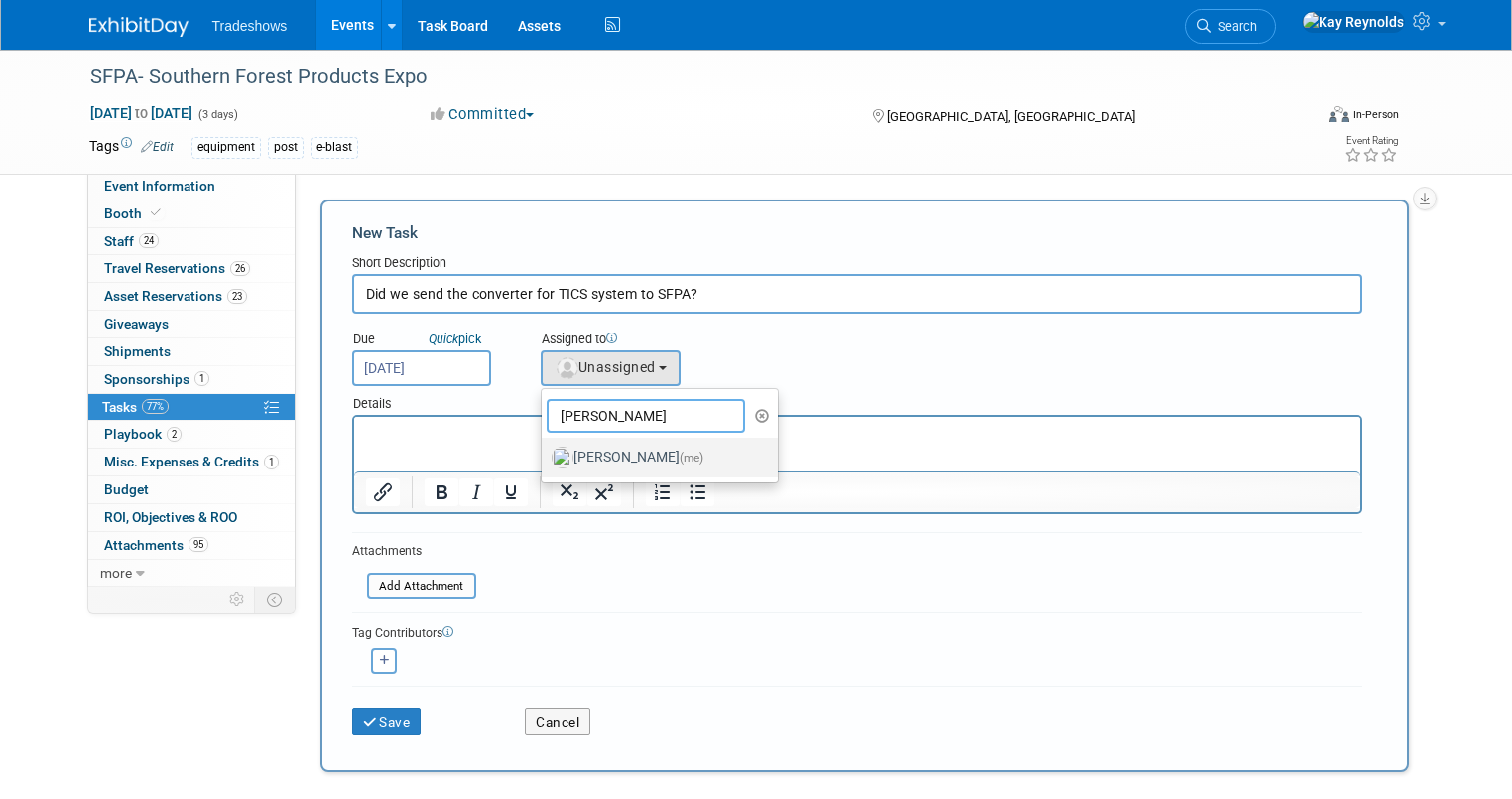 type on "[PERSON_NAME]" 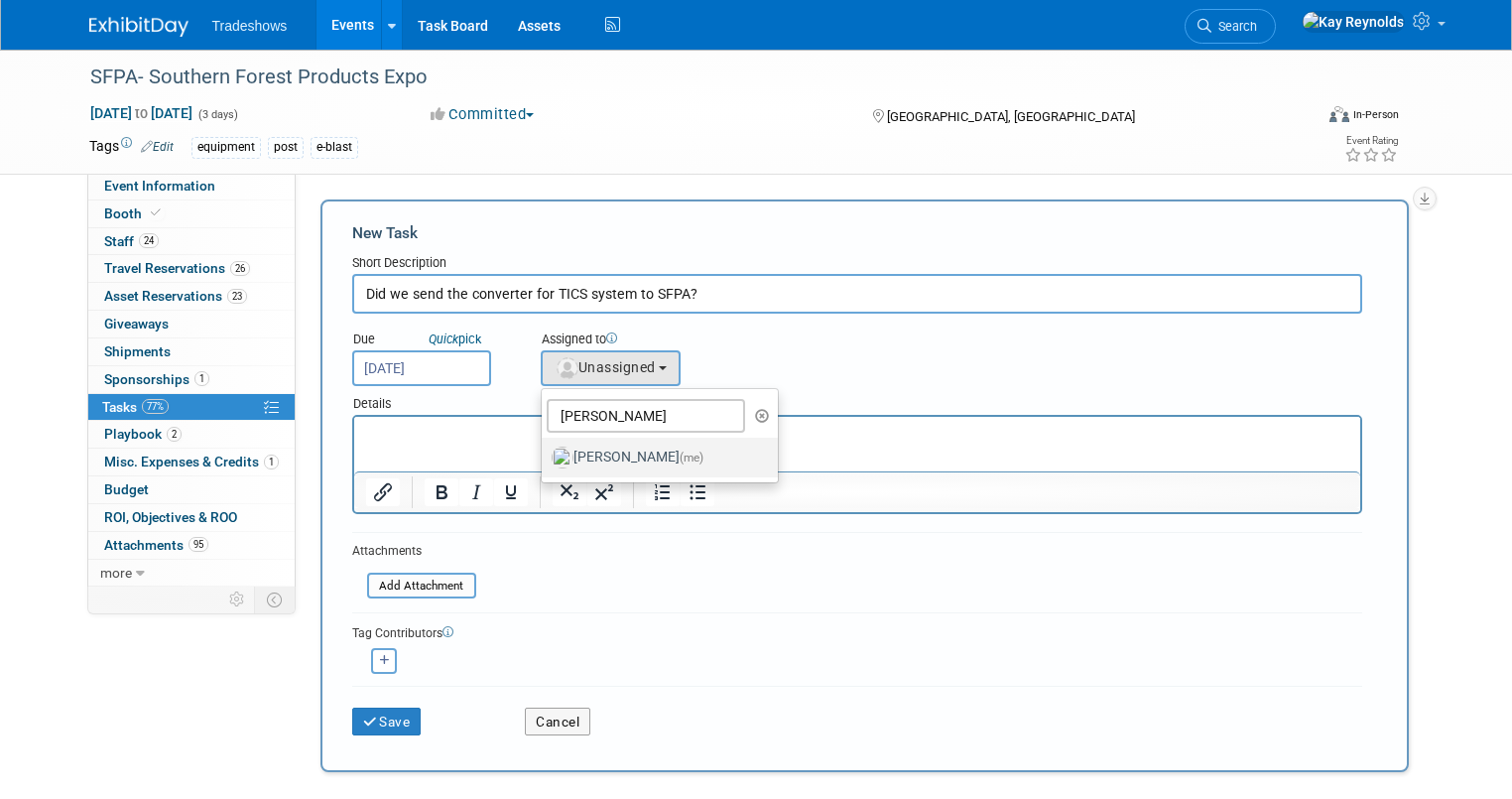 click on "[PERSON_NAME]
(me)" at bounding box center [655, 458] 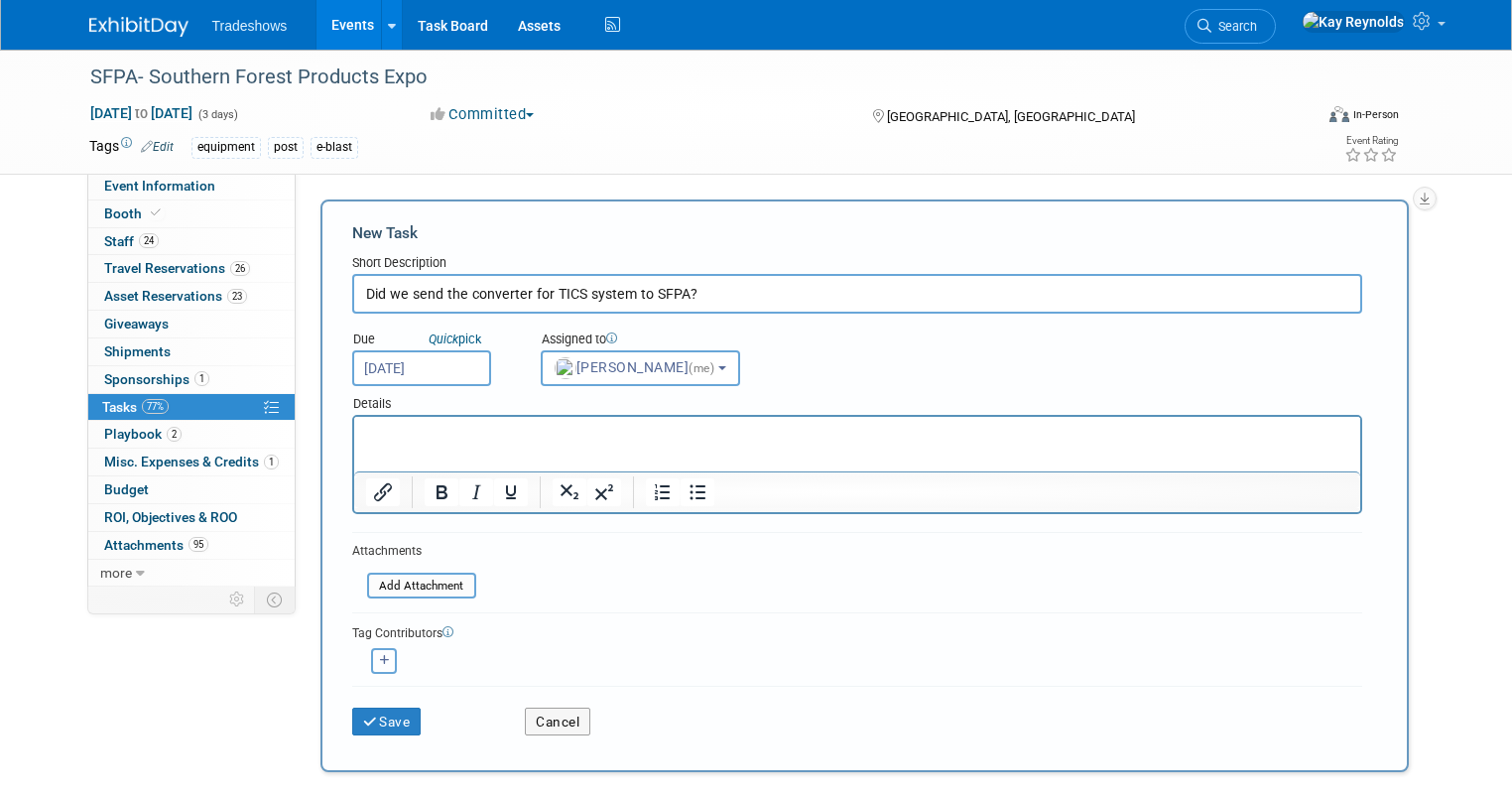 click at bounding box center (385, 660) 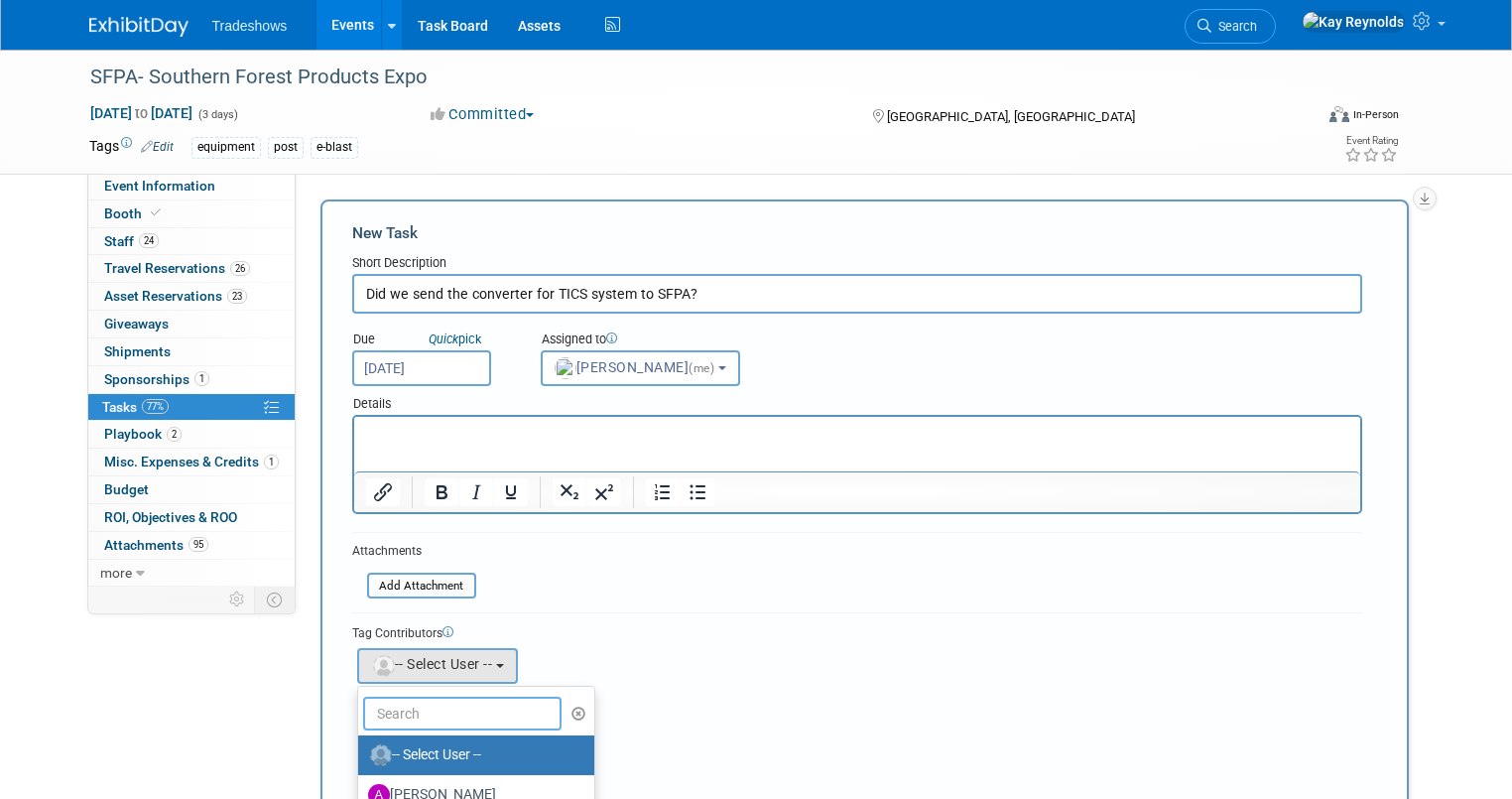 click at bounding box center (462, 714) 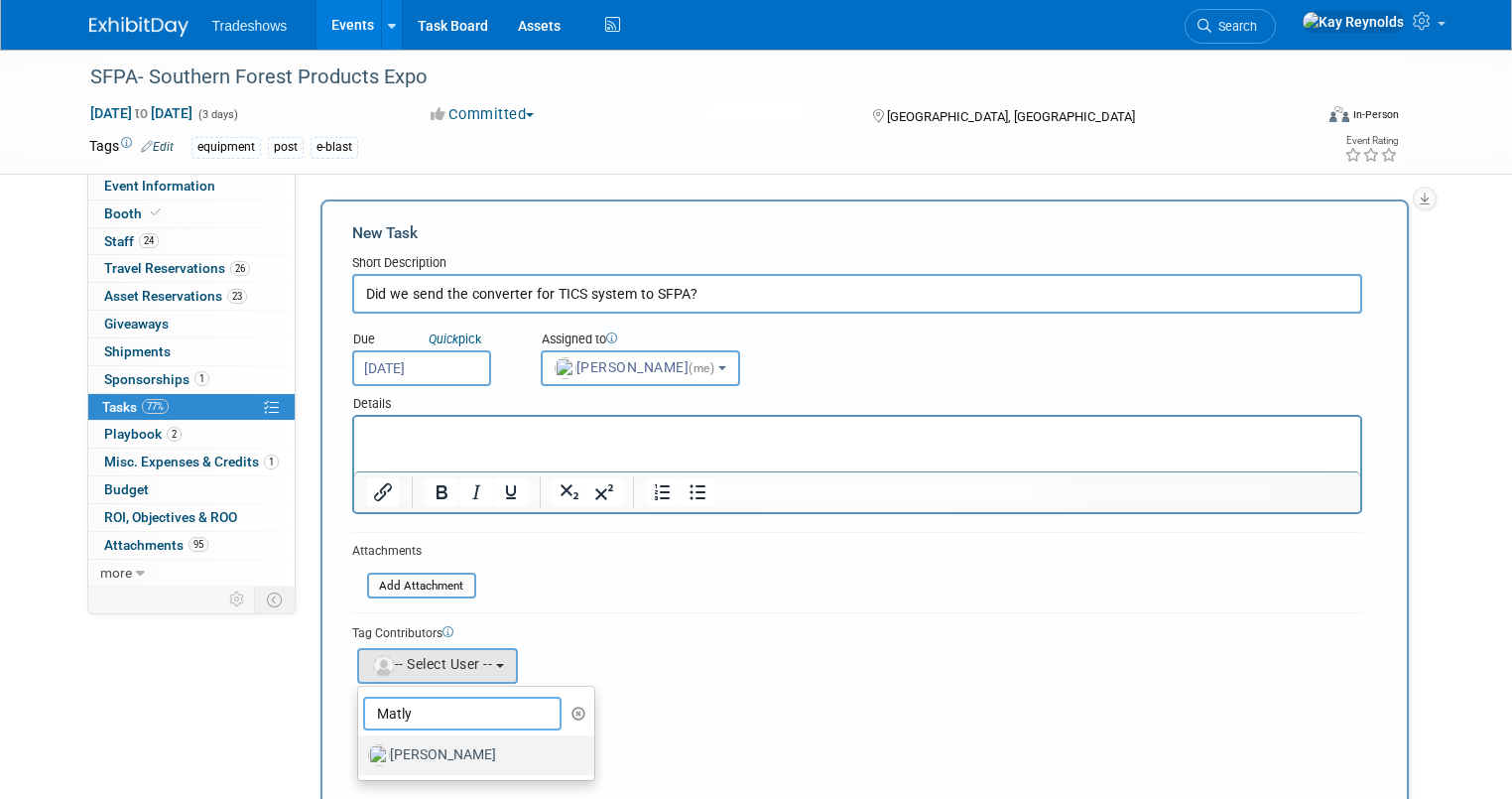 type on "Matly" 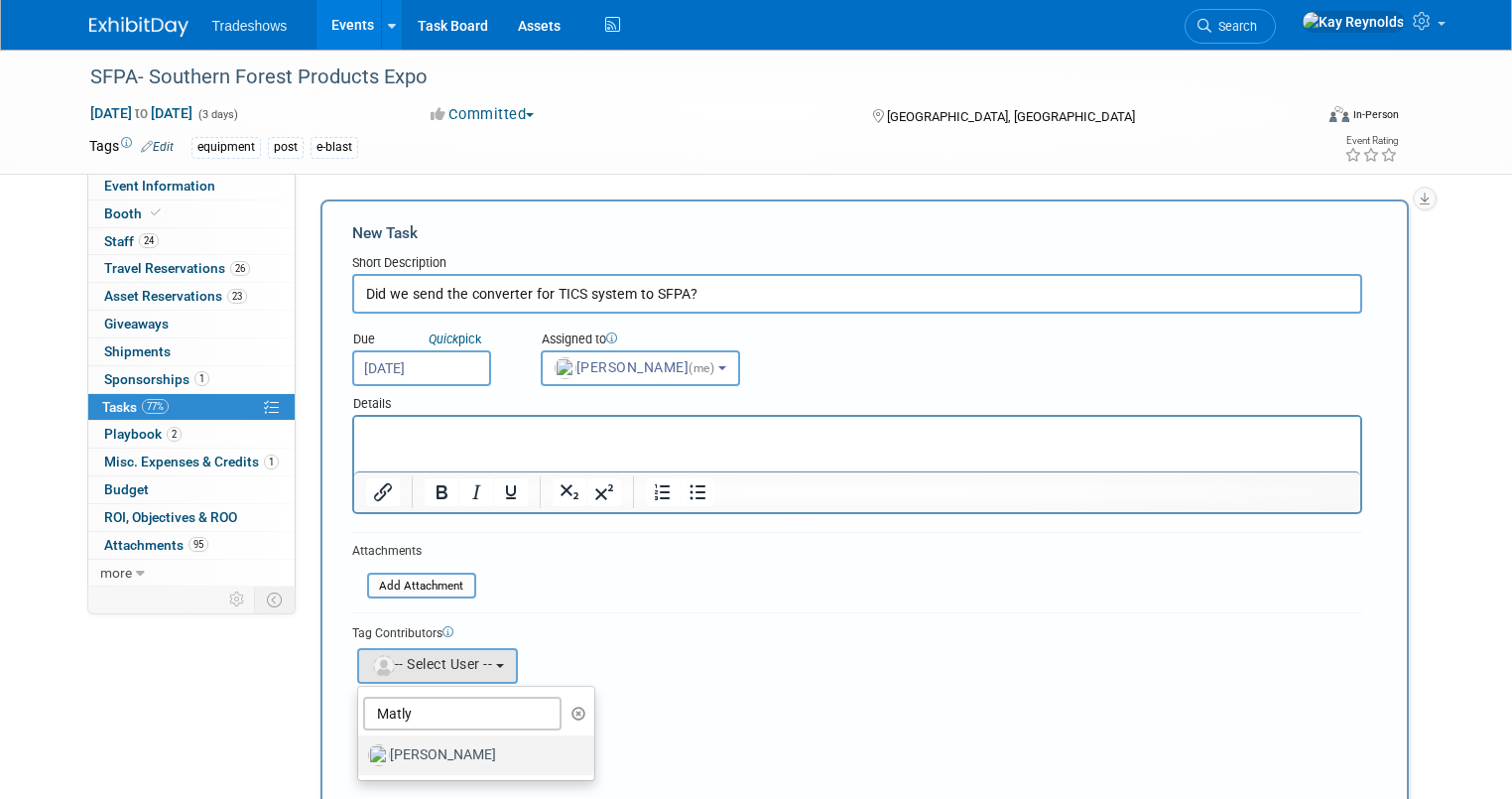 click on "[PERSON_NAME]" at bounding box center (471, 755) 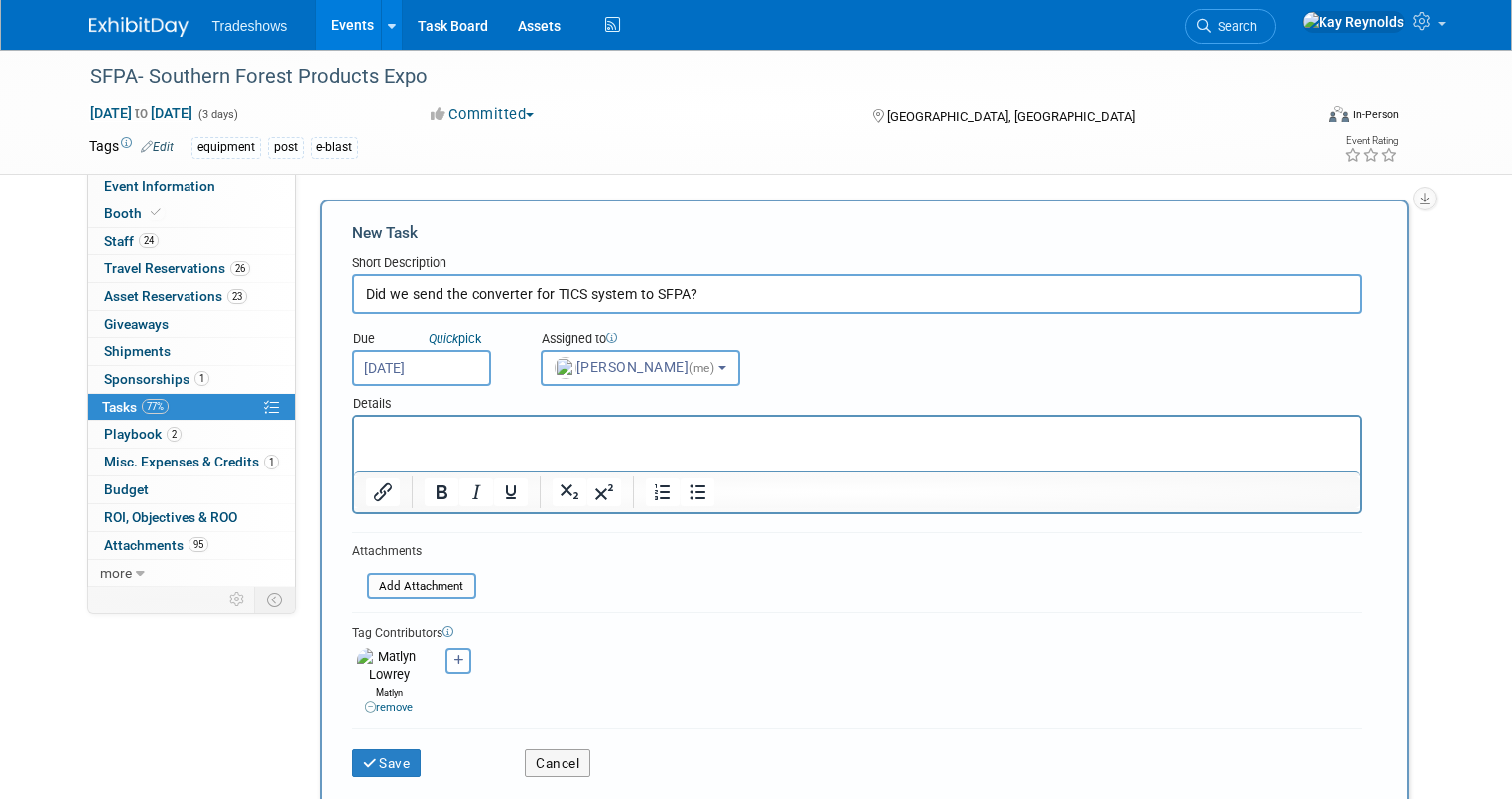 click at bounding box center (856, 431) 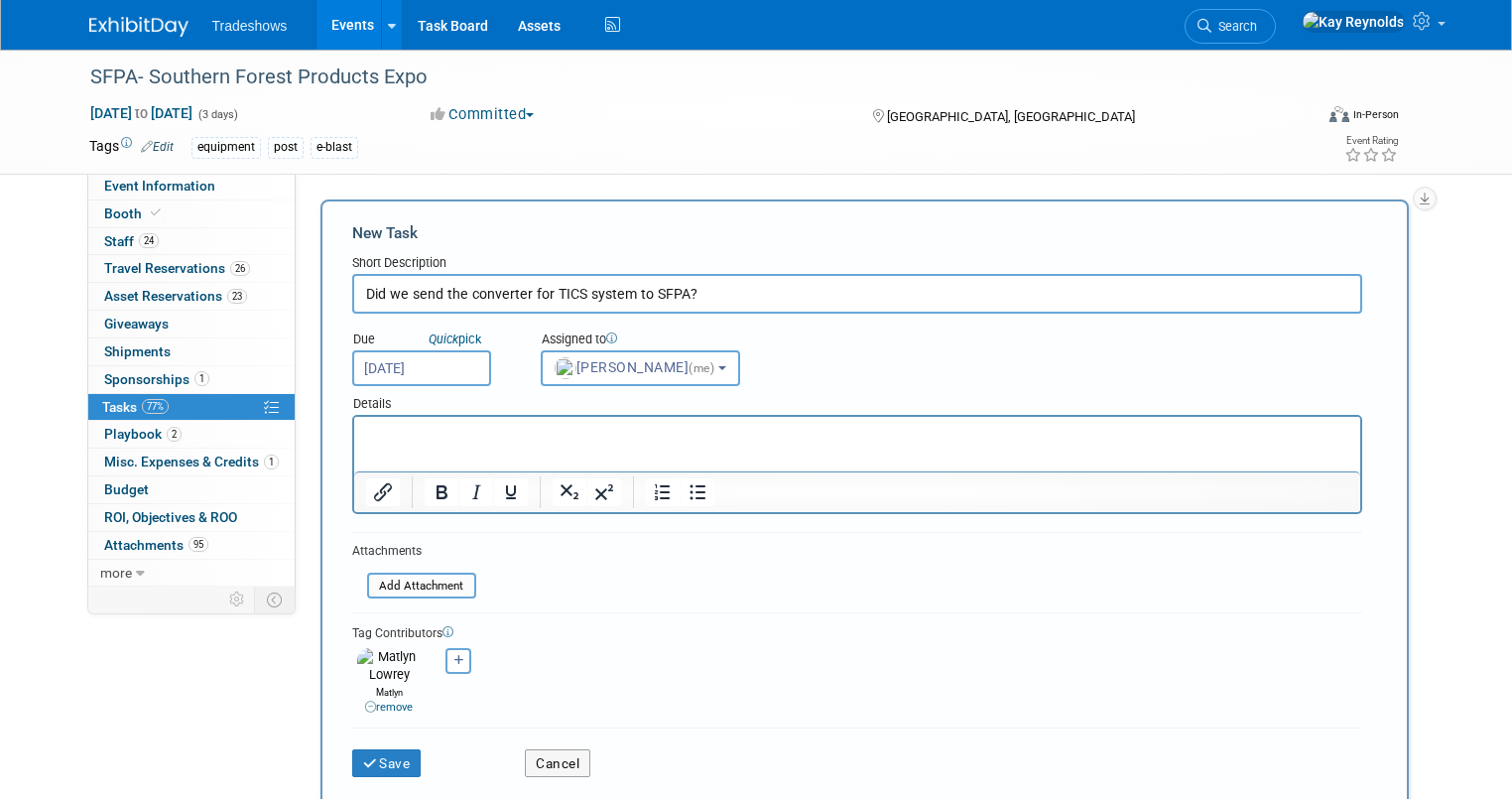 type 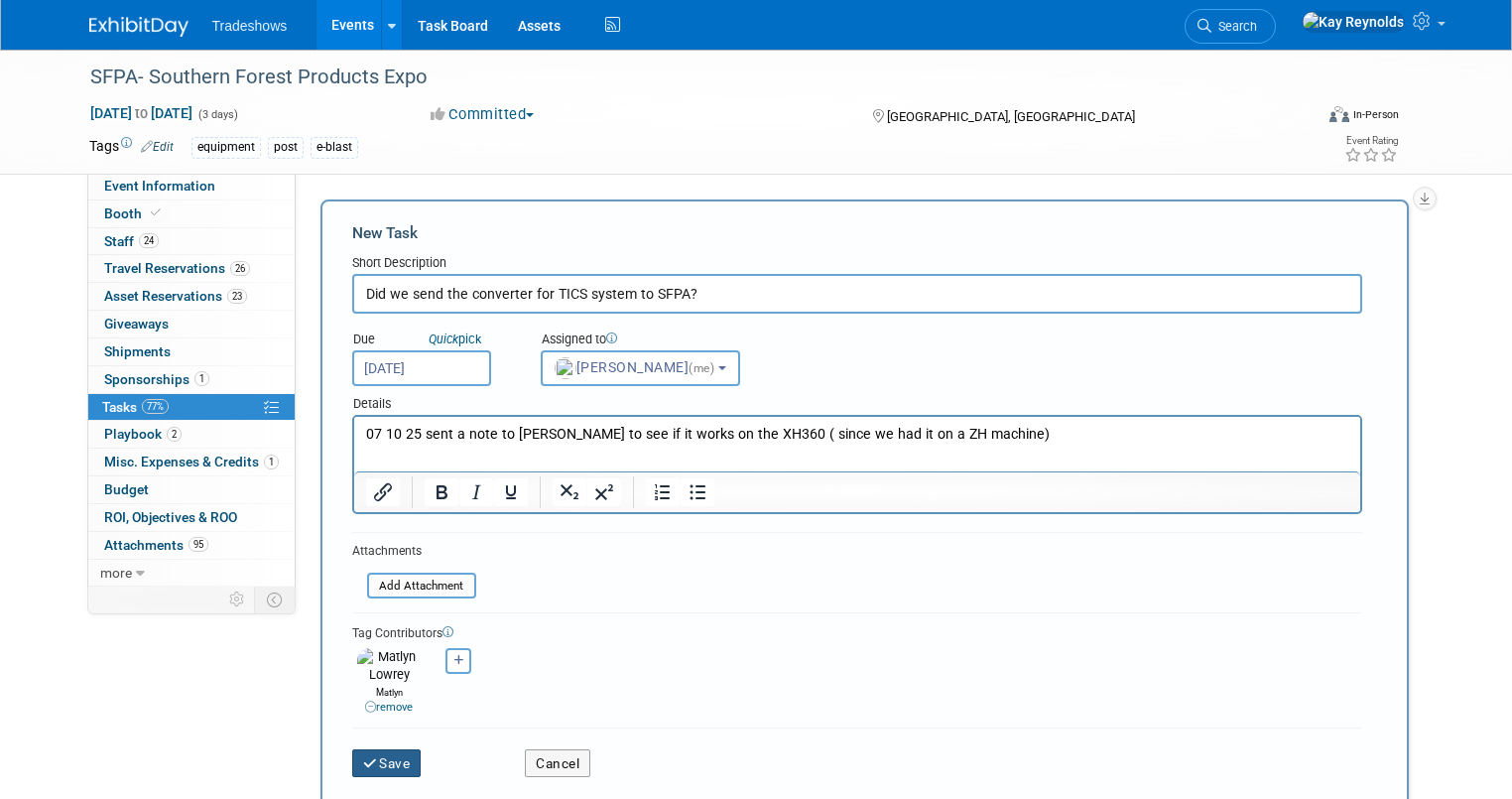 click on "Save" at bounding box center (387, 763) 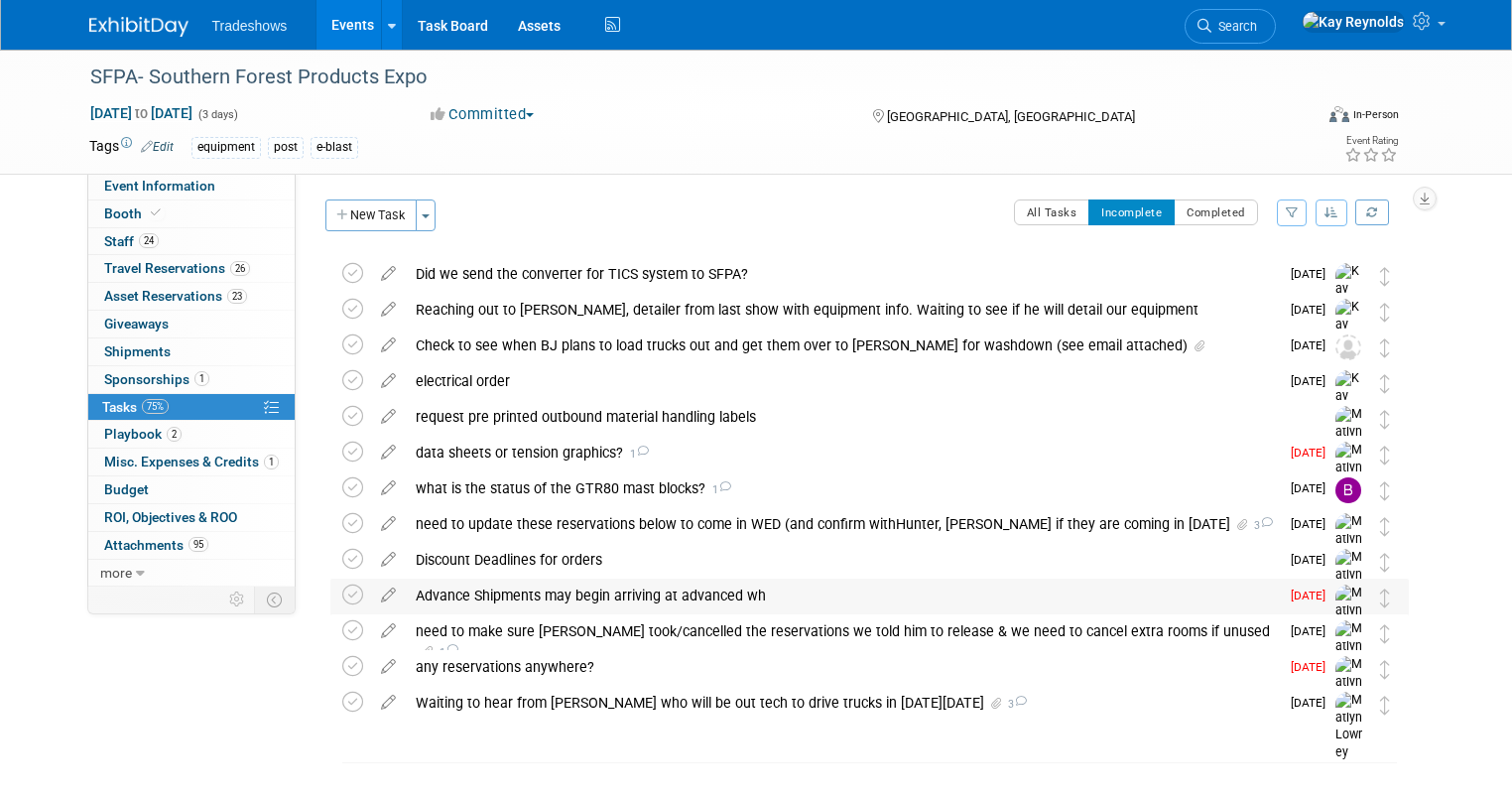 click on "Advance Shipments may begin arriving at advanced wh" at bounding box center [842, 596] 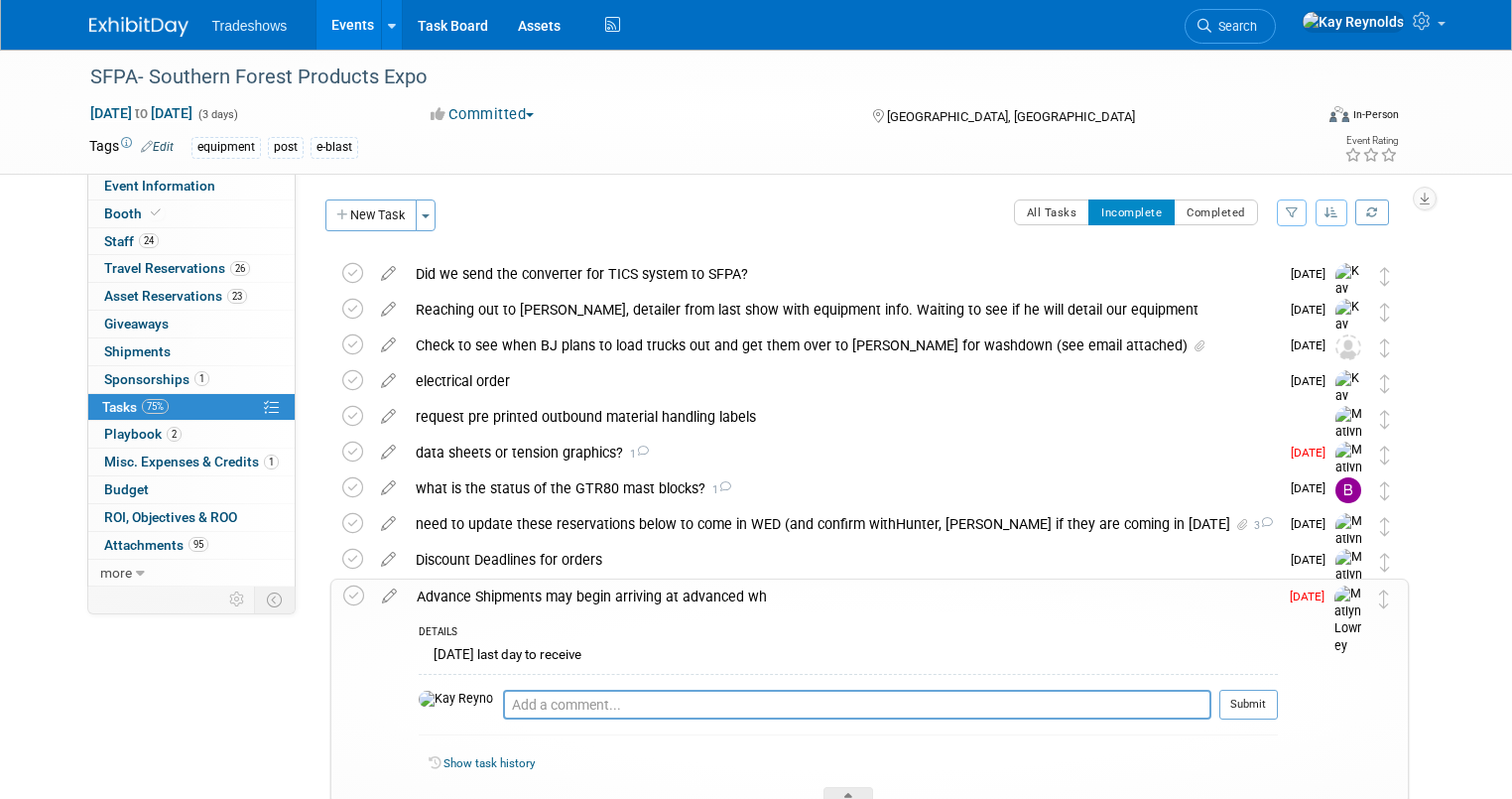 click on "Advance Shipments may begin arriving at advanced wh" at bounding box center (842, 597) 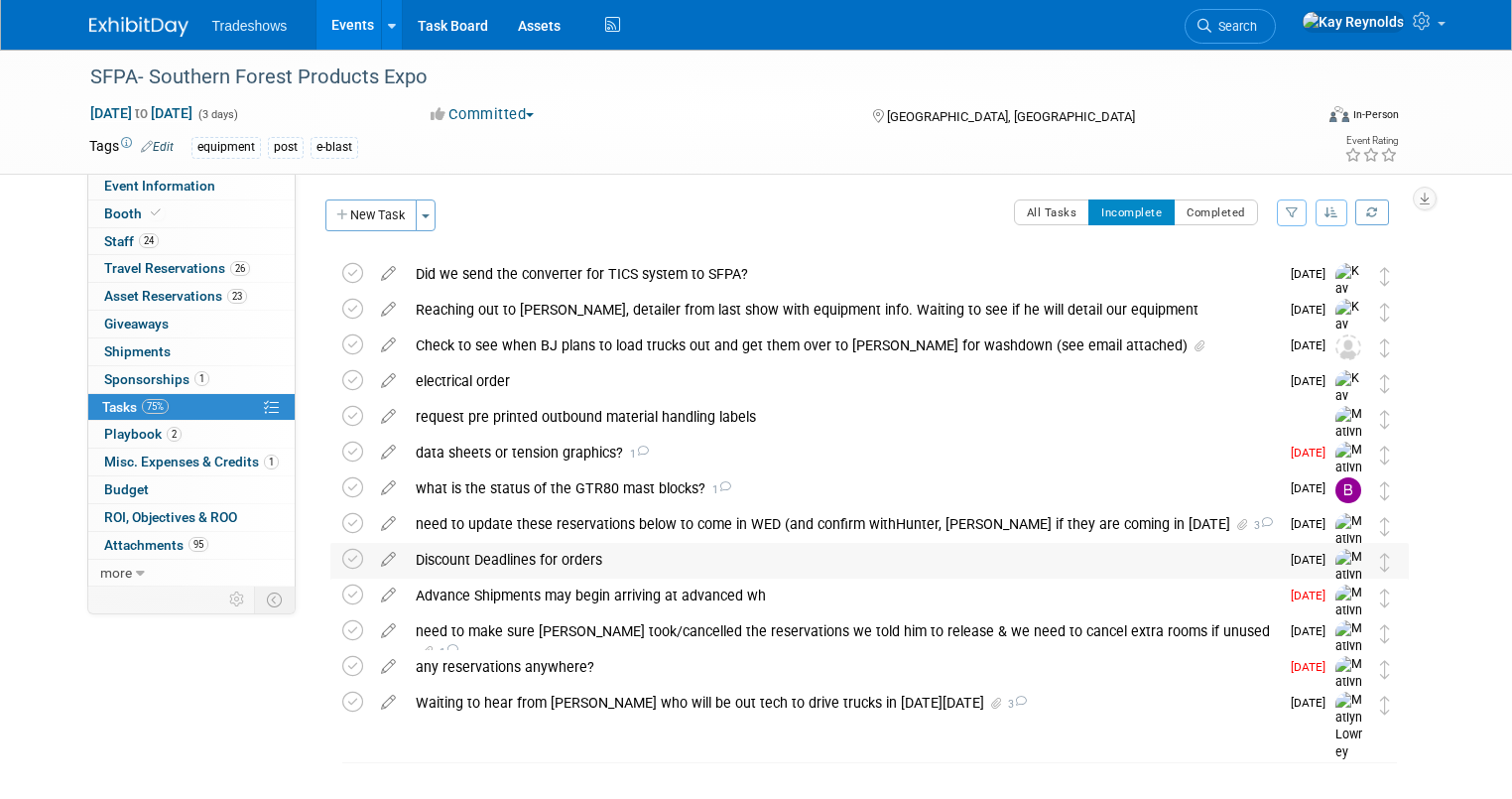 click on "Discount Deadlines for orders" at bounding box center [842, 560] 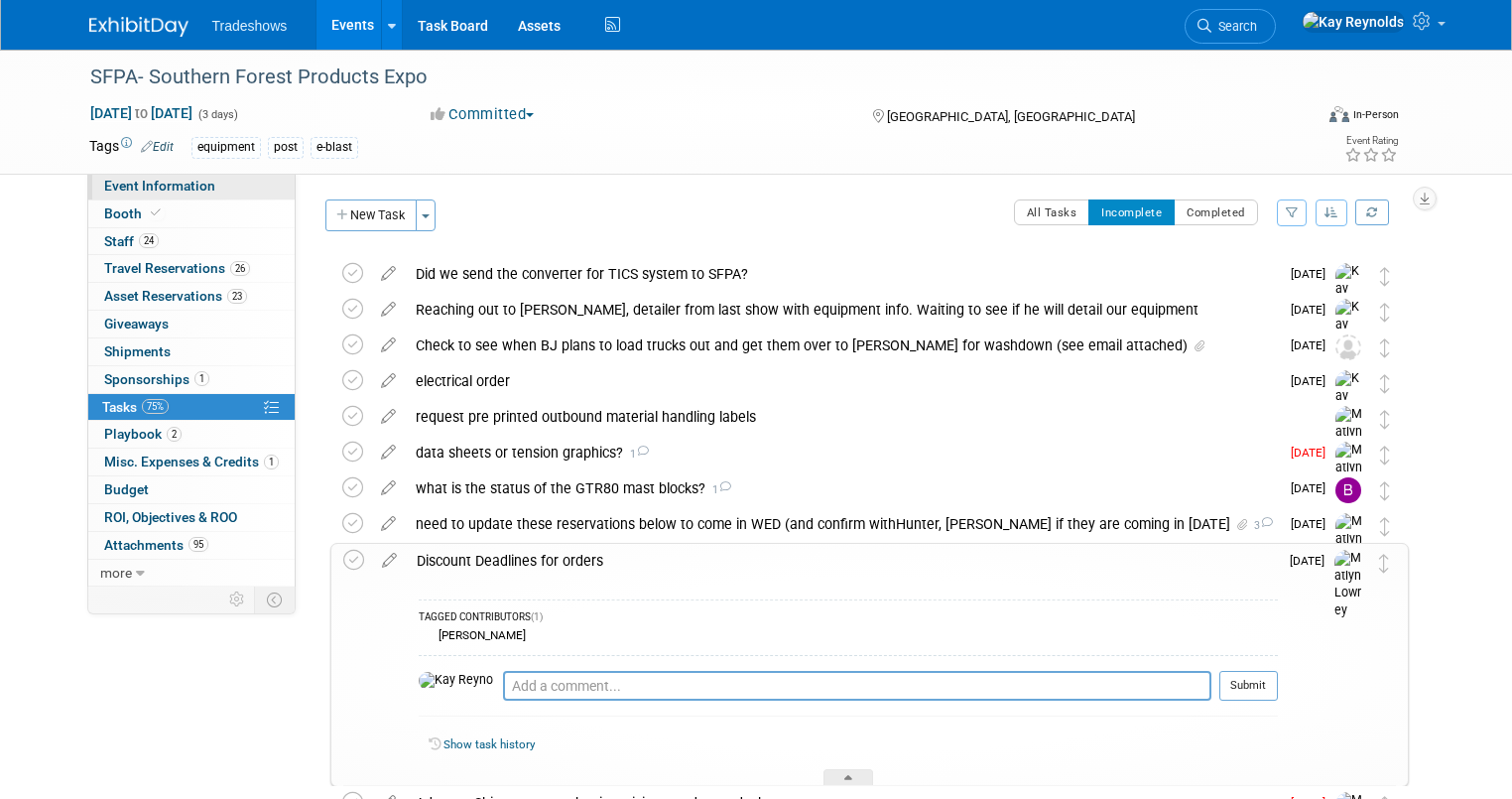 click on "Event Information" at bounding box center (160, 186) 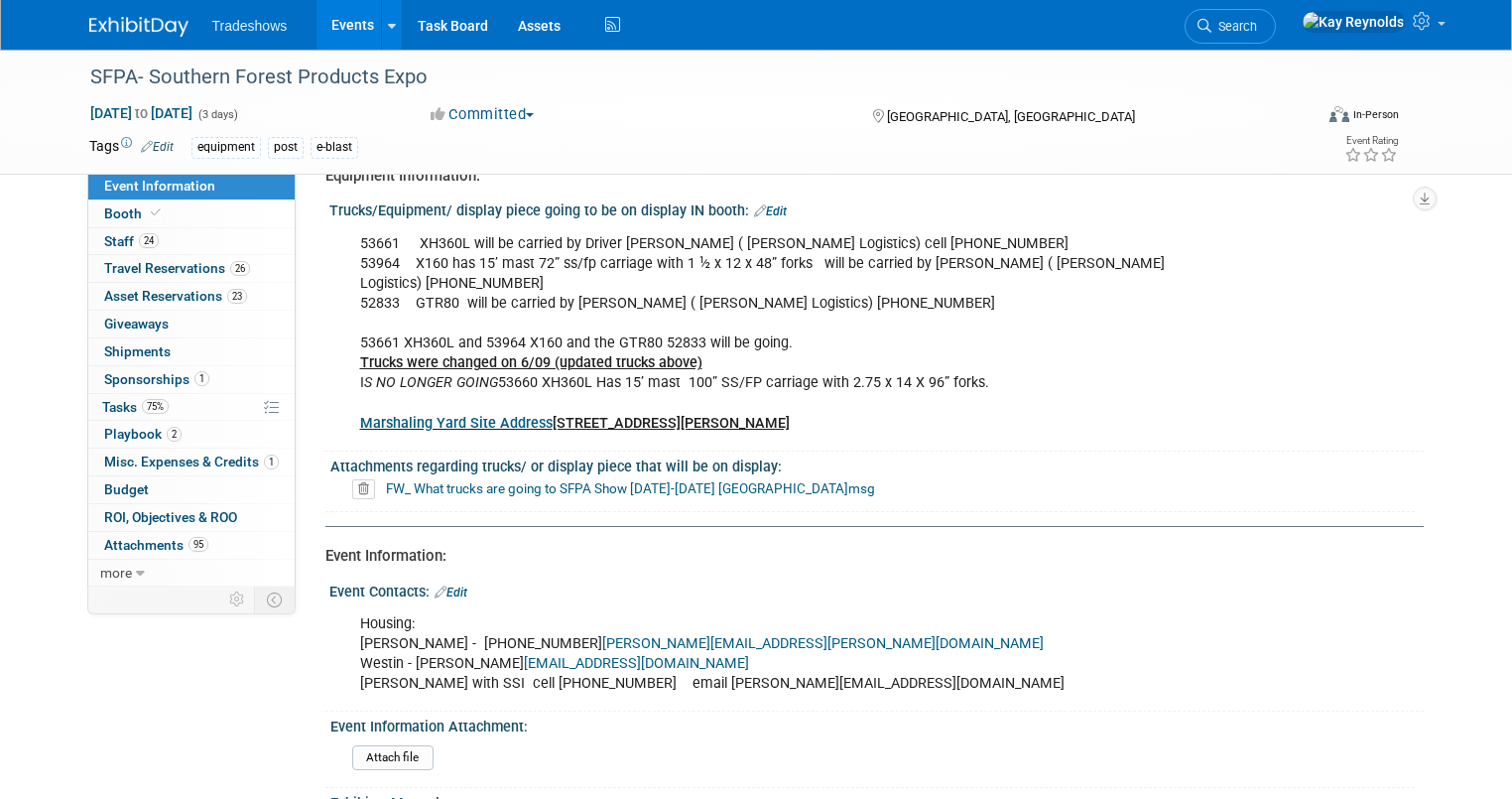 scroll, scrollTop: 0, scrollLeft: 0, axis: both 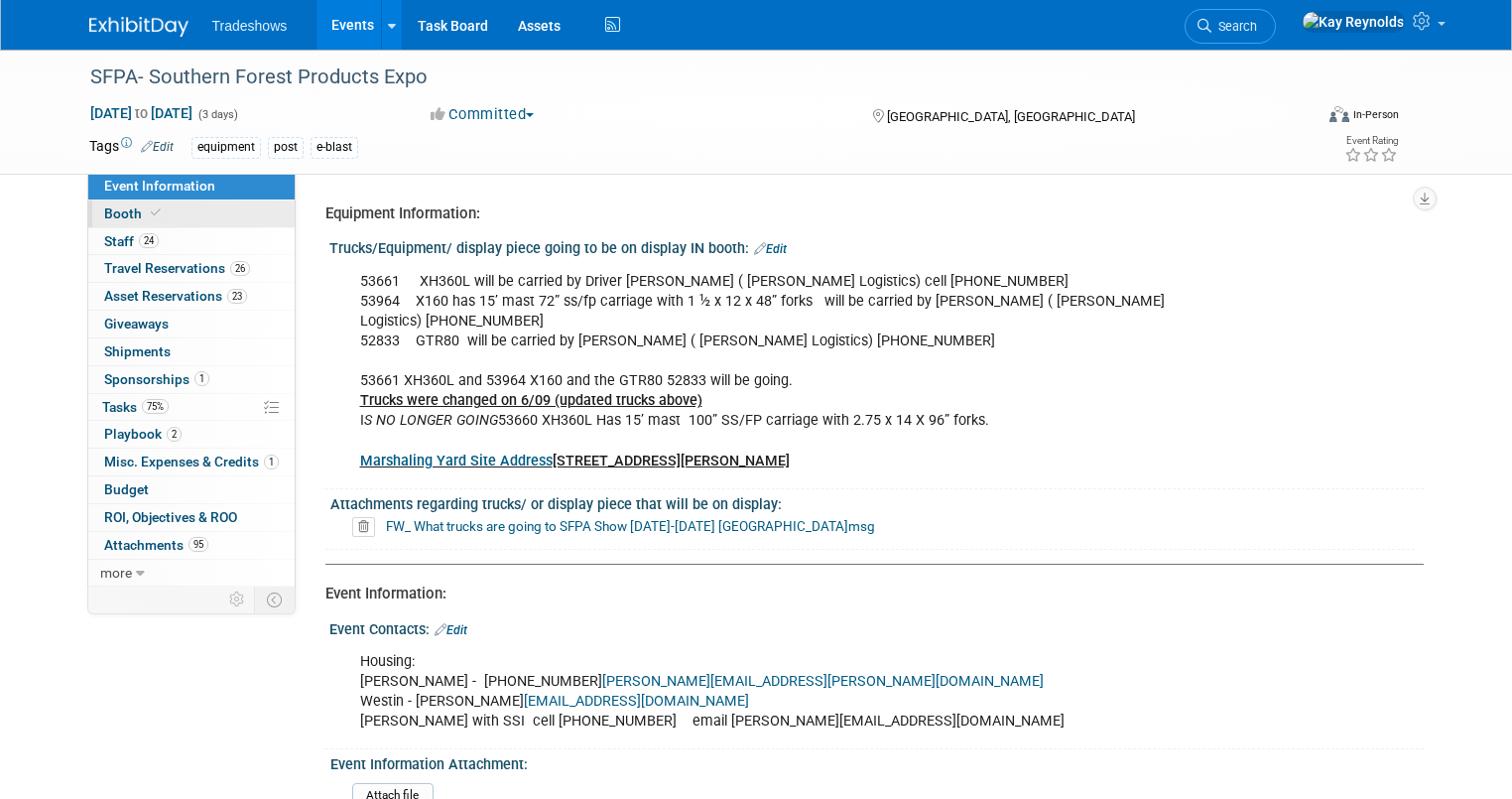click on "Booth" at bounding box center (191, 213) 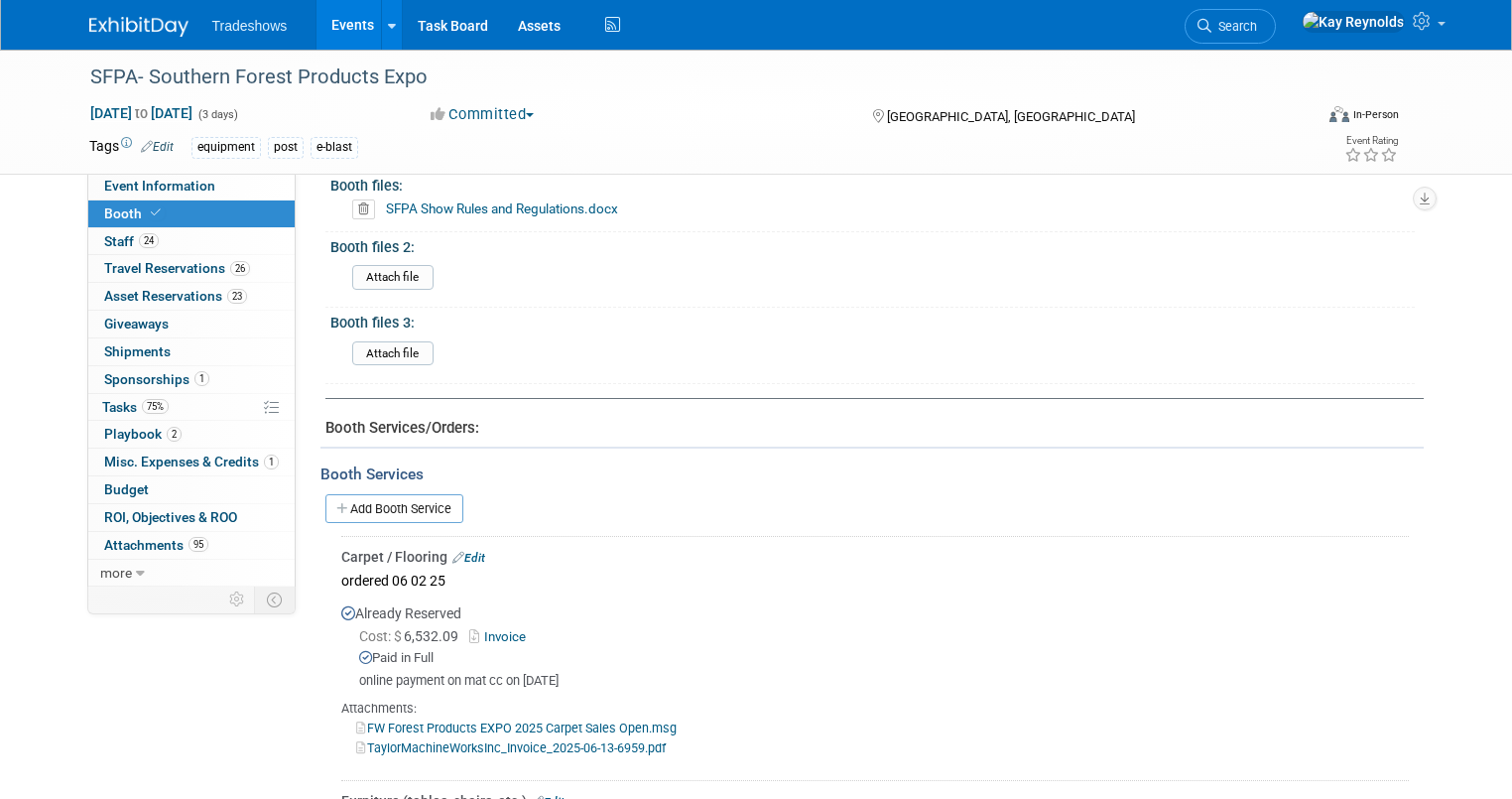 scroll, scrollTop: 794, scrollLeft: 0, axis: vertical 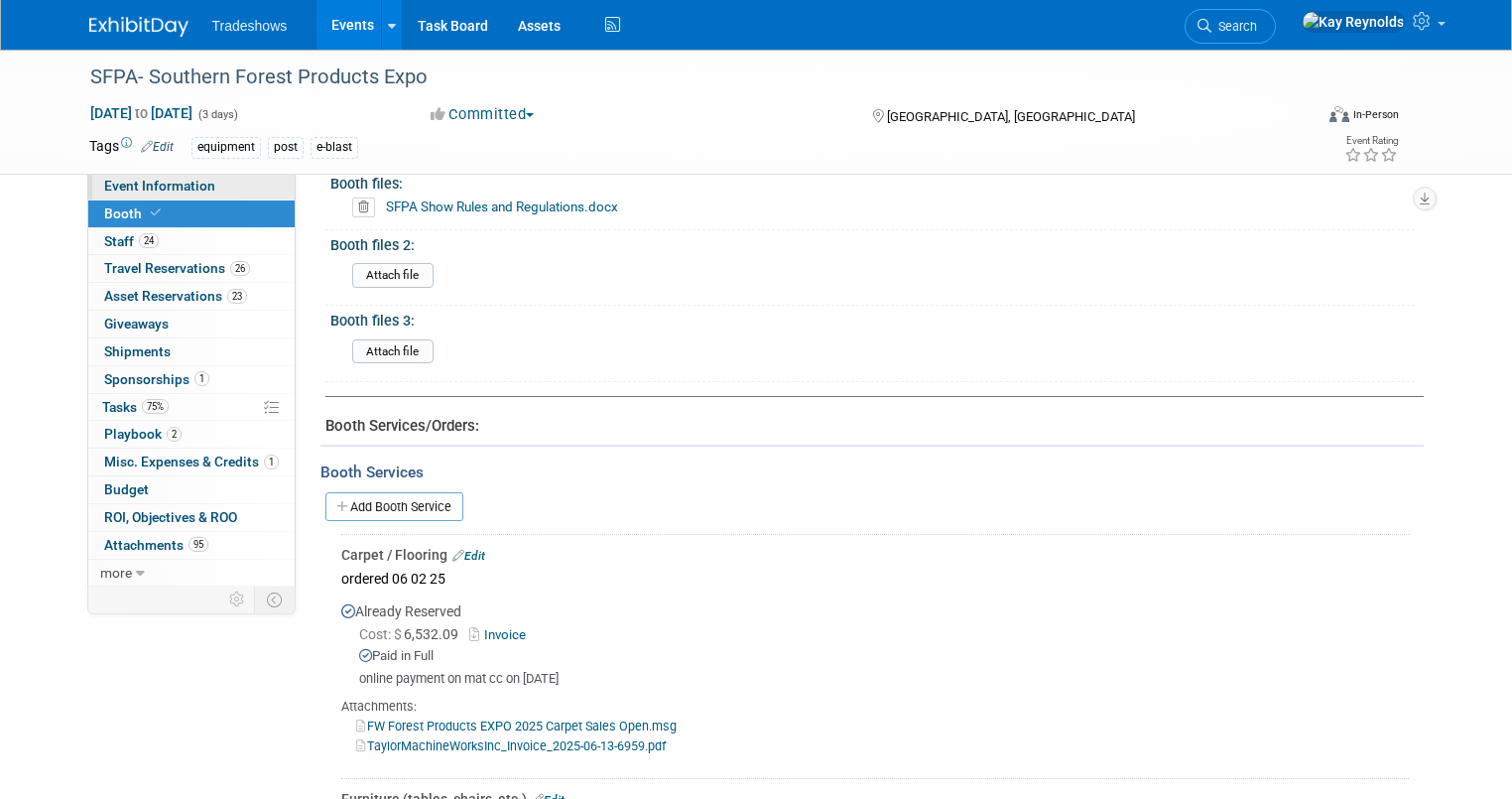 click on "Event Information" at bounding box center [160, 186] 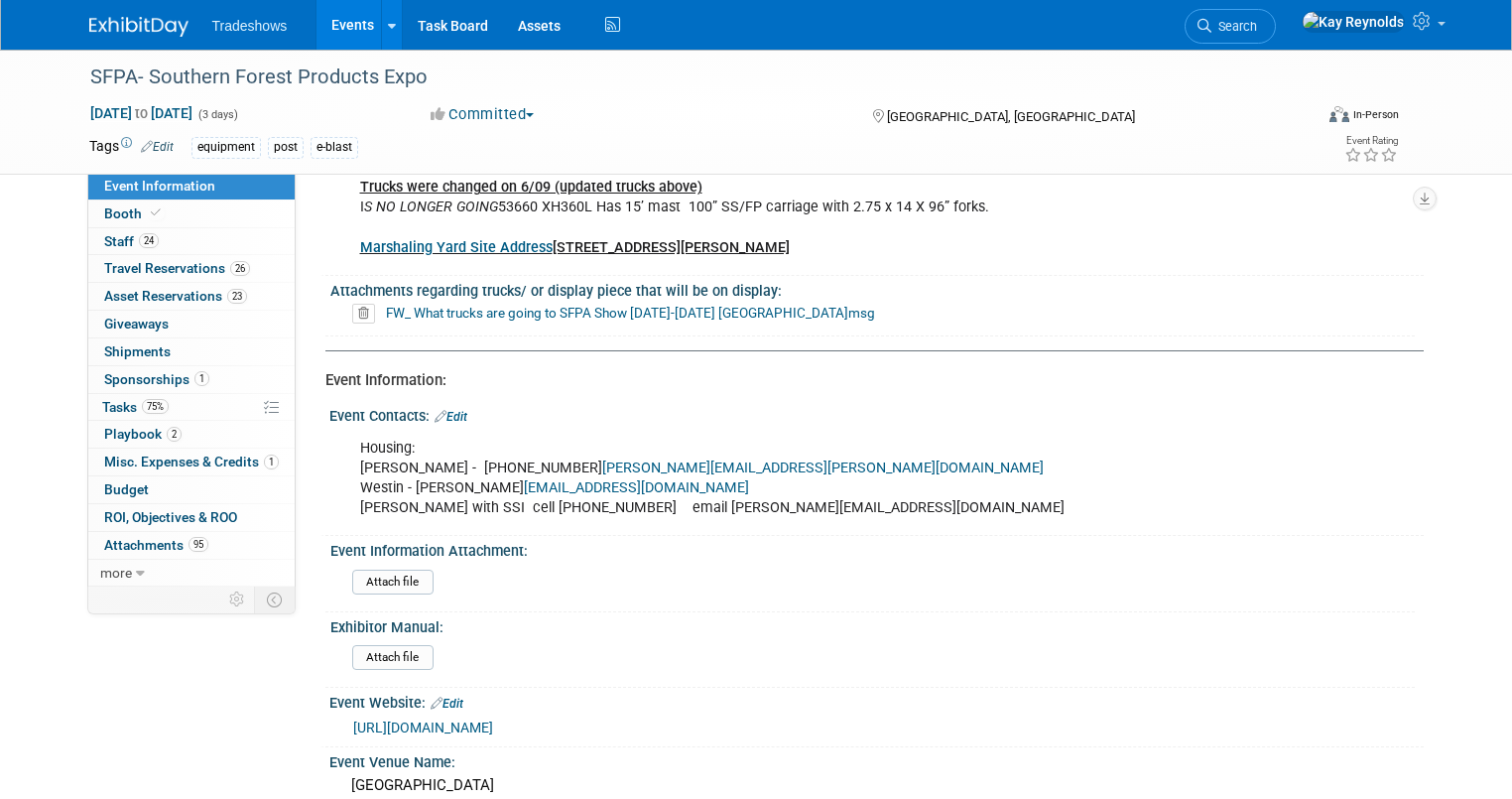 scroll, scrollTop: 238, scrollLeft: 0, axis: vertical 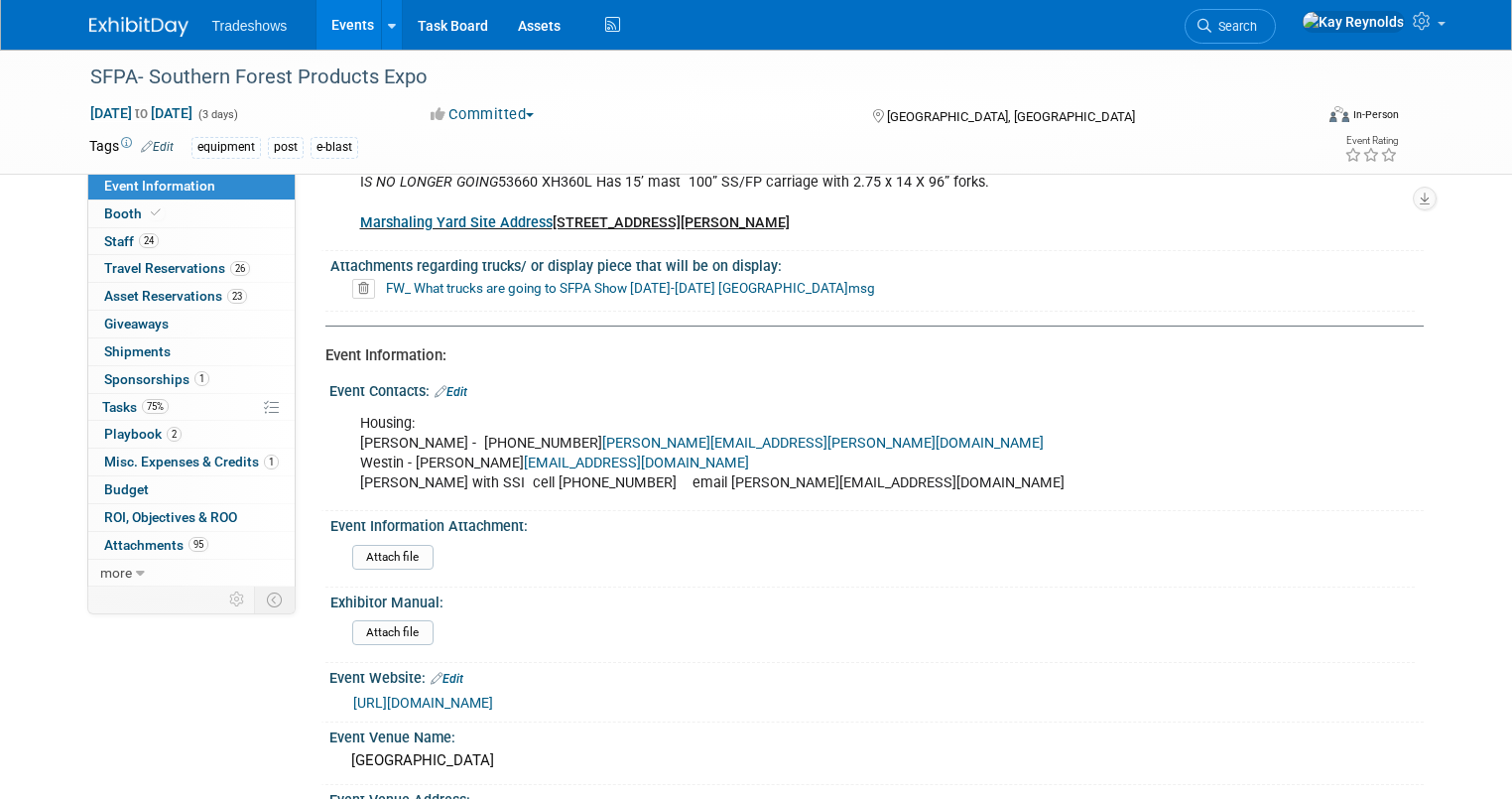 click on "Edit" at bounding box center [450, 392] 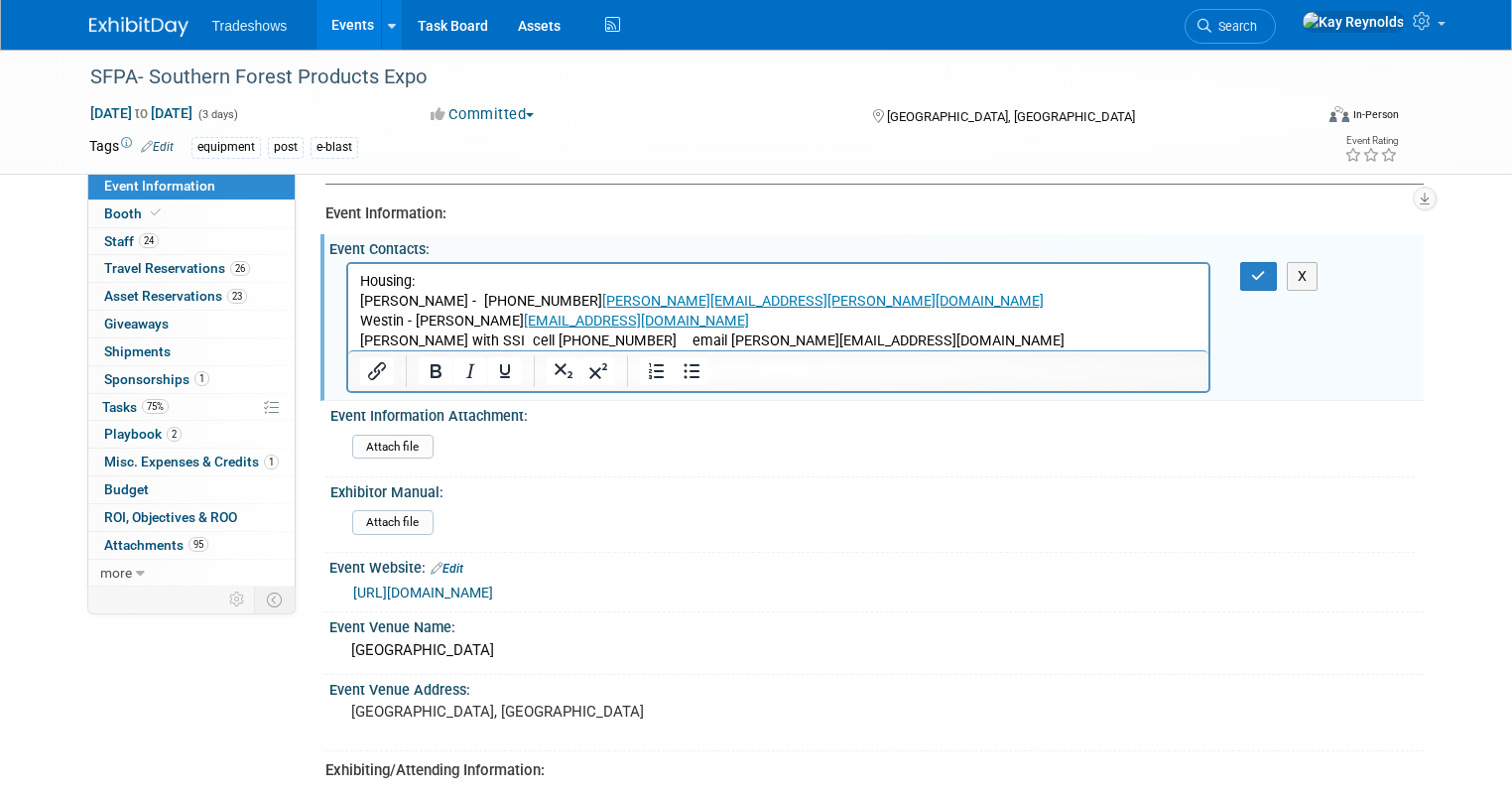 scroll, scrollTop: 397, scrollLeft: 0, axis: vertical 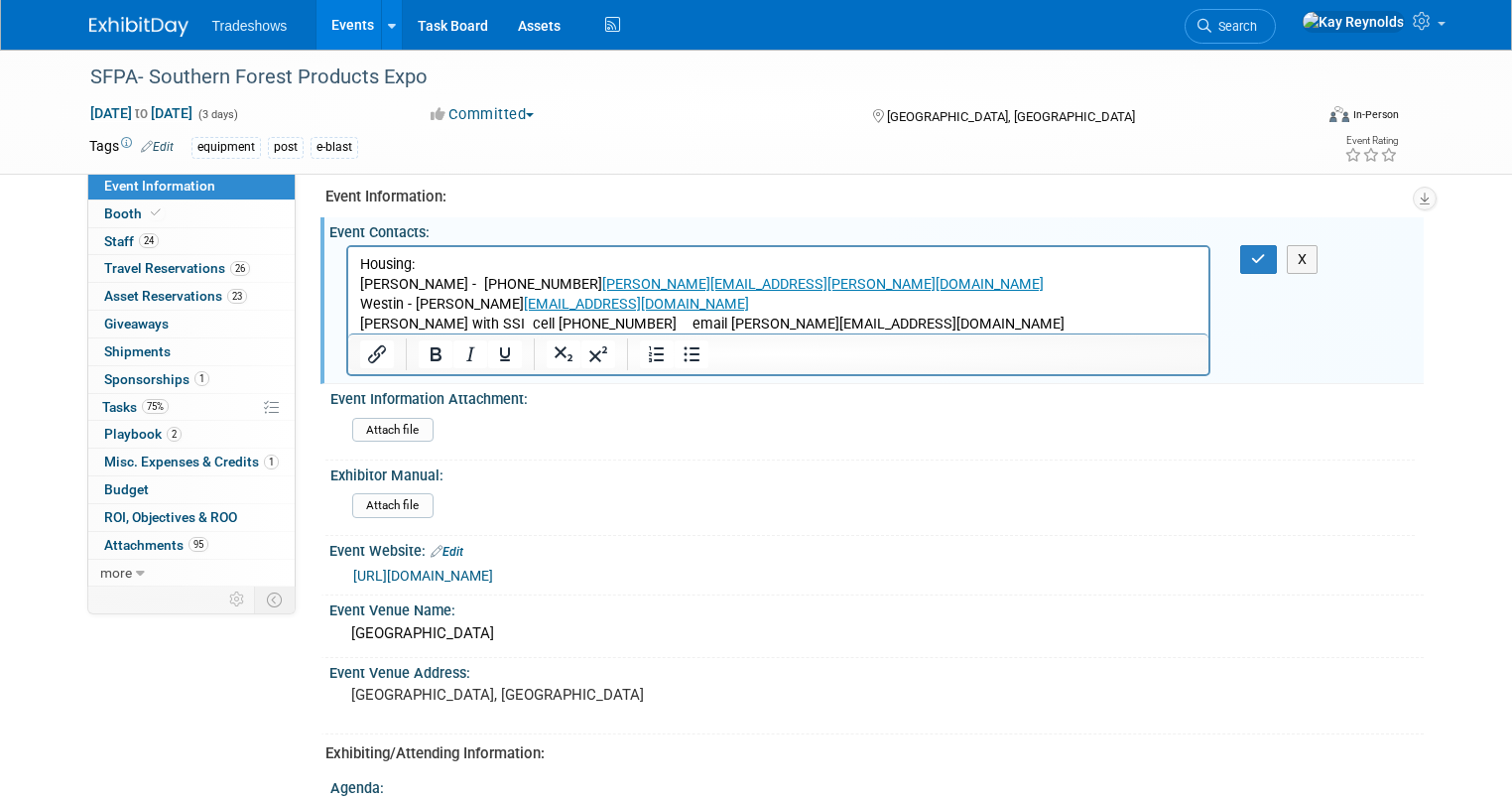 click on "Housing:  [PERSON_NAME] -  [PHONE_NUMBER]   [PERSON_NAME][EMAIL_ADDRESS][PERSON_NAME][DOMAIN_NAME] [PERSON_NAME] - [PERSON_NAME]  [EMAIL_ADDRESS][DOMAIN_NAME] [PERSON_NAME] with SSI  cell [PHONE_NUMBER]    email [PERSON_NAME][EMAIL_ADDRESS][DOMAIN_NAME]" at bounding box center [778, 295] 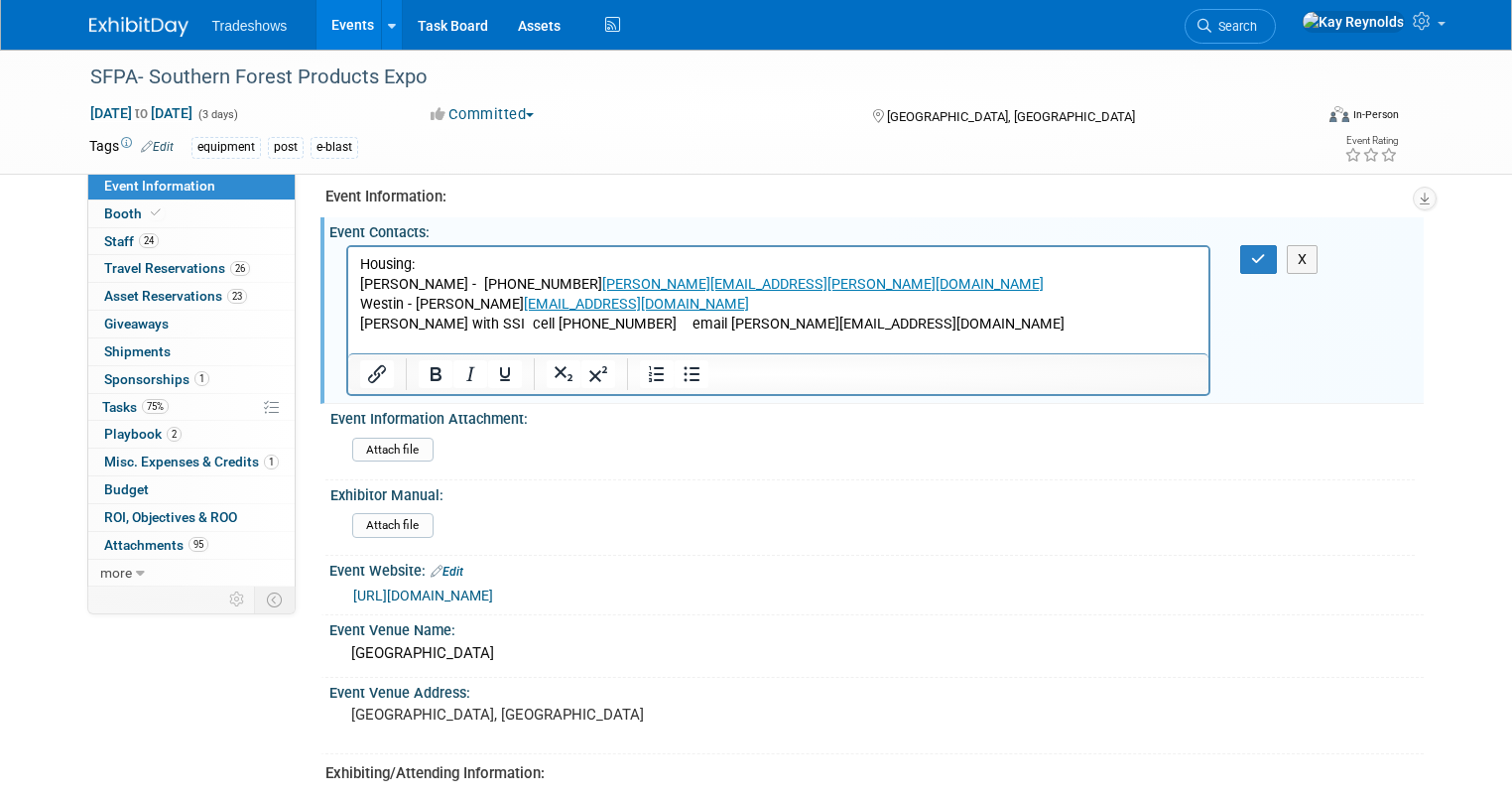 type 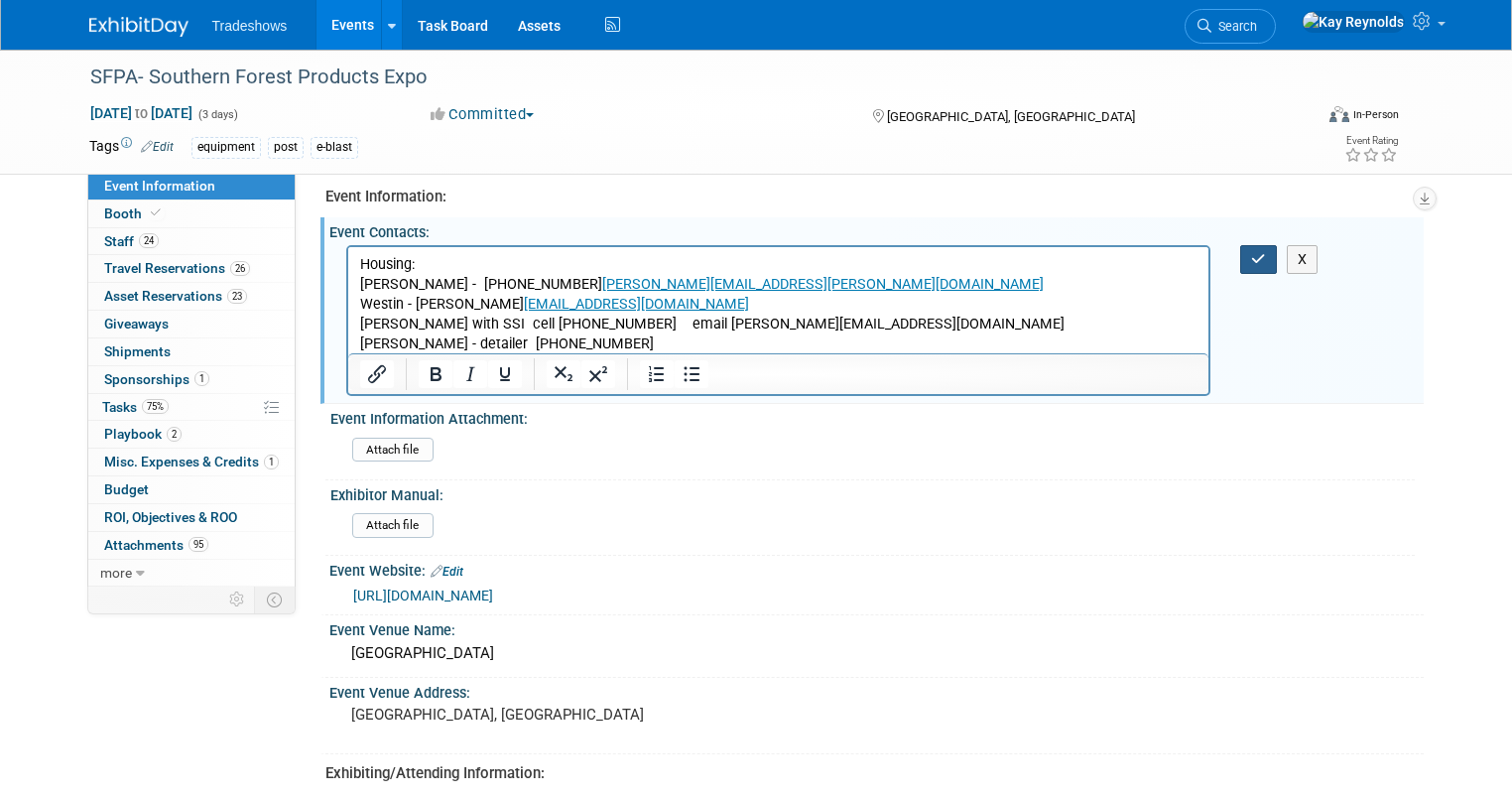 click at bounding box center [1258, 259] 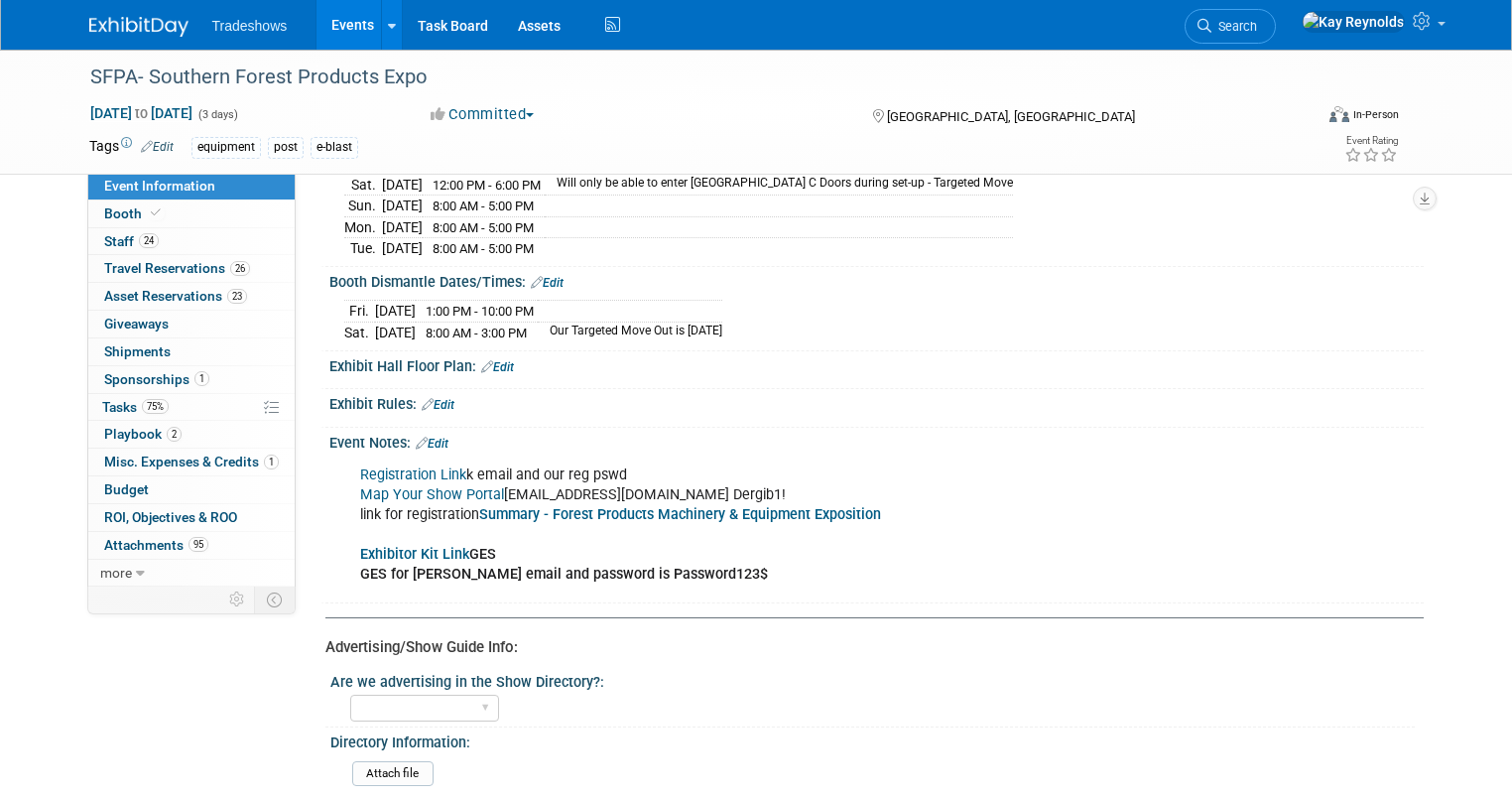 scroll, scrollTop: 1350, scrollLeft: 0, axis: vertical 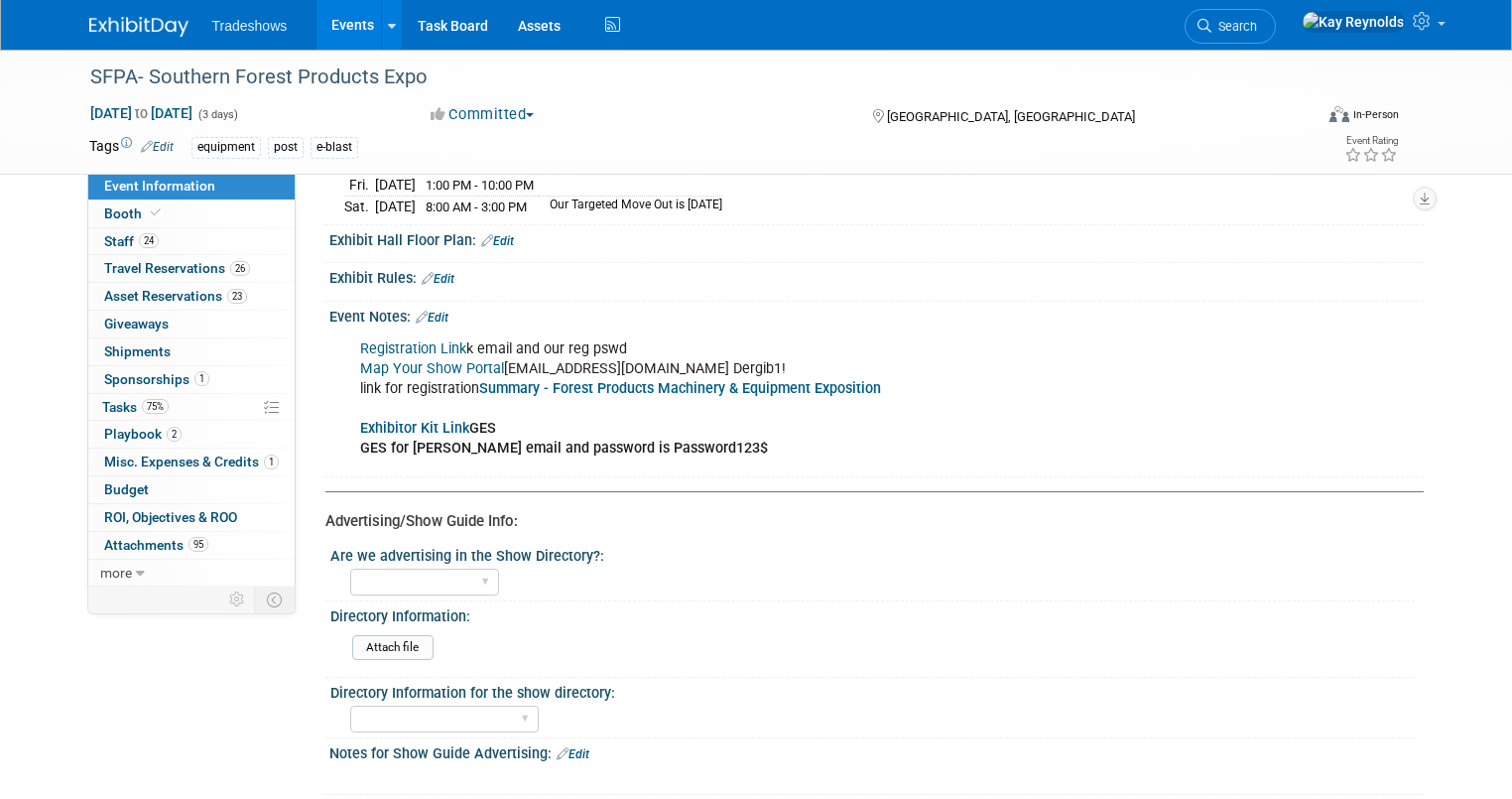 click on "Exhibitor Kit Link" at bounding box center (415, 428) 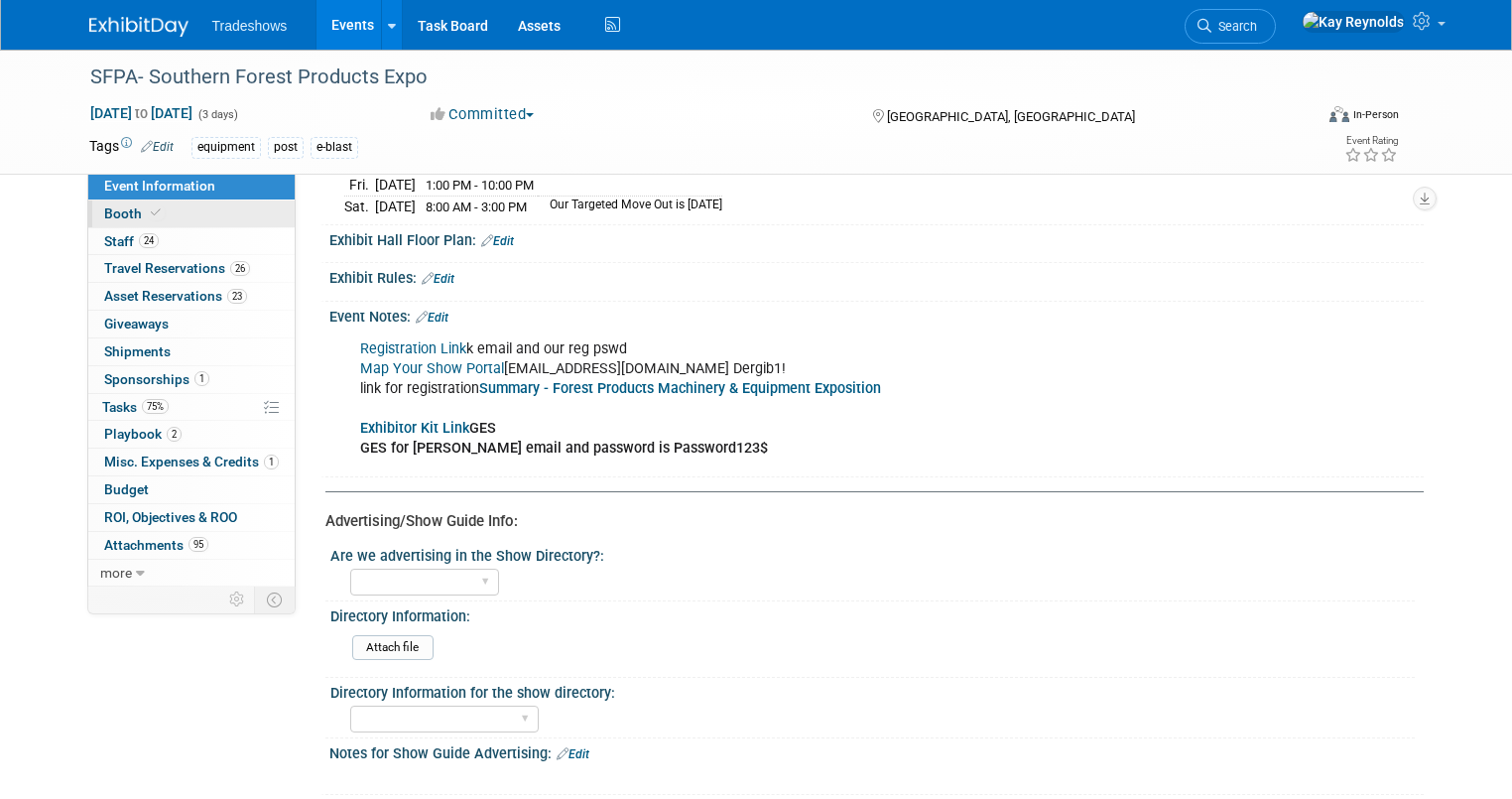 click on "Booth" at bounding box center [191, 213] 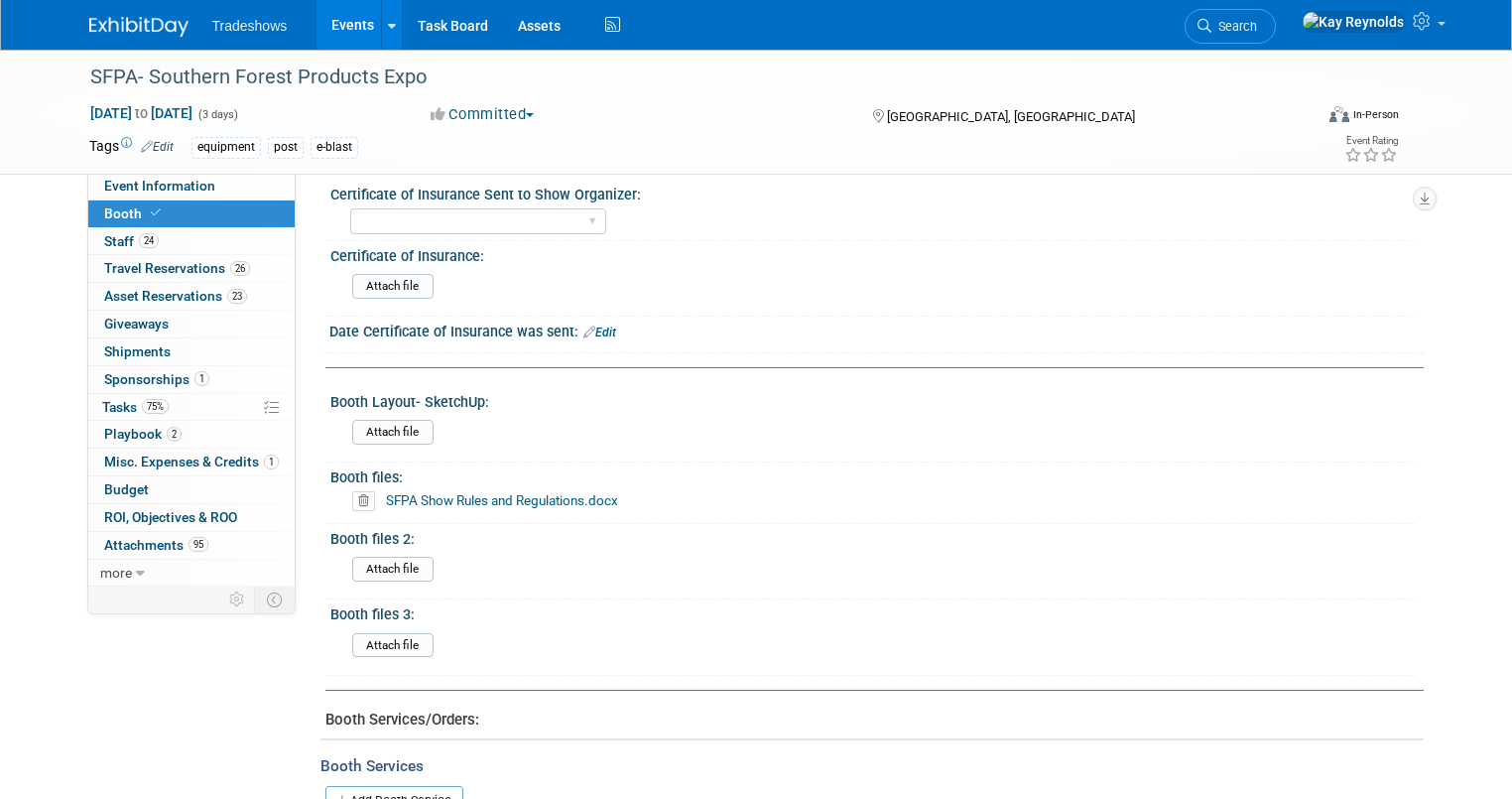 scroll, scrollTop: 715, scrollLeft: 0, axis: vertical 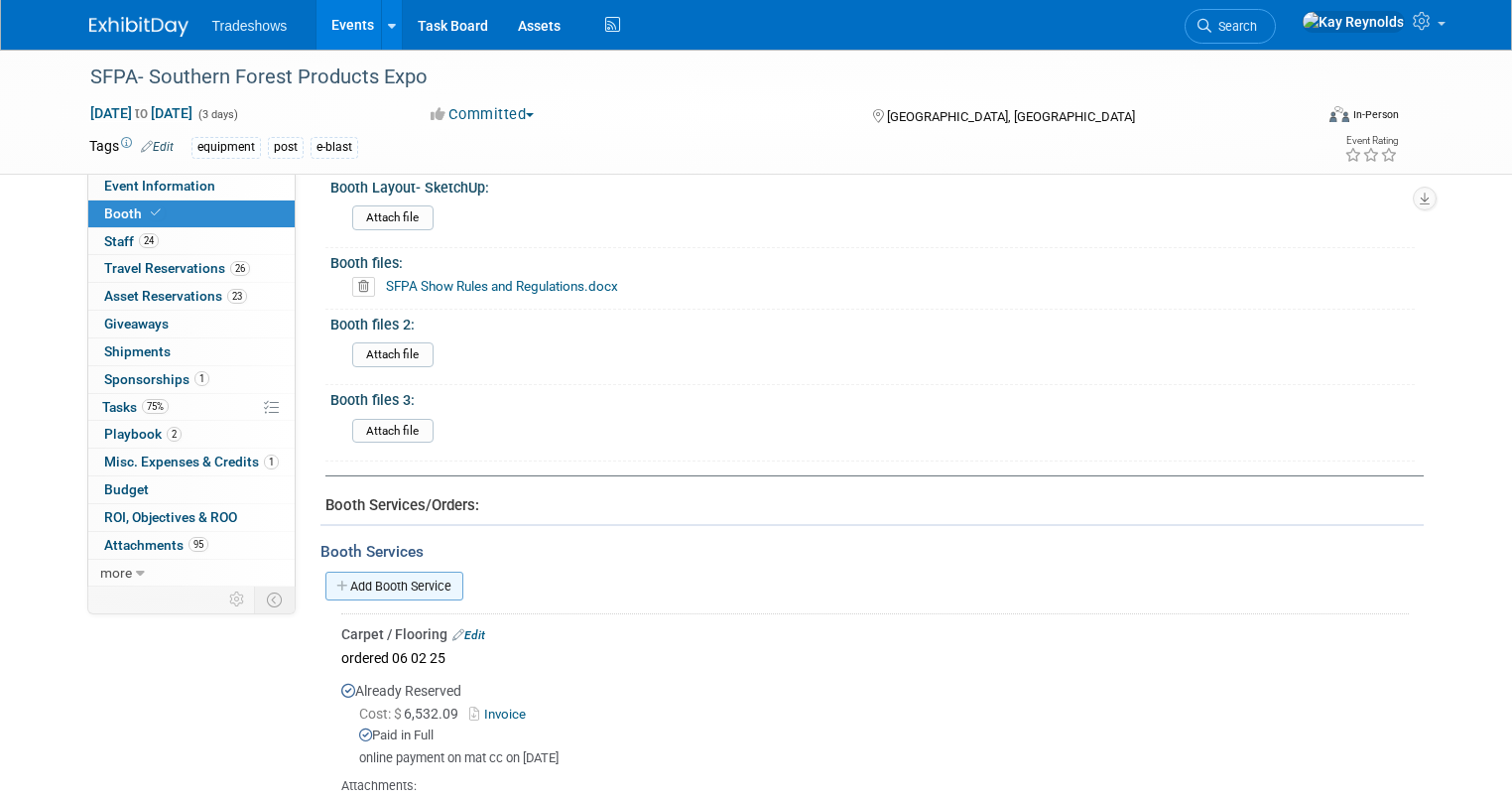click on "Add Booth Service" at bounding box center (394, 586) 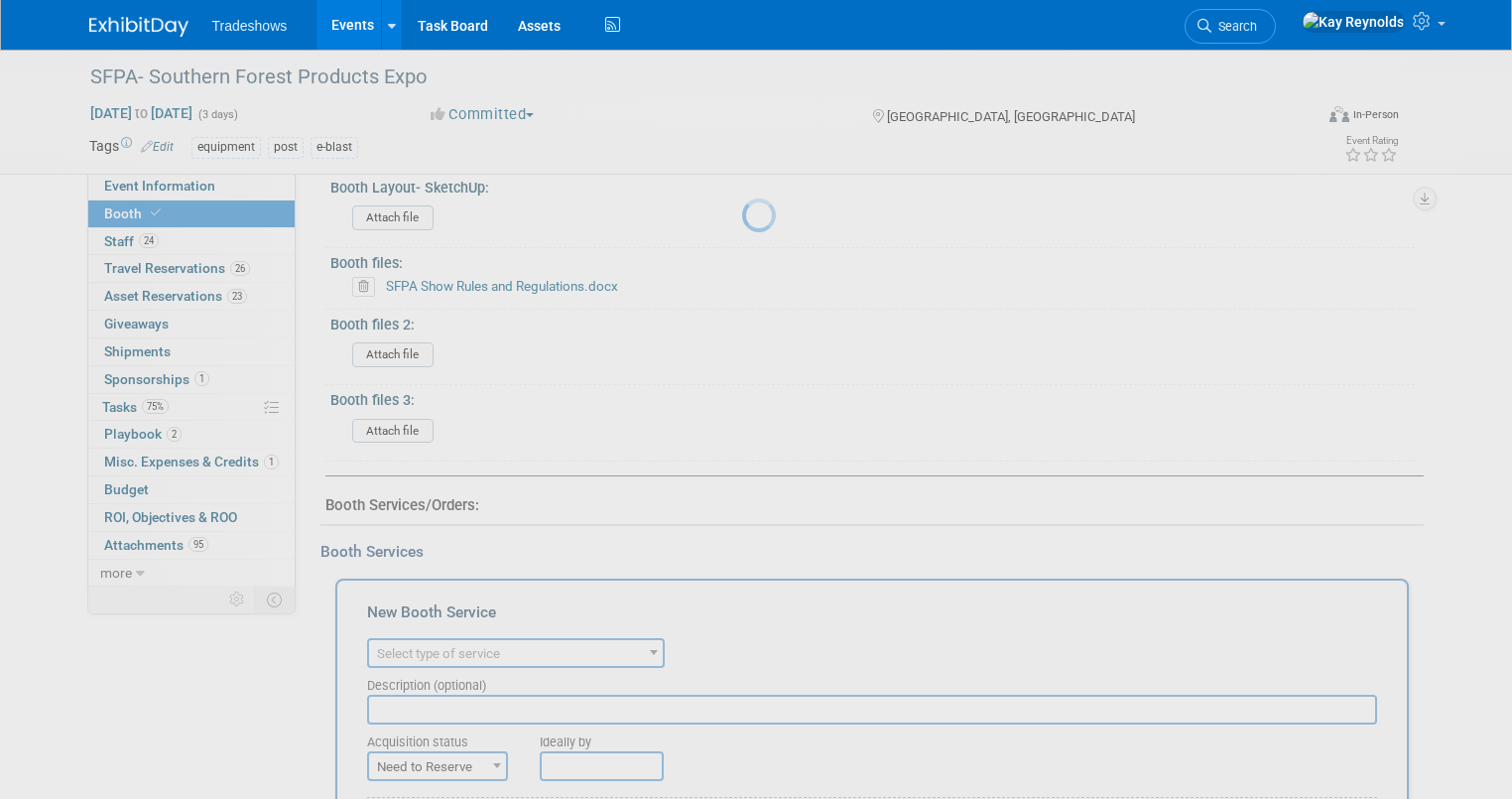 scroll, scrollTop: 0, scrollLeft: 0, axis: both 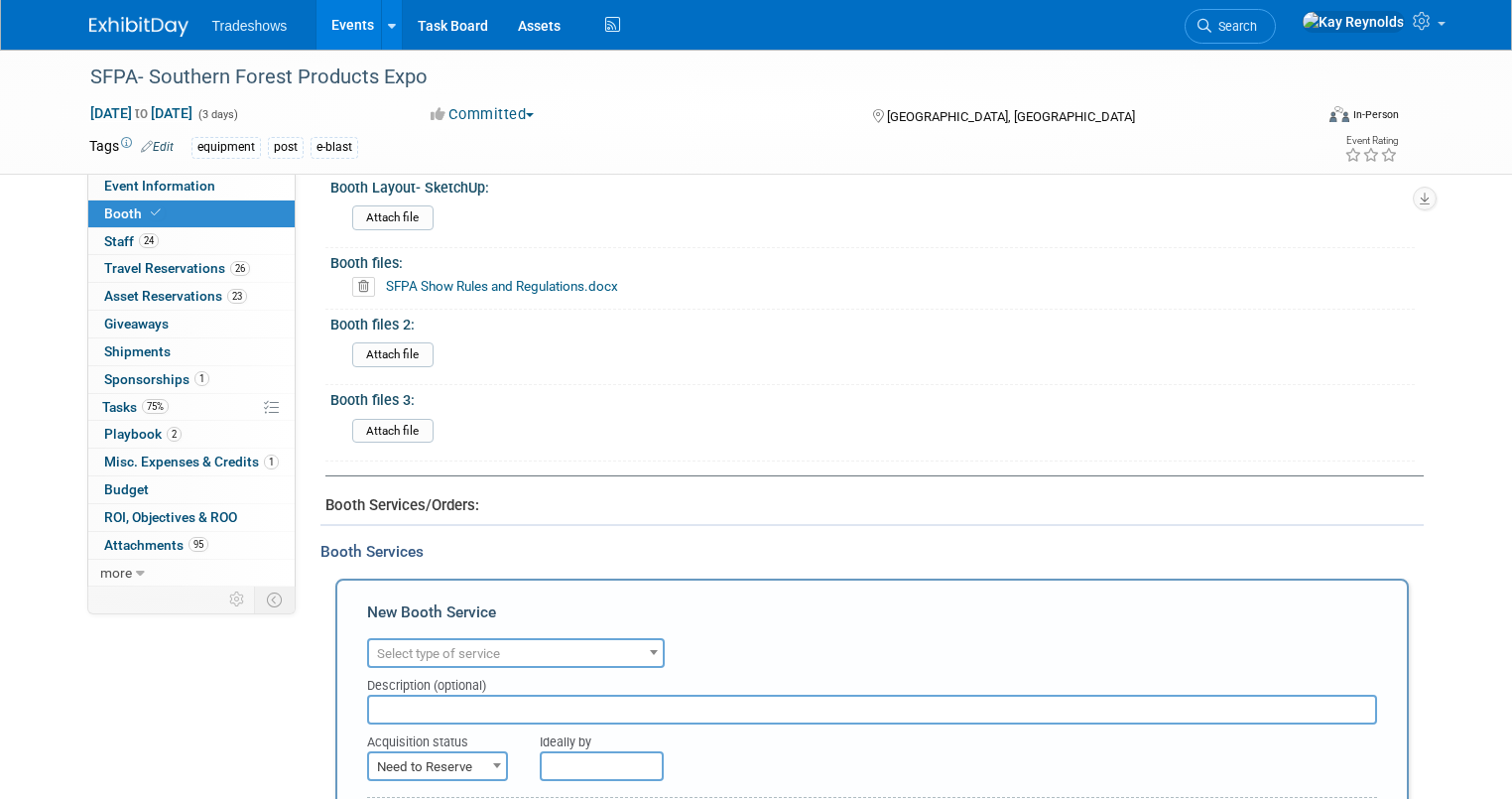 click on "Select type of service" at bounding box center [439, 653] 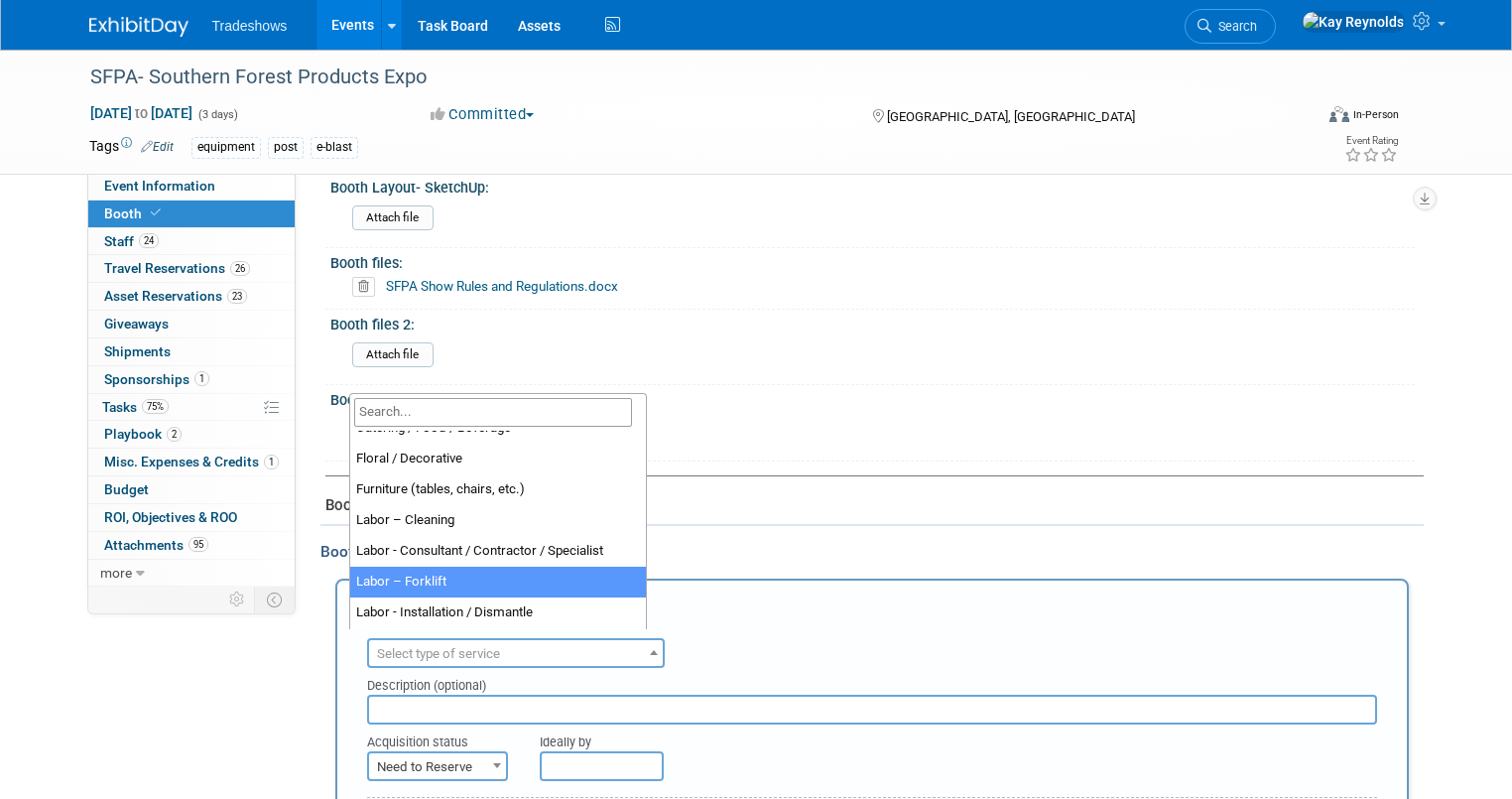 scroll, scrollTop: 0, scrollLeft: 0, axis: both 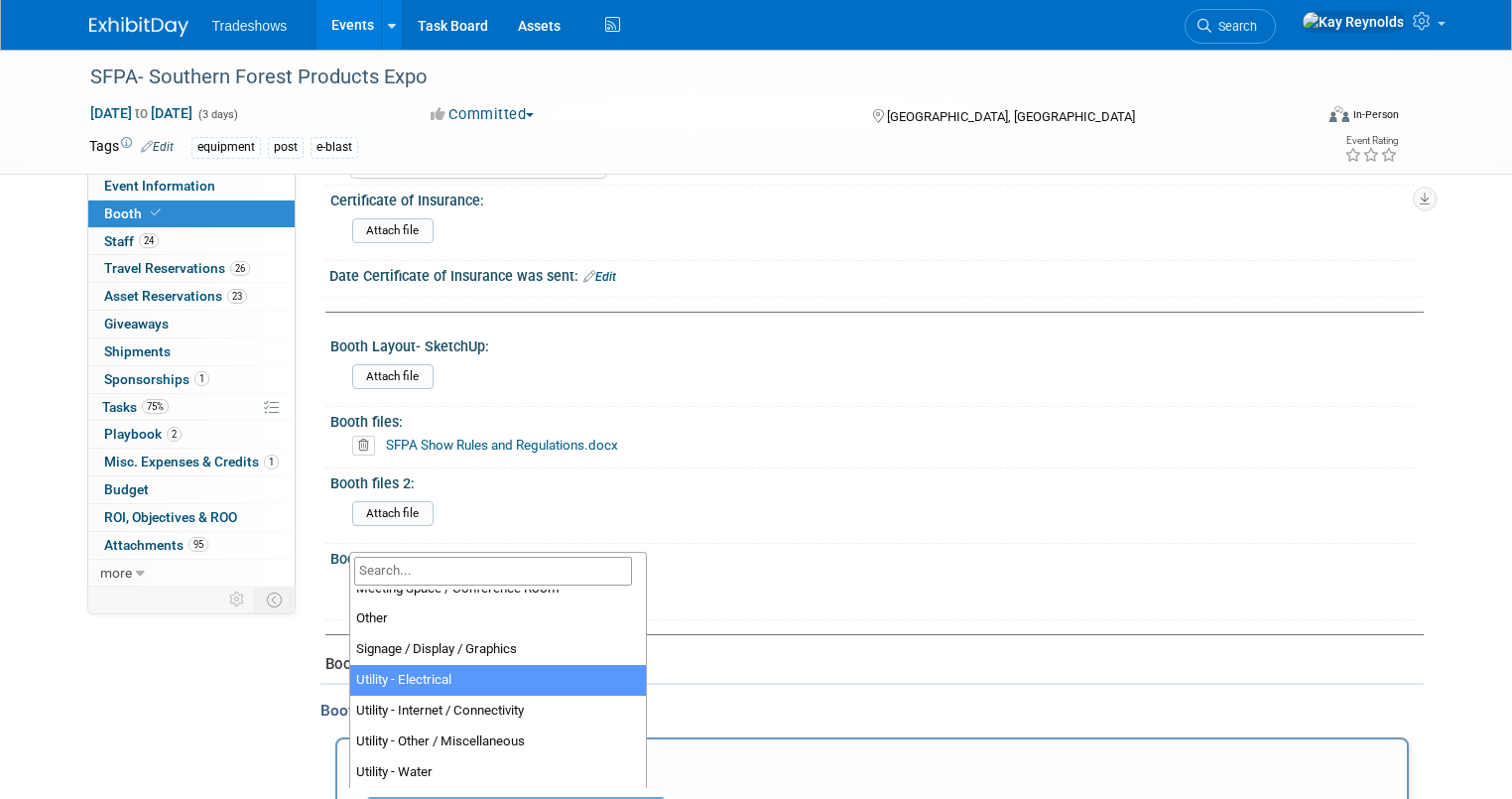 select on "8" 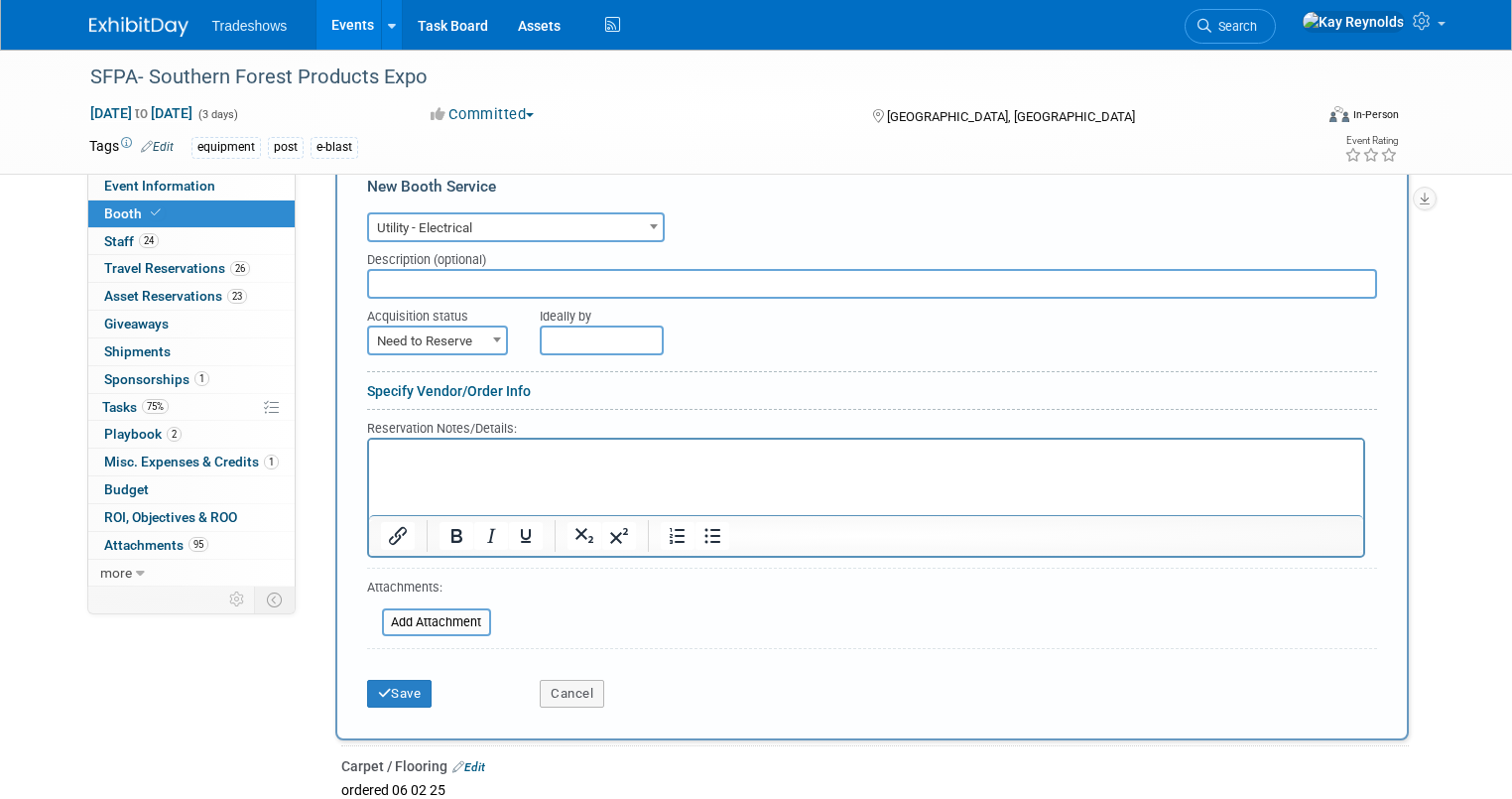 scroll, scrollTop: 1209, scrollLeft: 0, axis: vertical 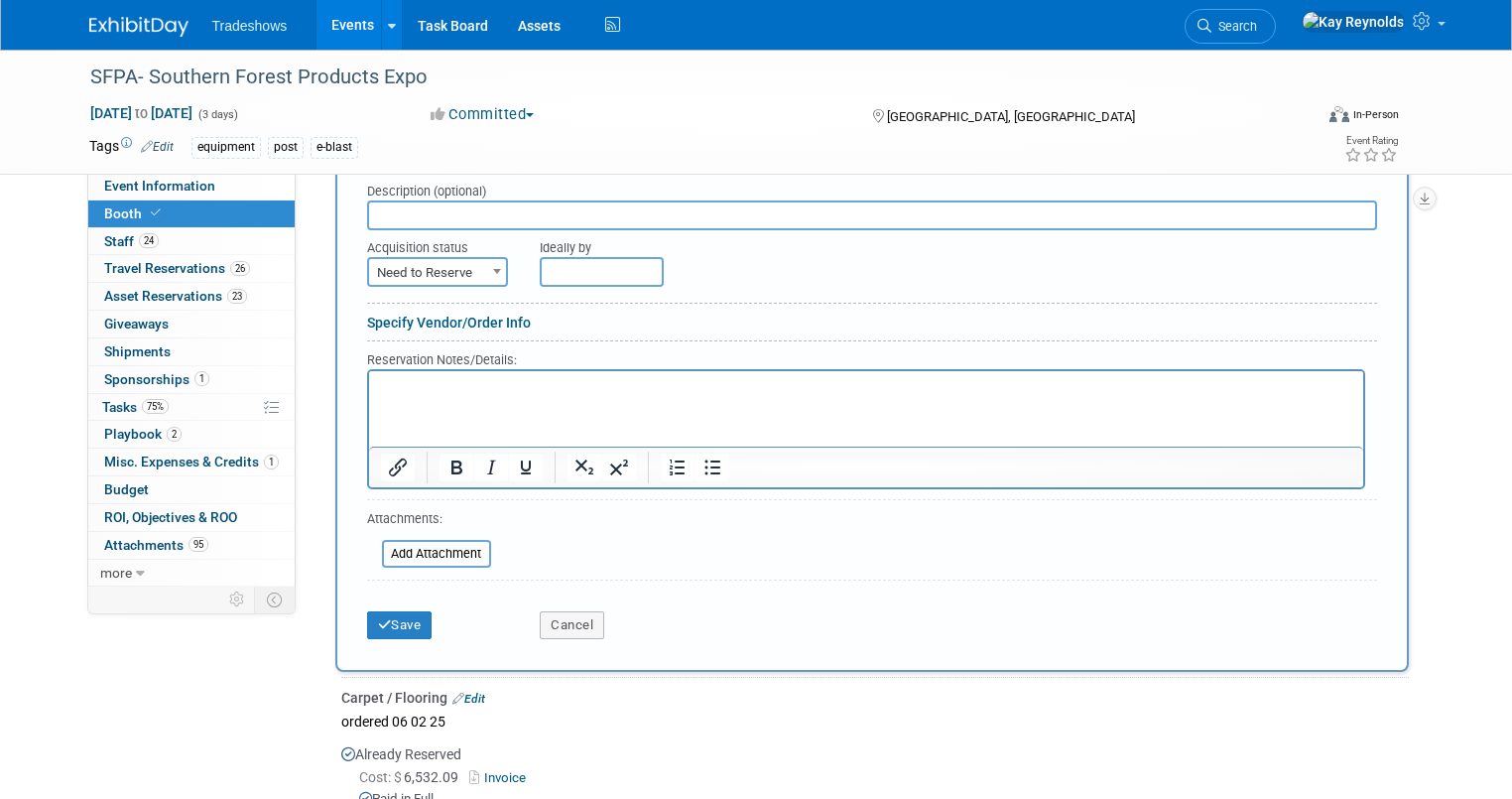 click at bounding box center (865, 388) 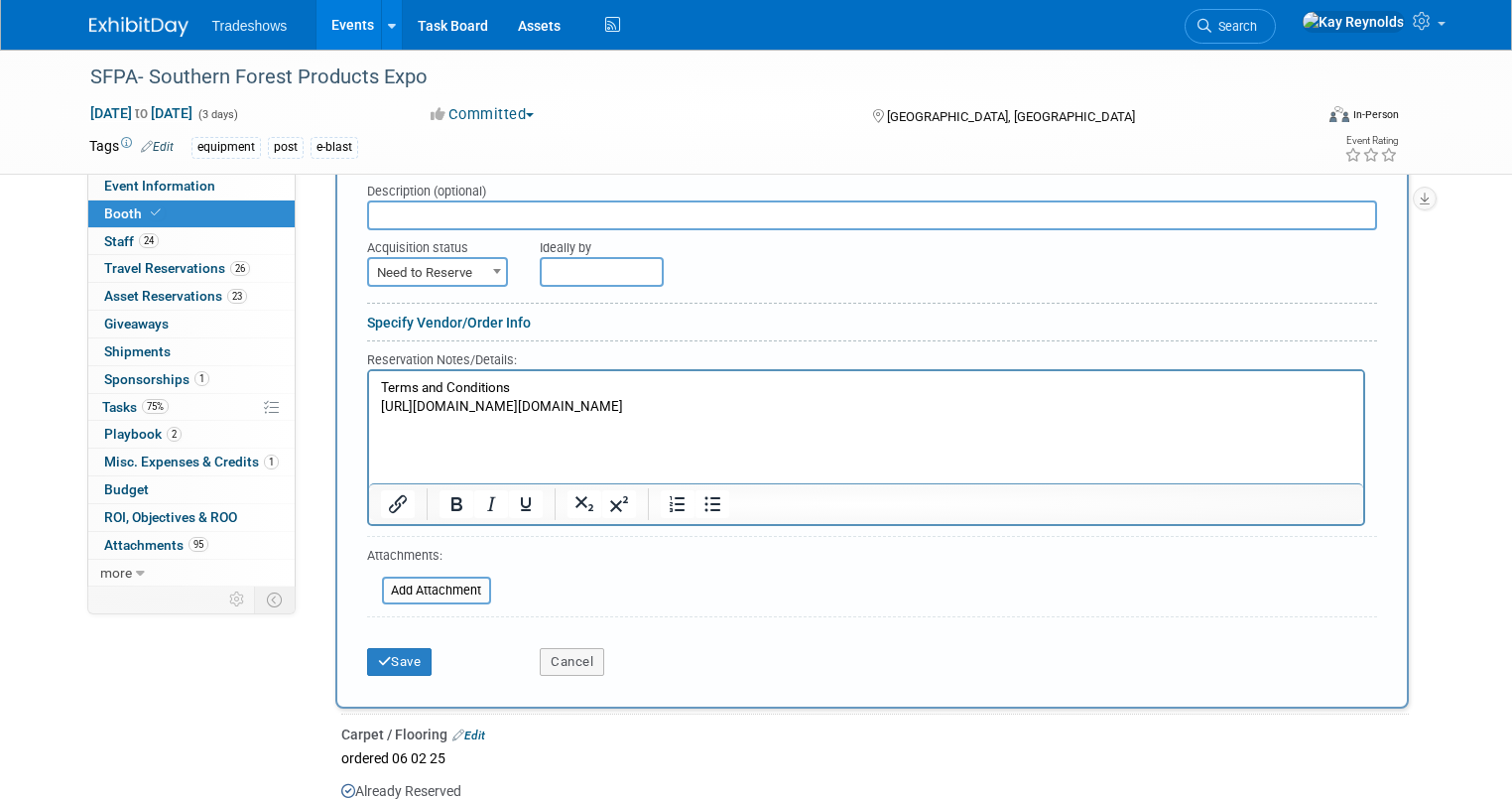 click on "Terms and Conditions" at bounding box center [865, 388] 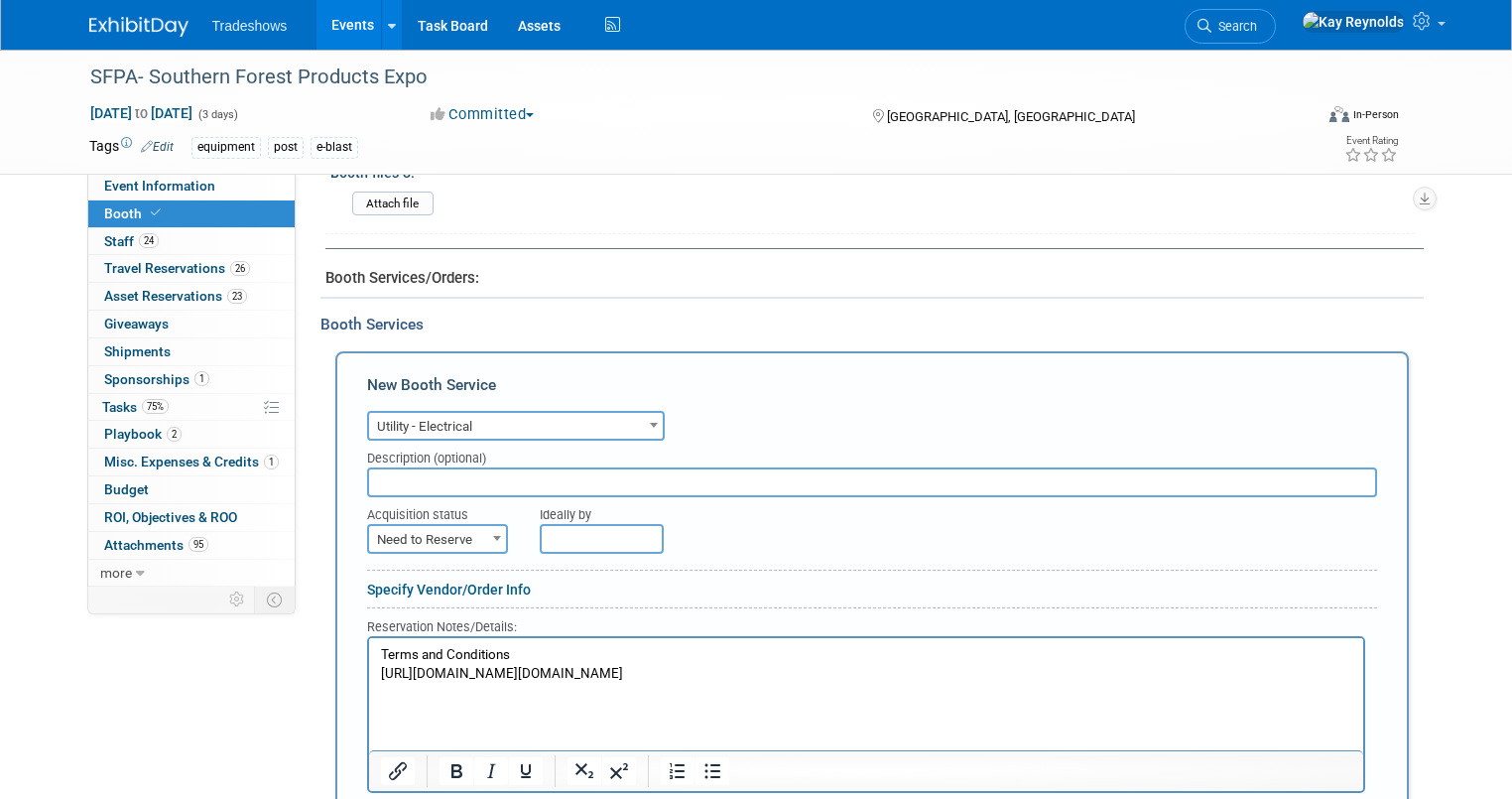 scroll, scrollTop: 971, scrollLeft: 0, axis: vertical 